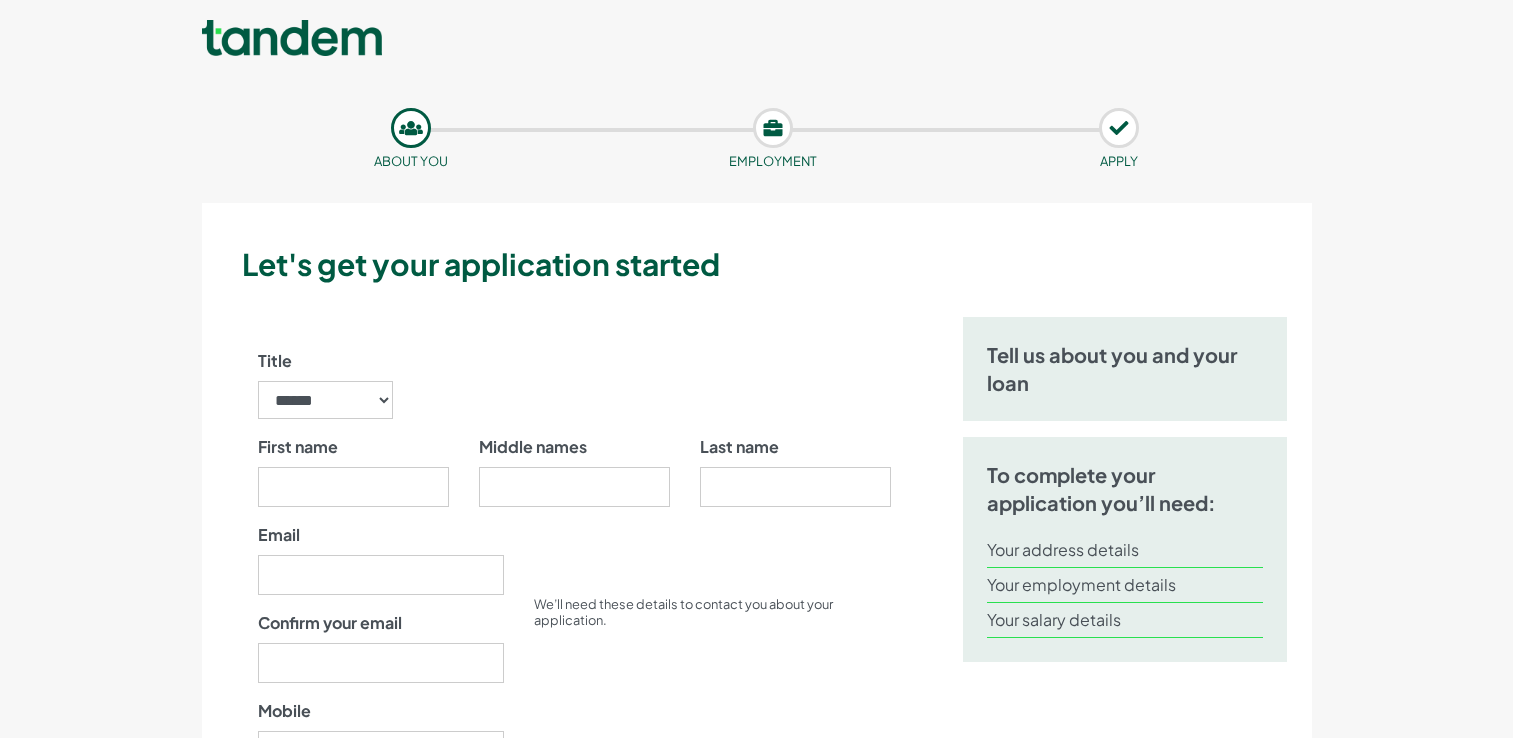scroll, scrollTop: 0, scrollLeft: 0, axis: both 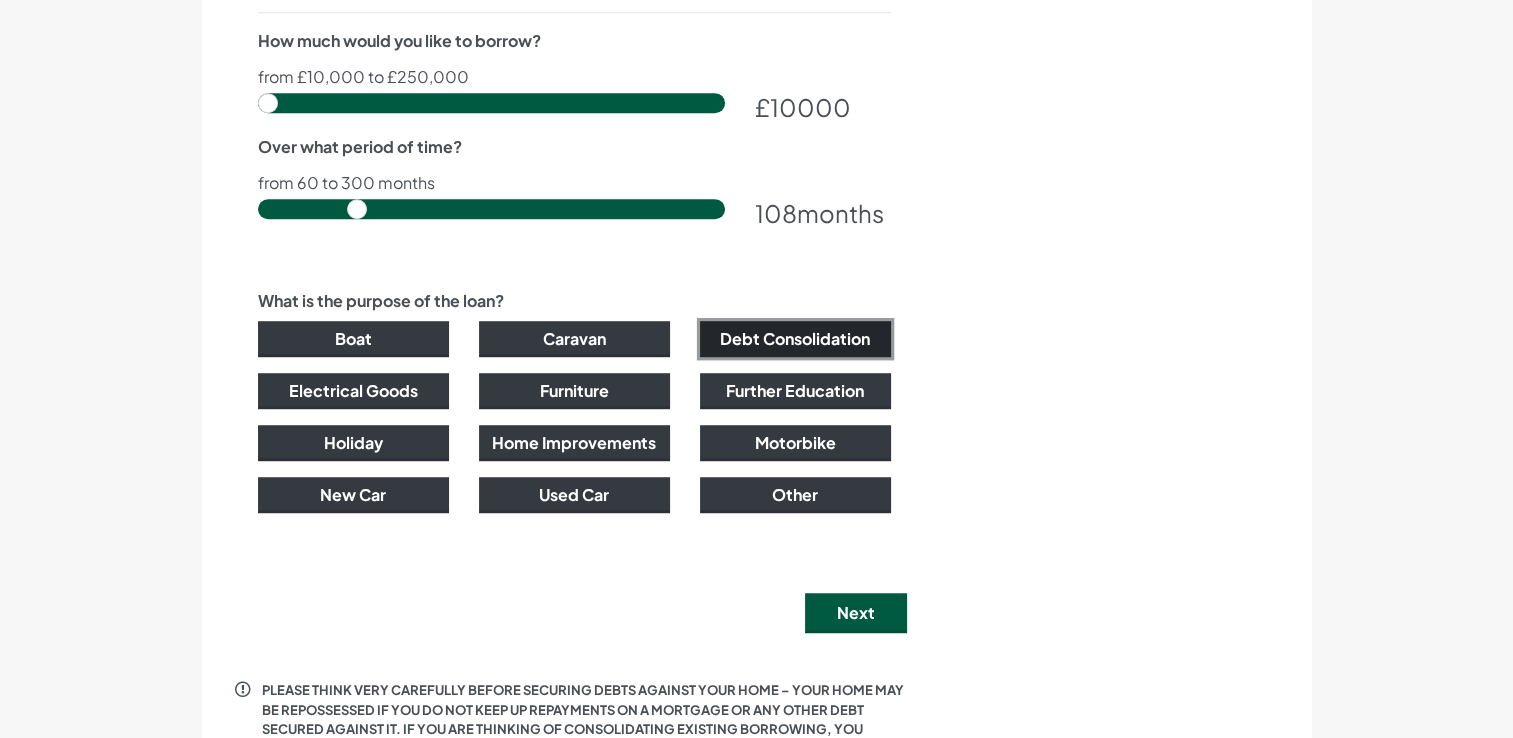 click on "Debt Consolidation" at bounding box center [353, 339] 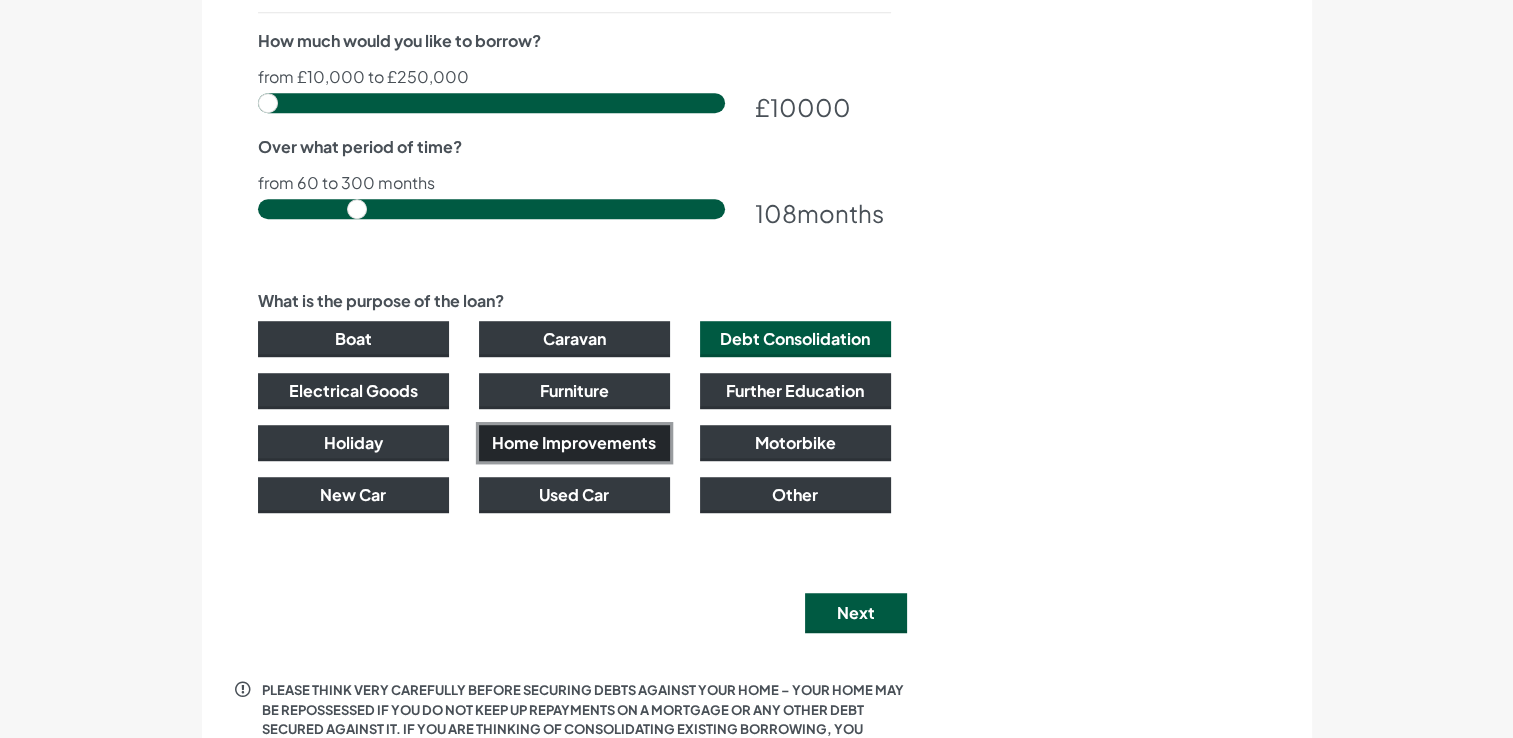 click on "Home Improvements" at bounding box center [353, 339] 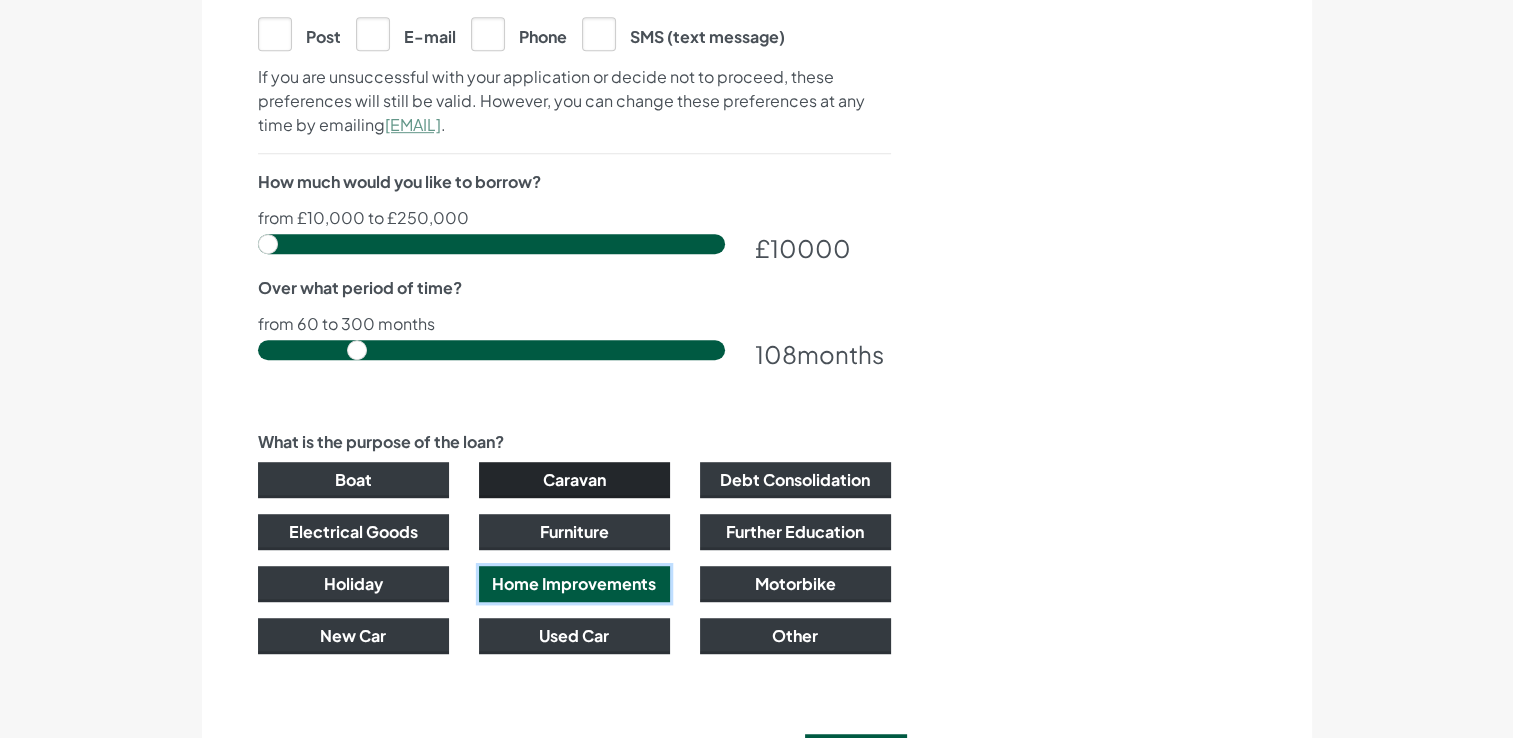 scroll, scrollTop: 1100, scrollLeft: 0, axis: vertical 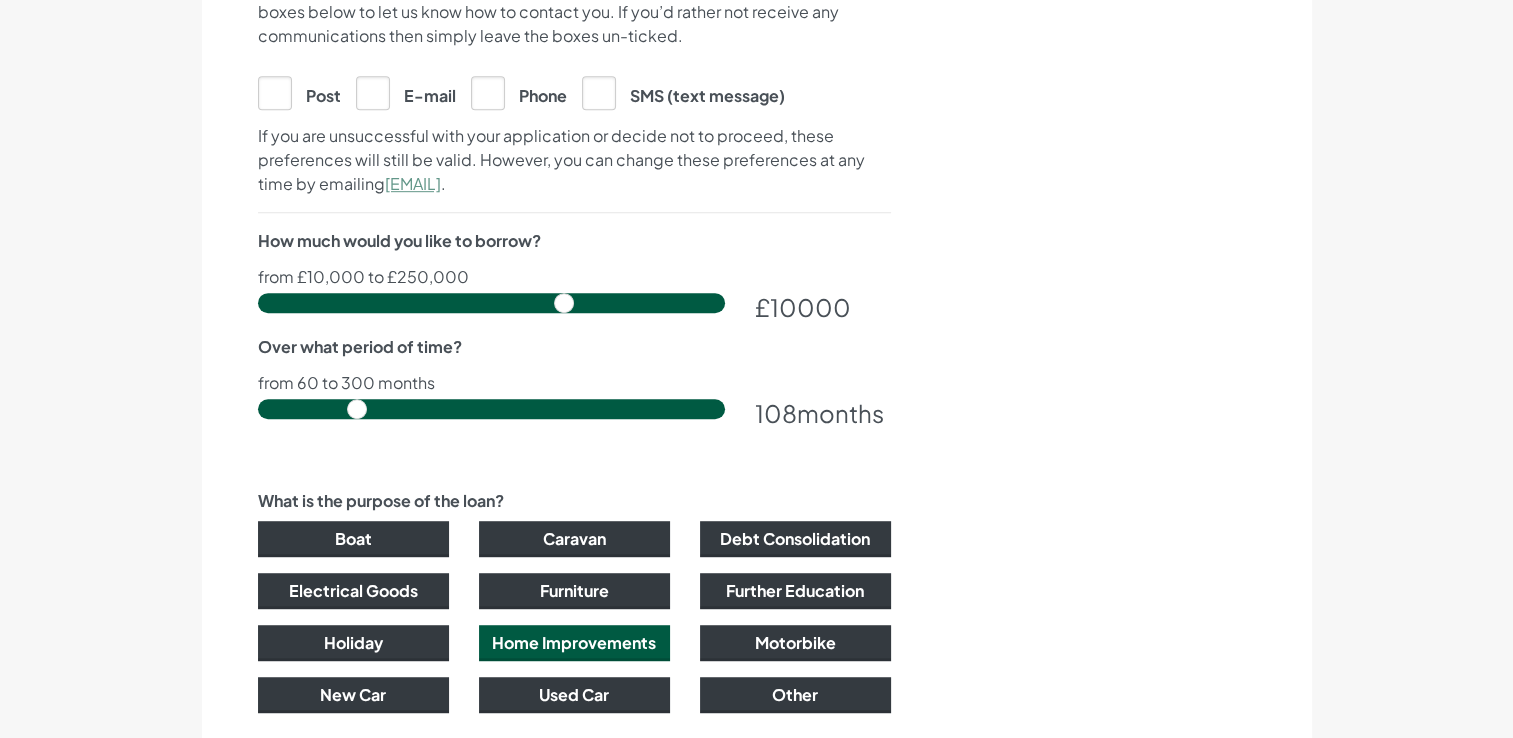 click at bounding box center (491, 303) 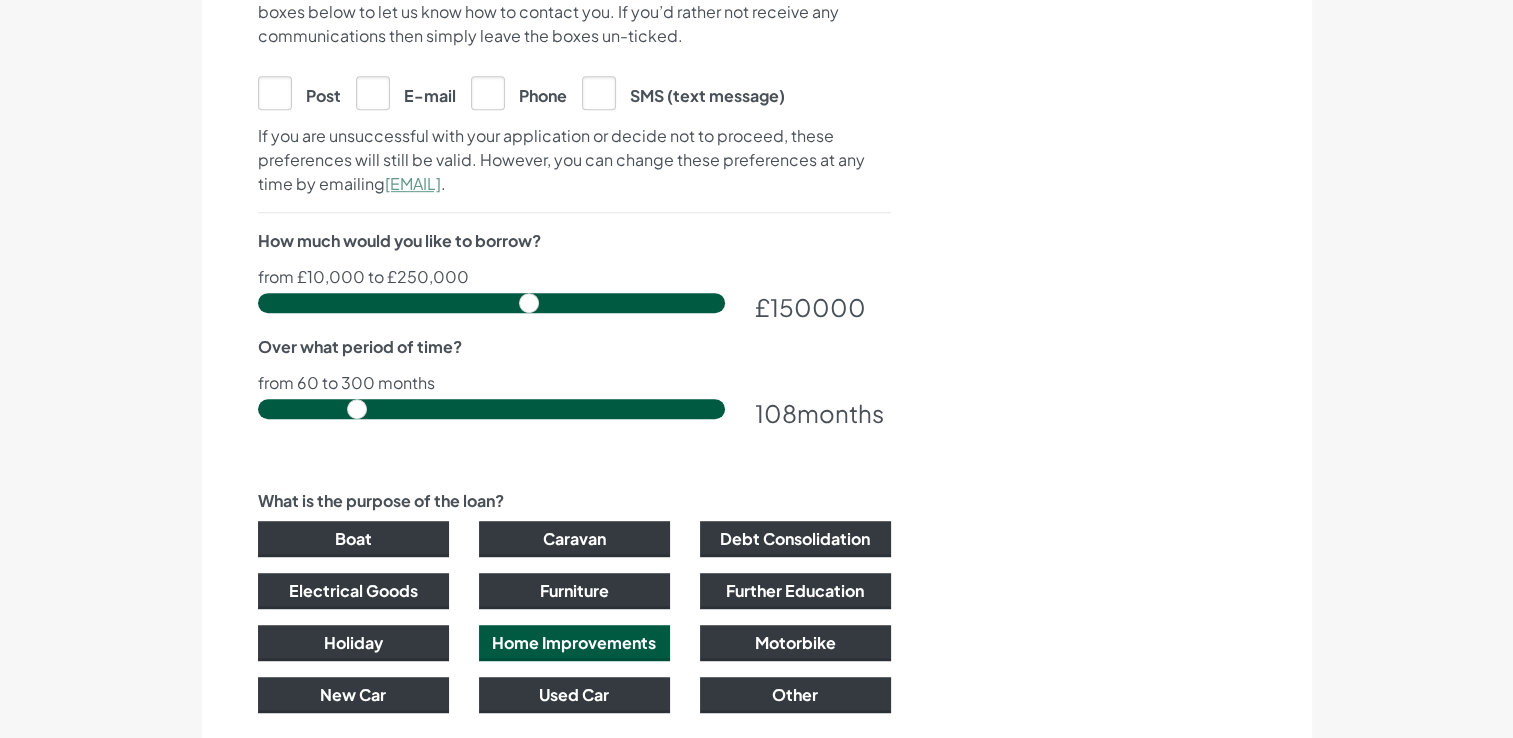 drag, startPoint x: 564, startPoint y: 305, endPoint x: 528, endPoint y: 306, distance: 36.013885 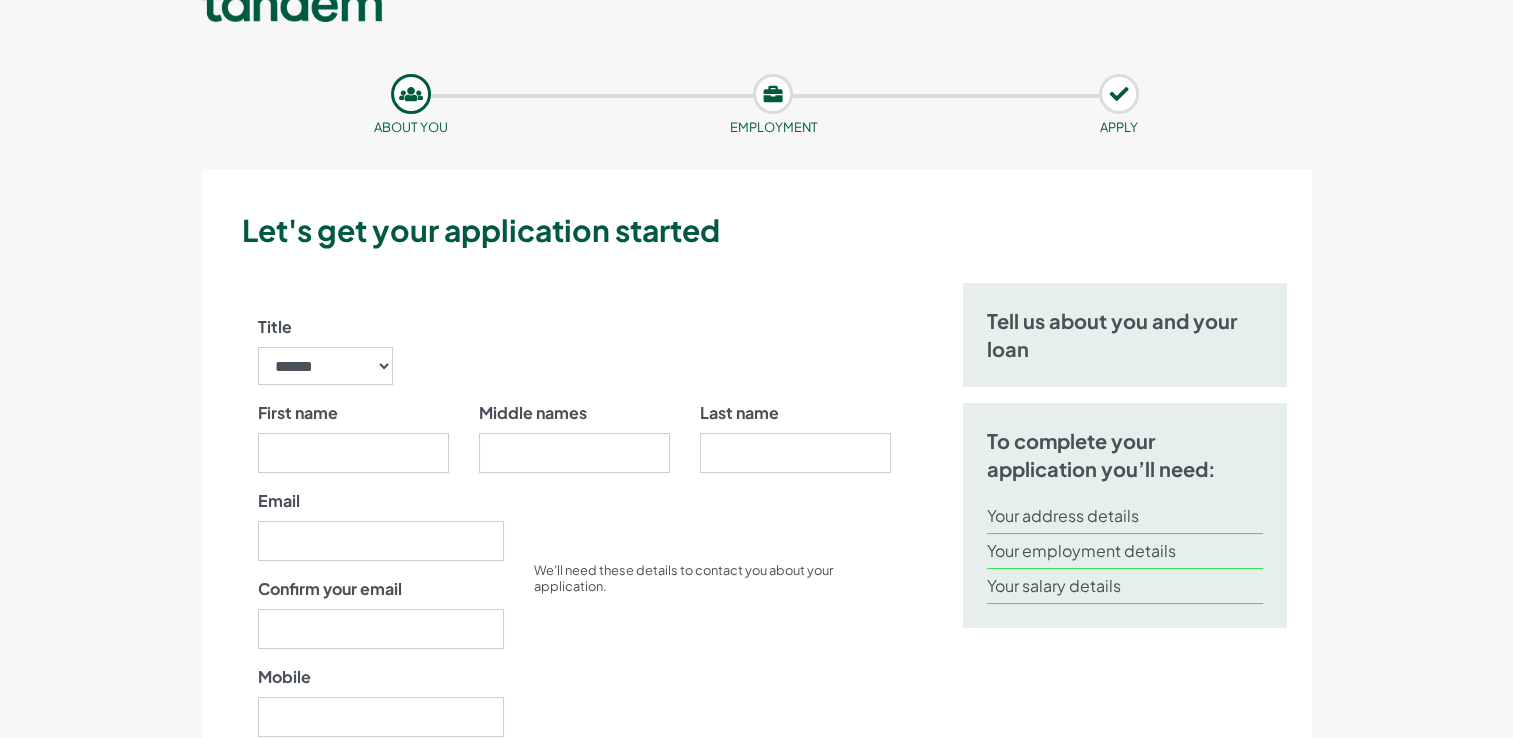 scroll, scrollTop: 0, scrollLeft: 0, axis: both 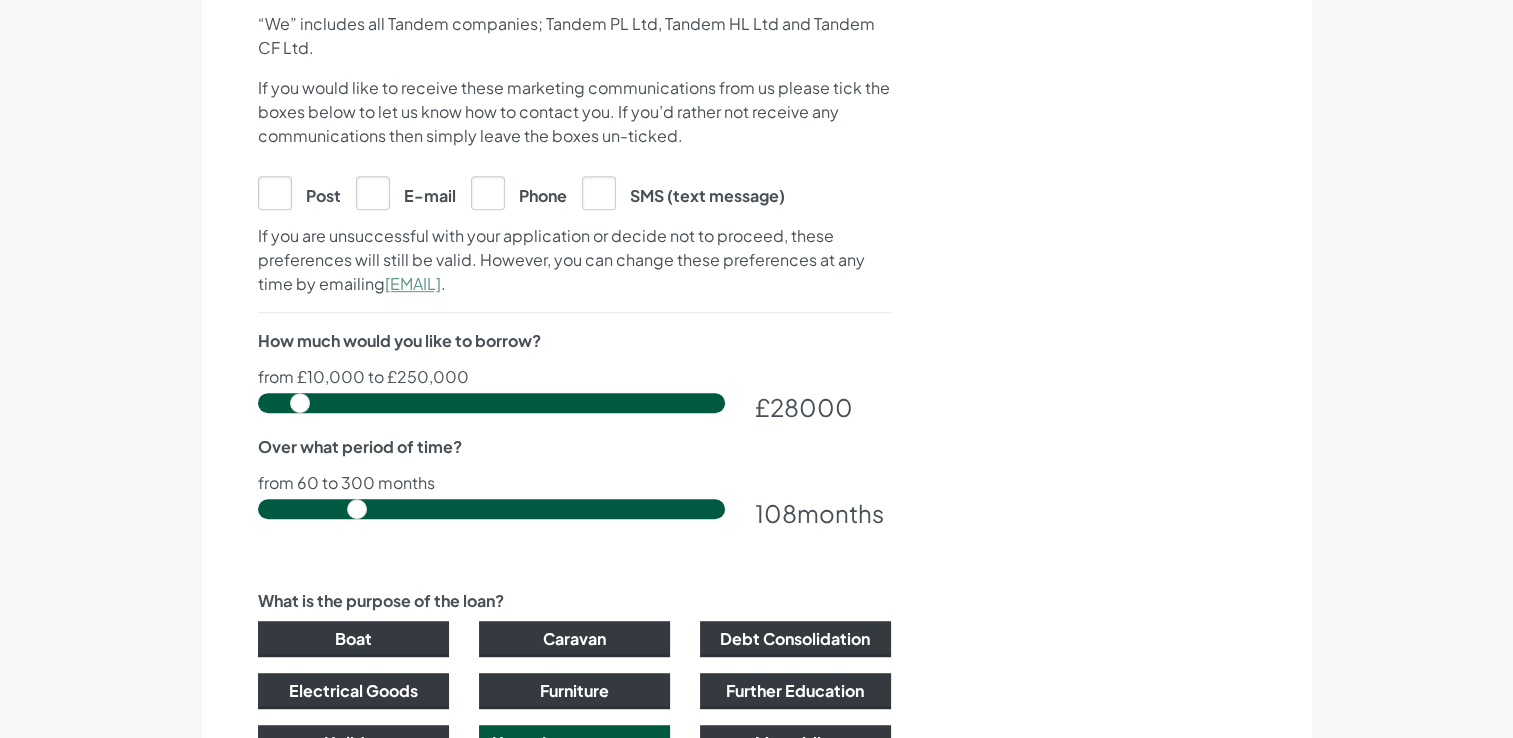 drag, startPoint x: 524, startPoint y: 402, endPoint x: 300, endPoint y: 419, distance: 224.64417 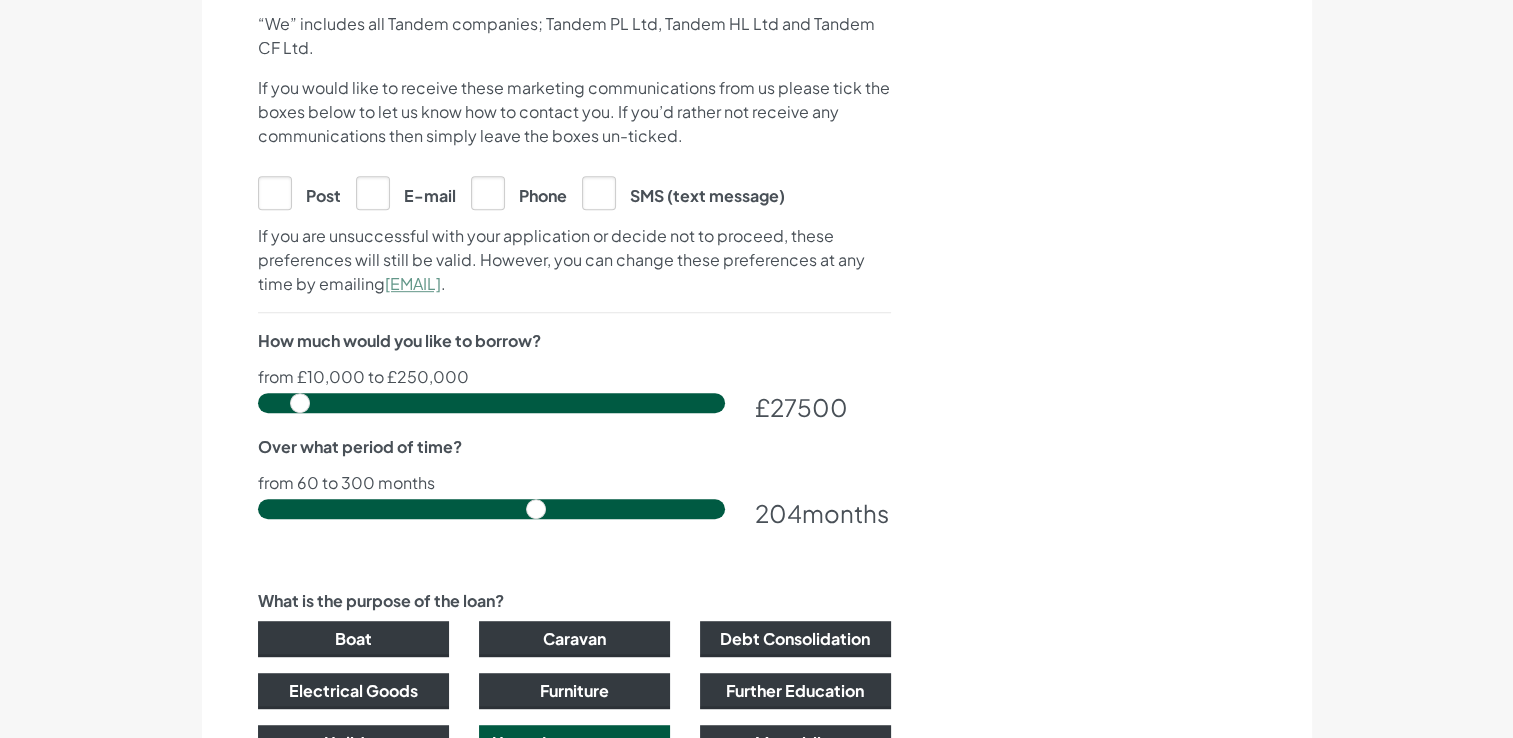 drag, startPoint x: 356, startPoint y: 510, endPoint x: 532, endPoint y: 529, distance: 177.0226 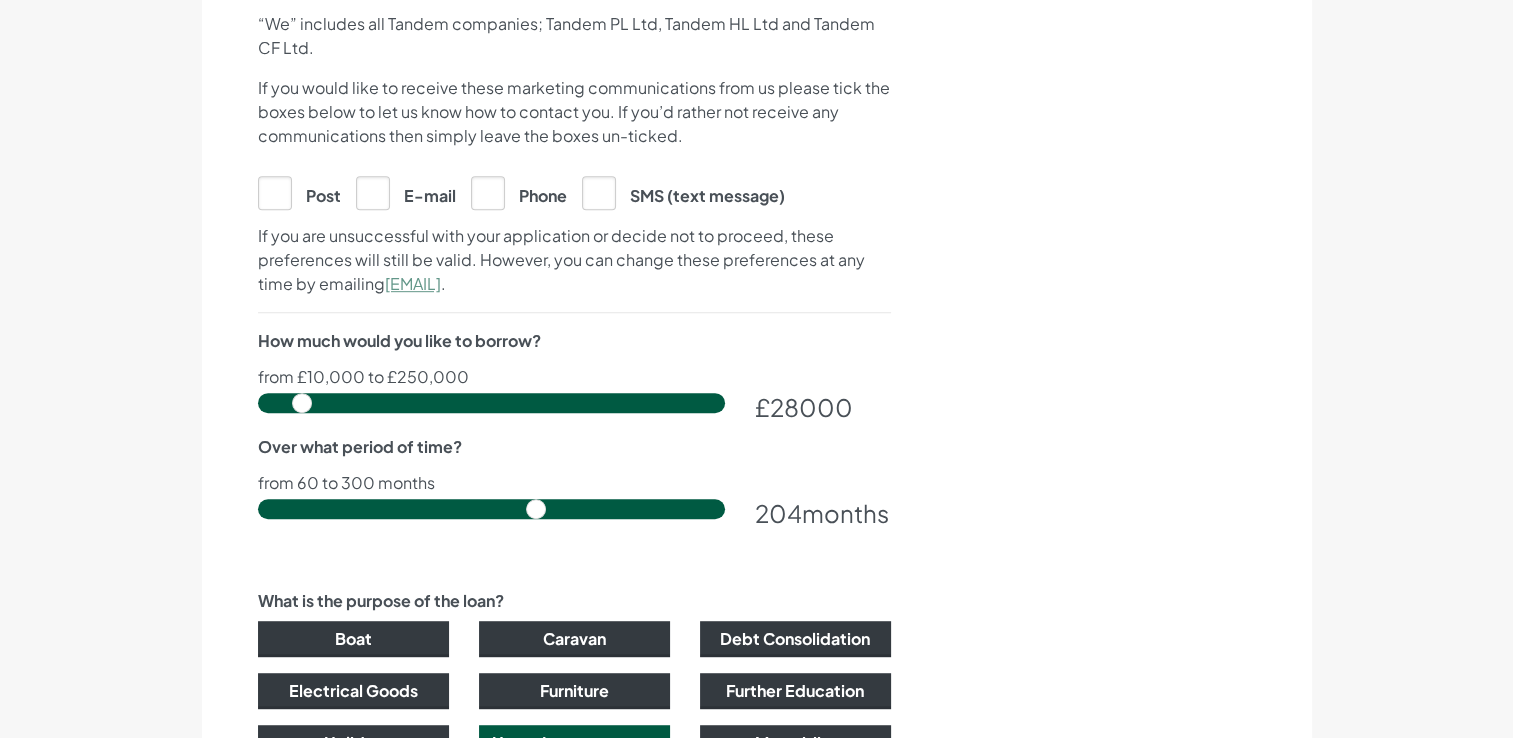 click at bounding box center (491, 403) 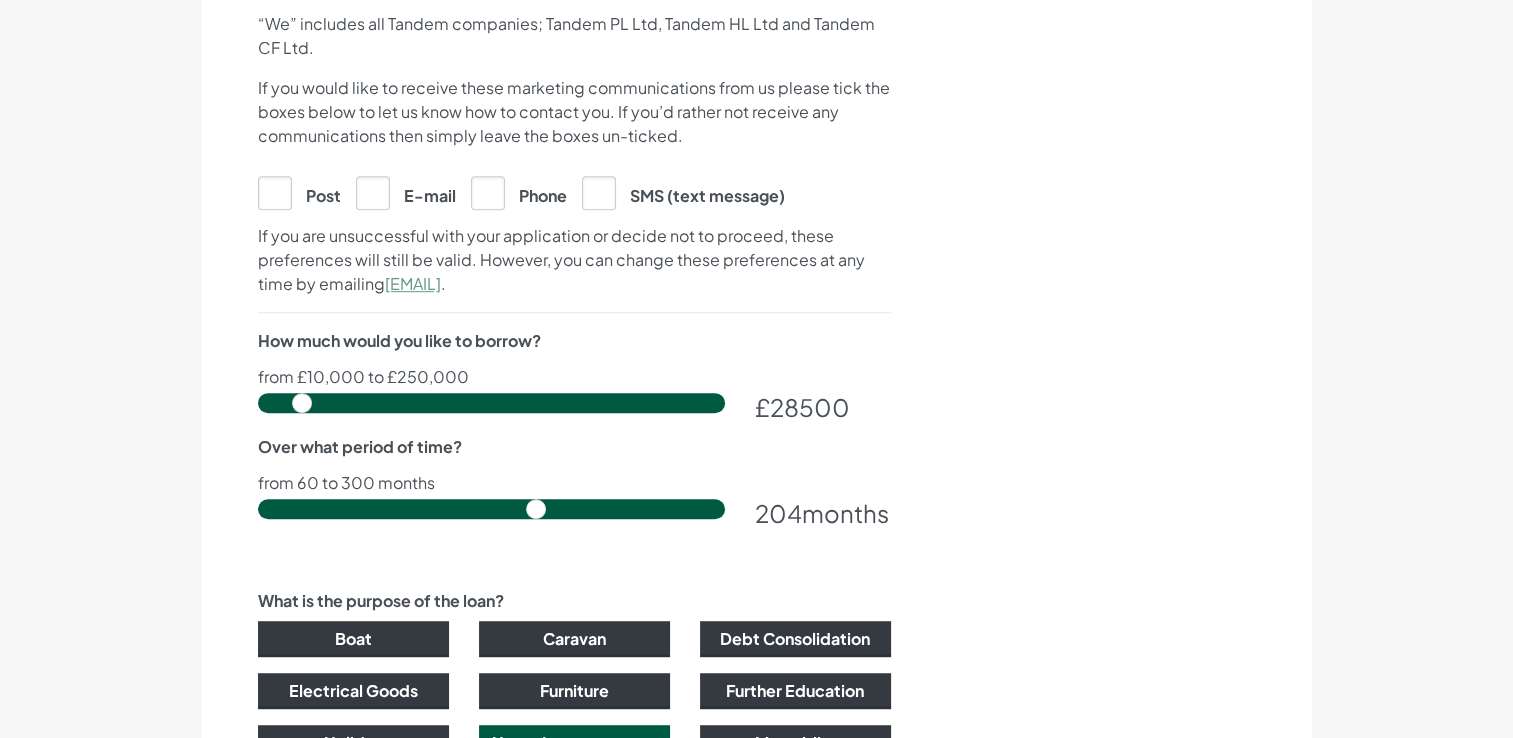 click on "28500" at bounding box center [810, 407] 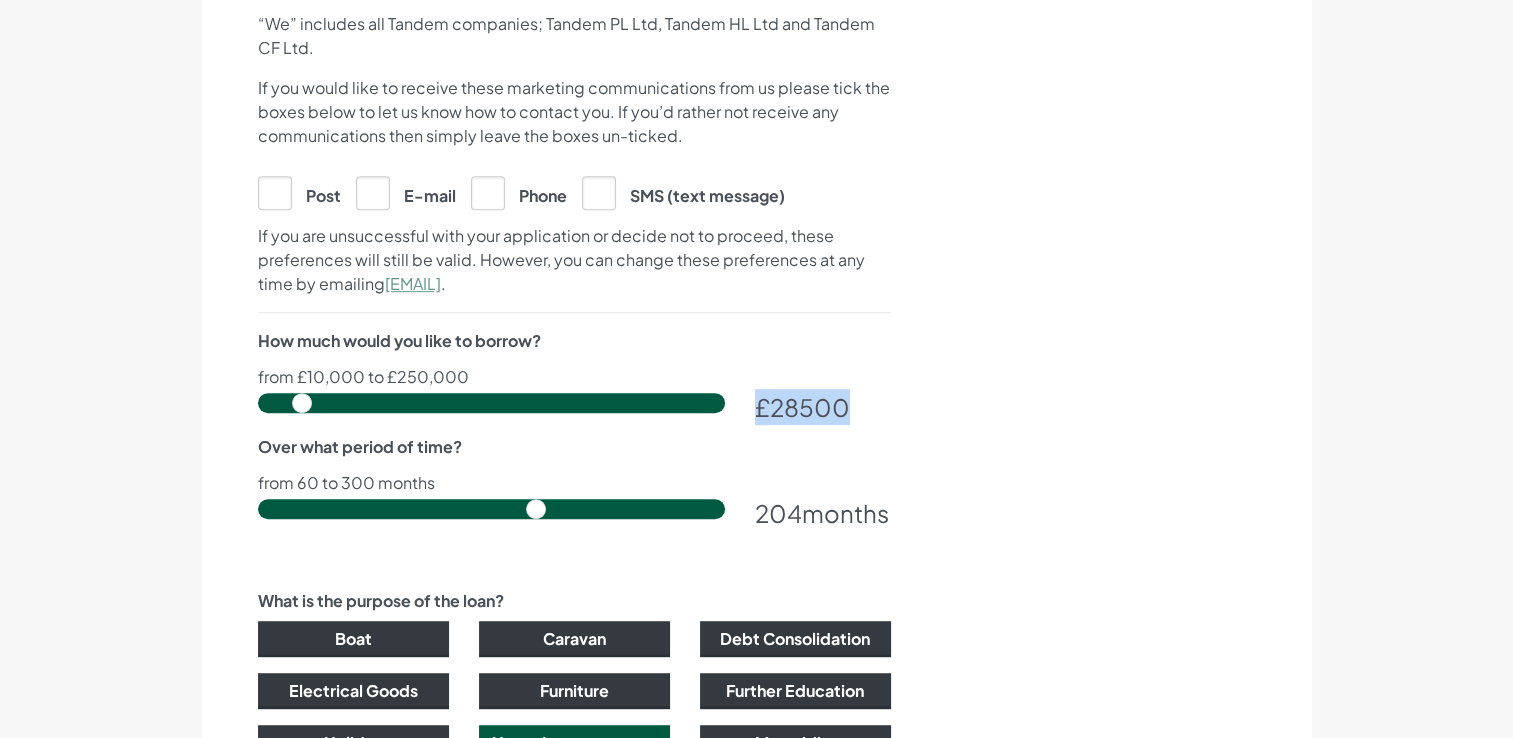 drag, startPoint x: 848, startPoint y: 406, endPoint x: 727, endPoint y: 426, distance: 122.641754 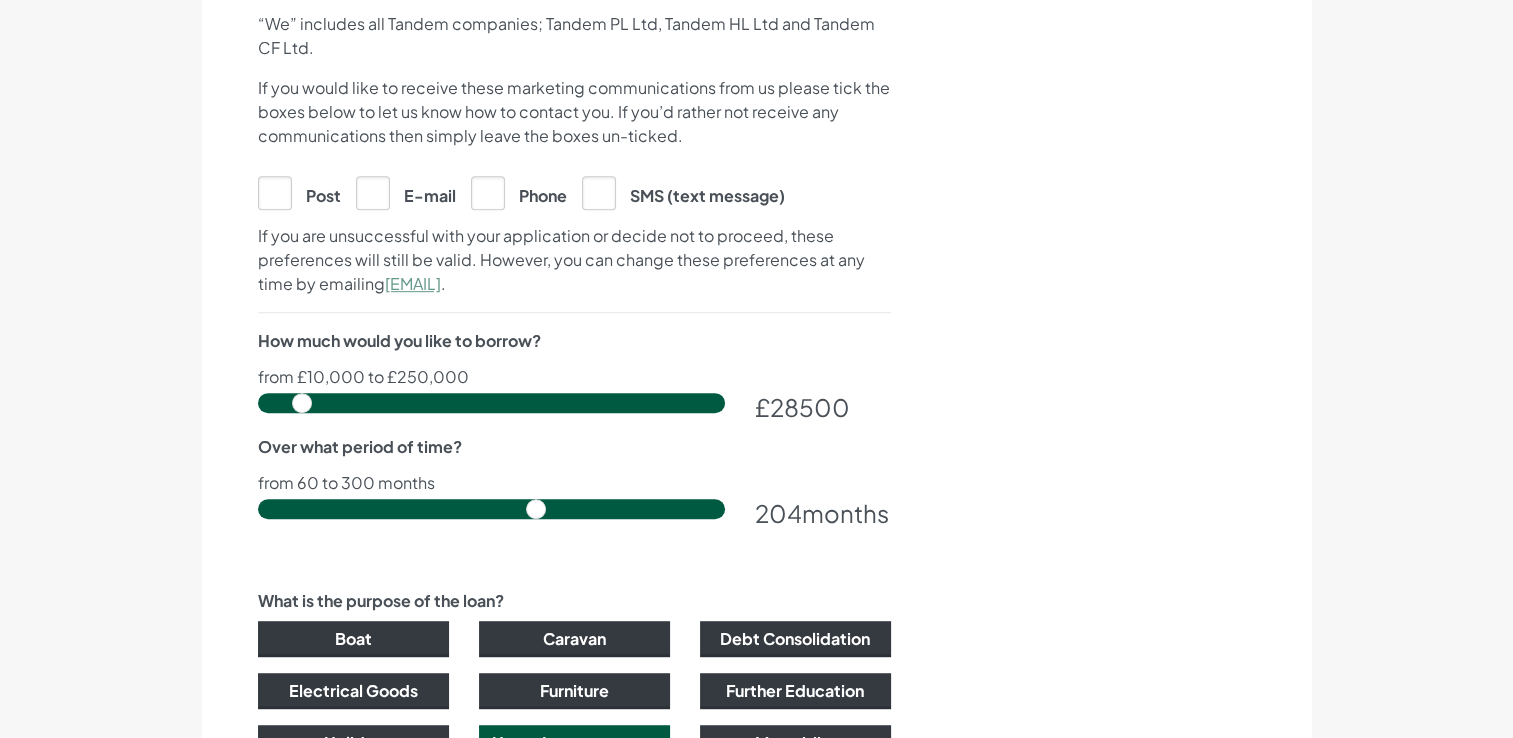 drag, startPoint x: 727, startPoint y: 426, endPoint x: 828, endPoint y: 460, distance: 106.56923 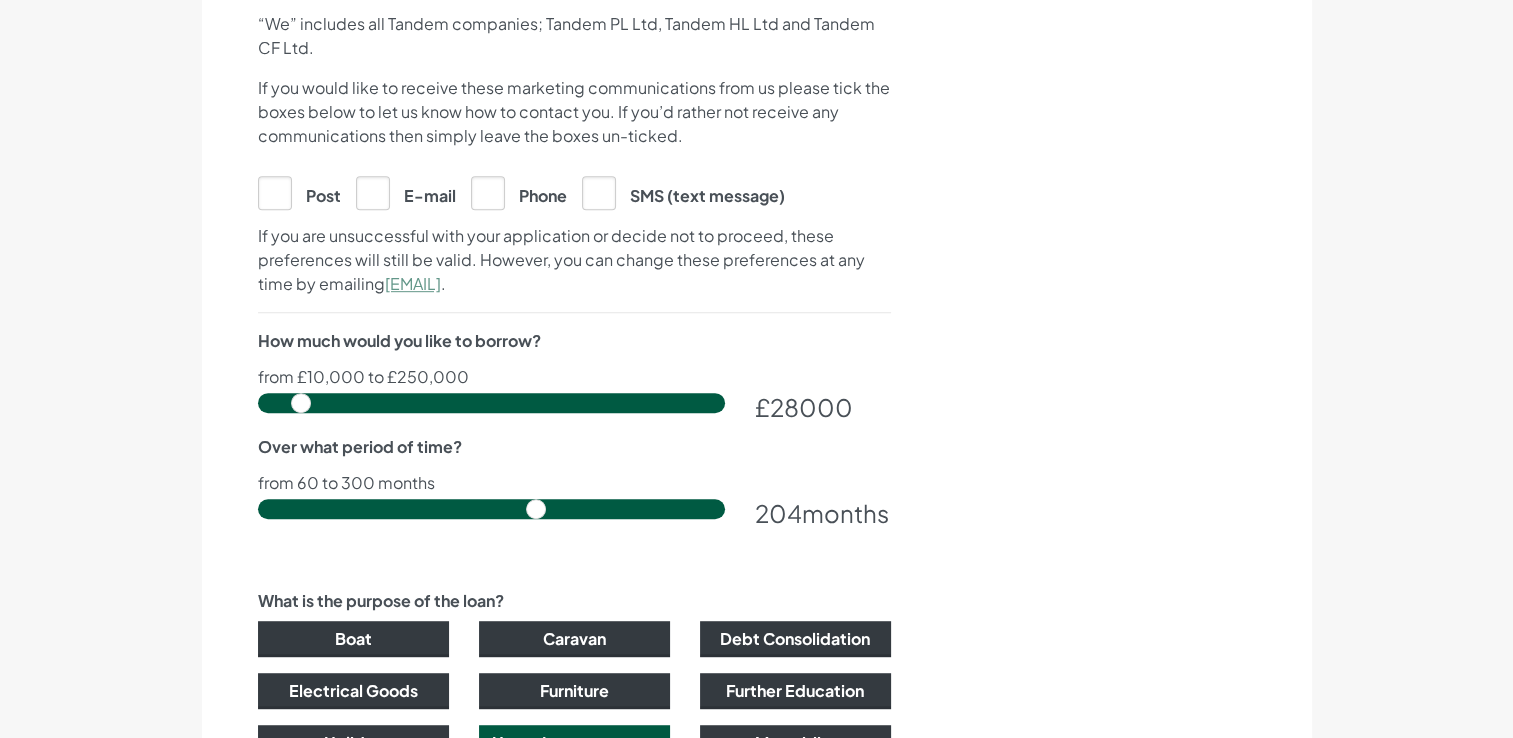 type on "28000" 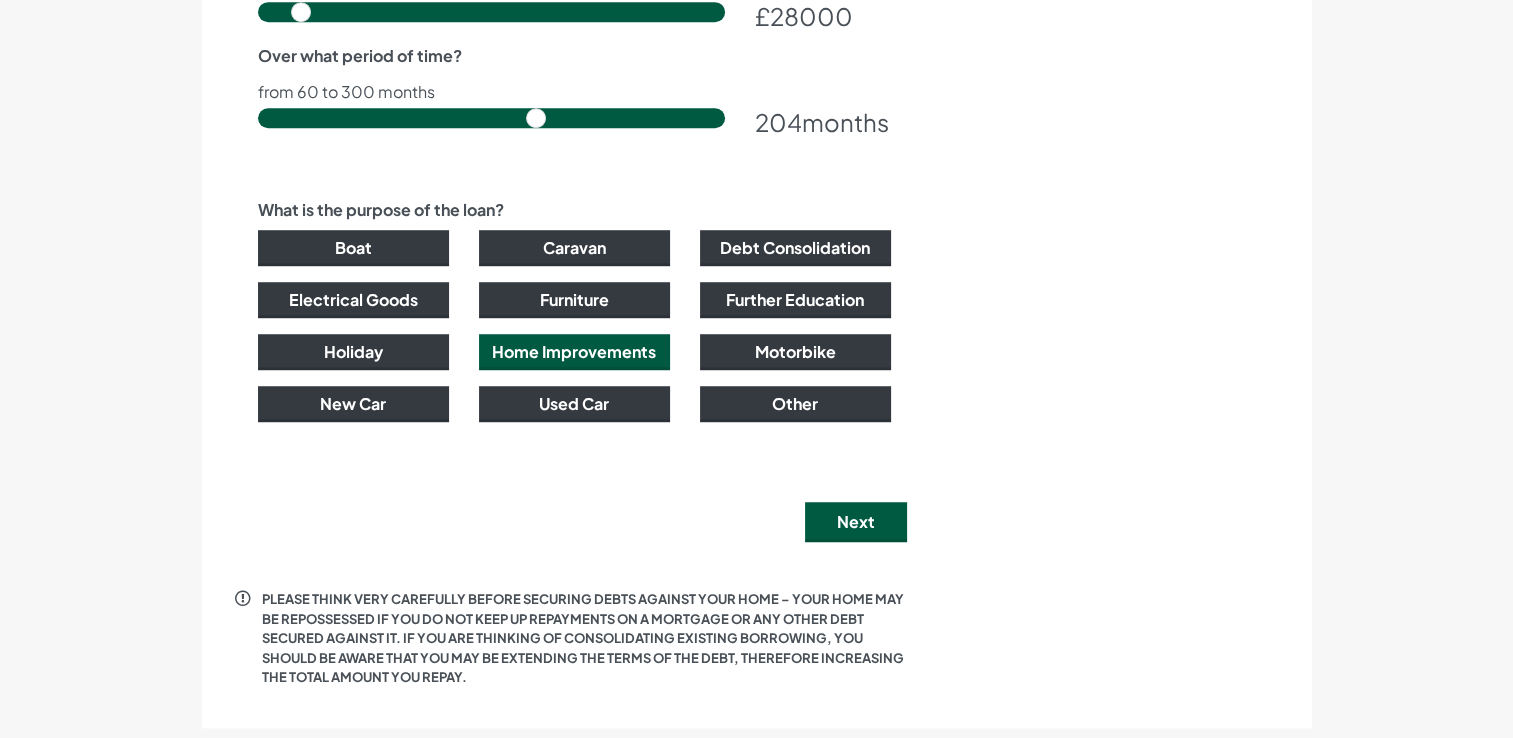 scroll, scrollTop: 1400, scrollLeft: 0, axis: vertical 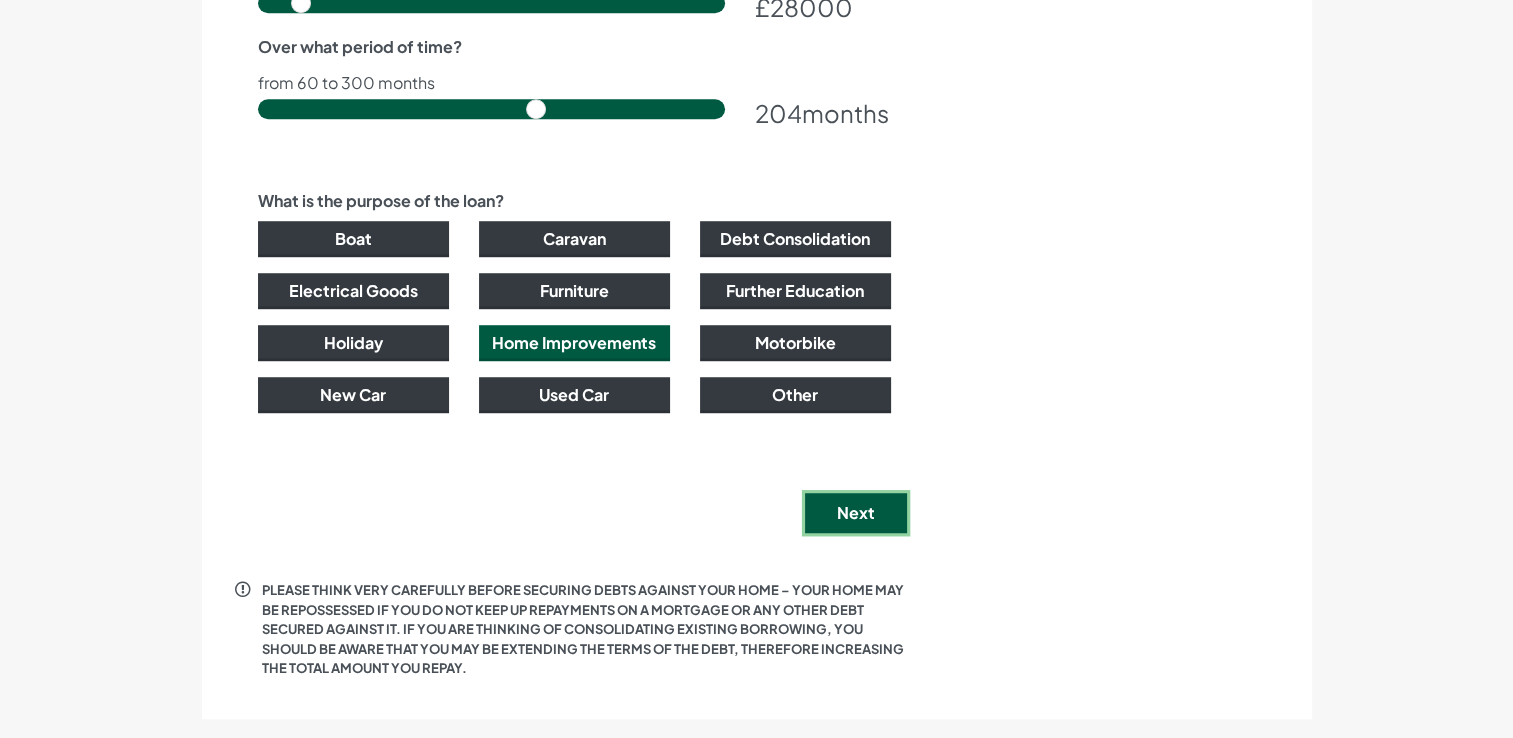 click on "Next" at bounding box center (856, 513) 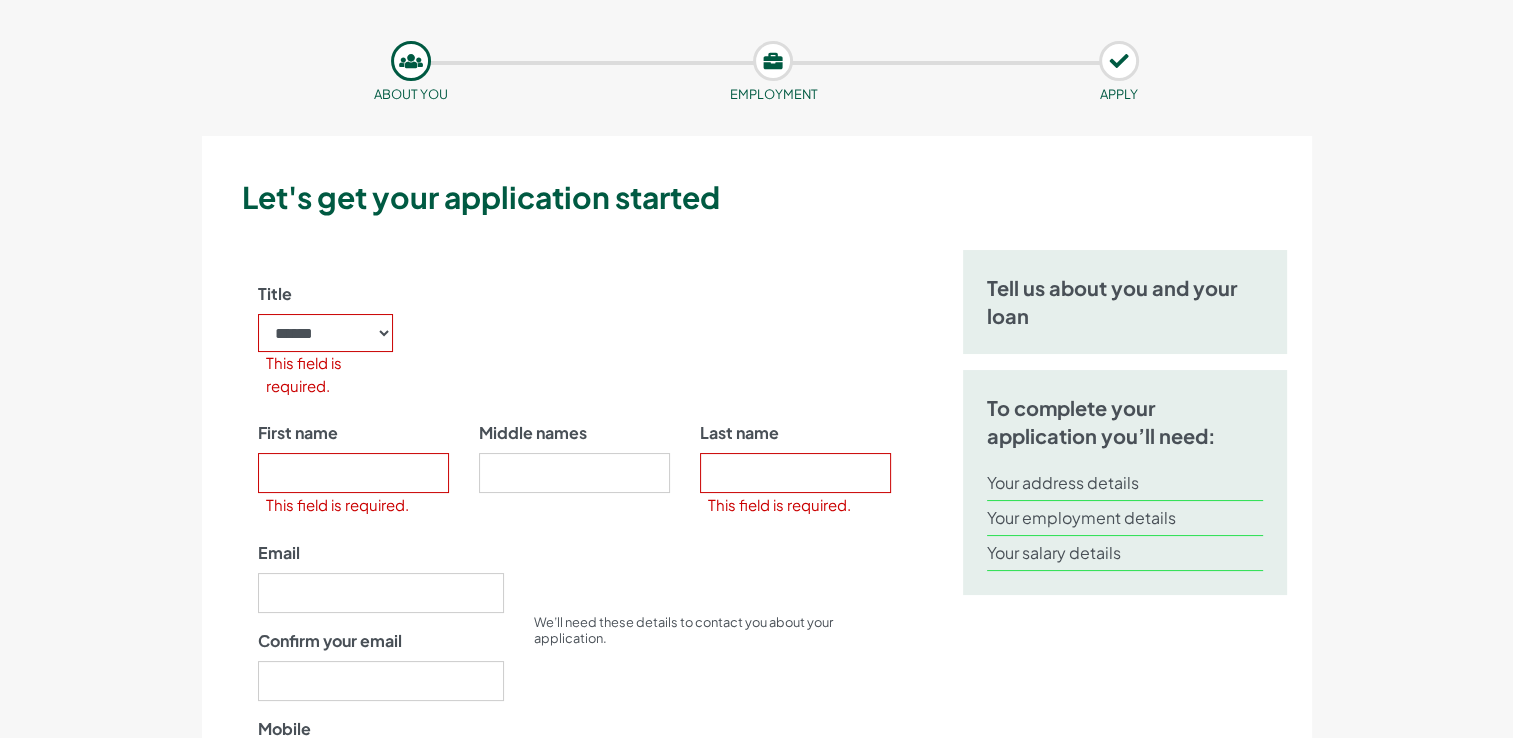 scroll, scrollTop: 0, scrollLeft: 0, axis: both 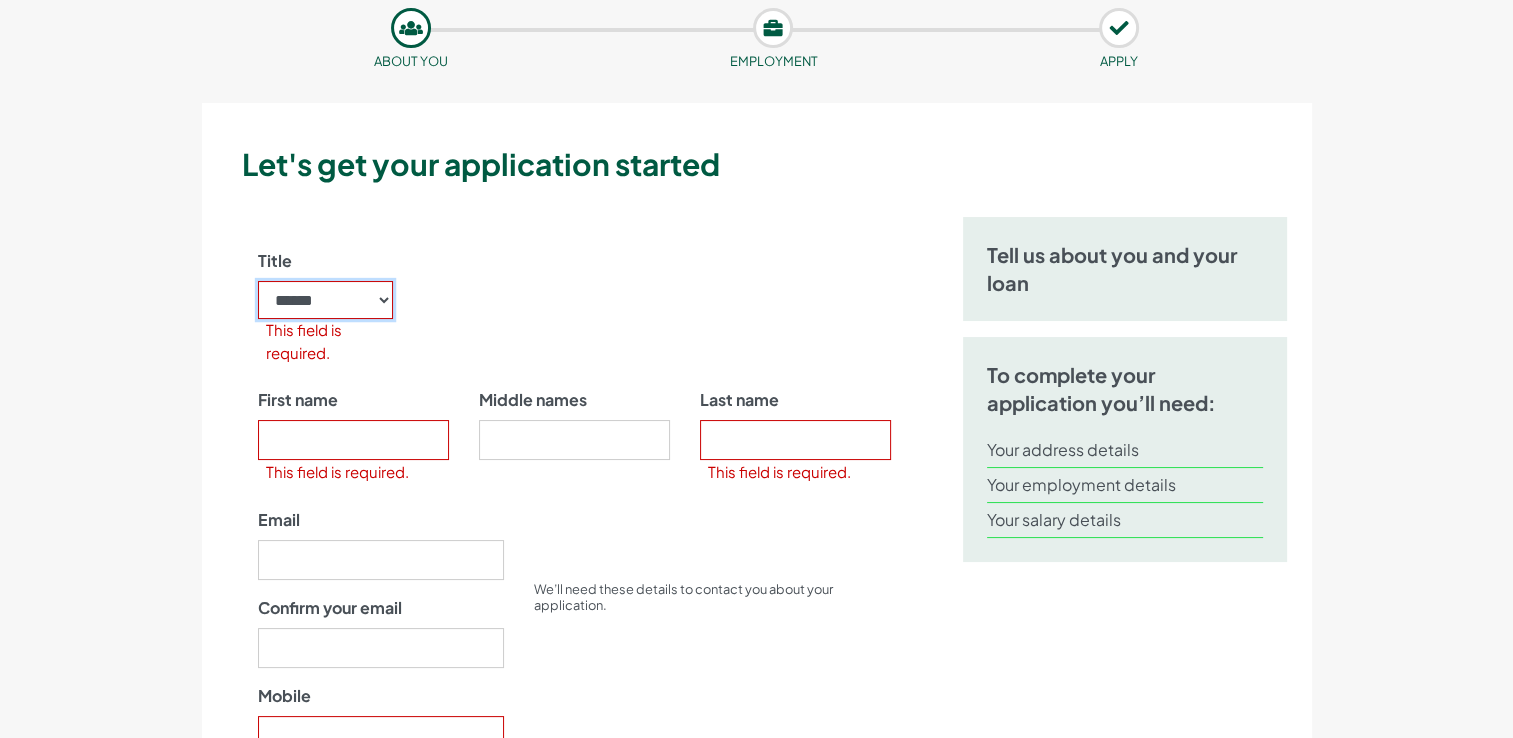 click on "******
**
***
****
**
**
****" at bounding box center (326, 300) 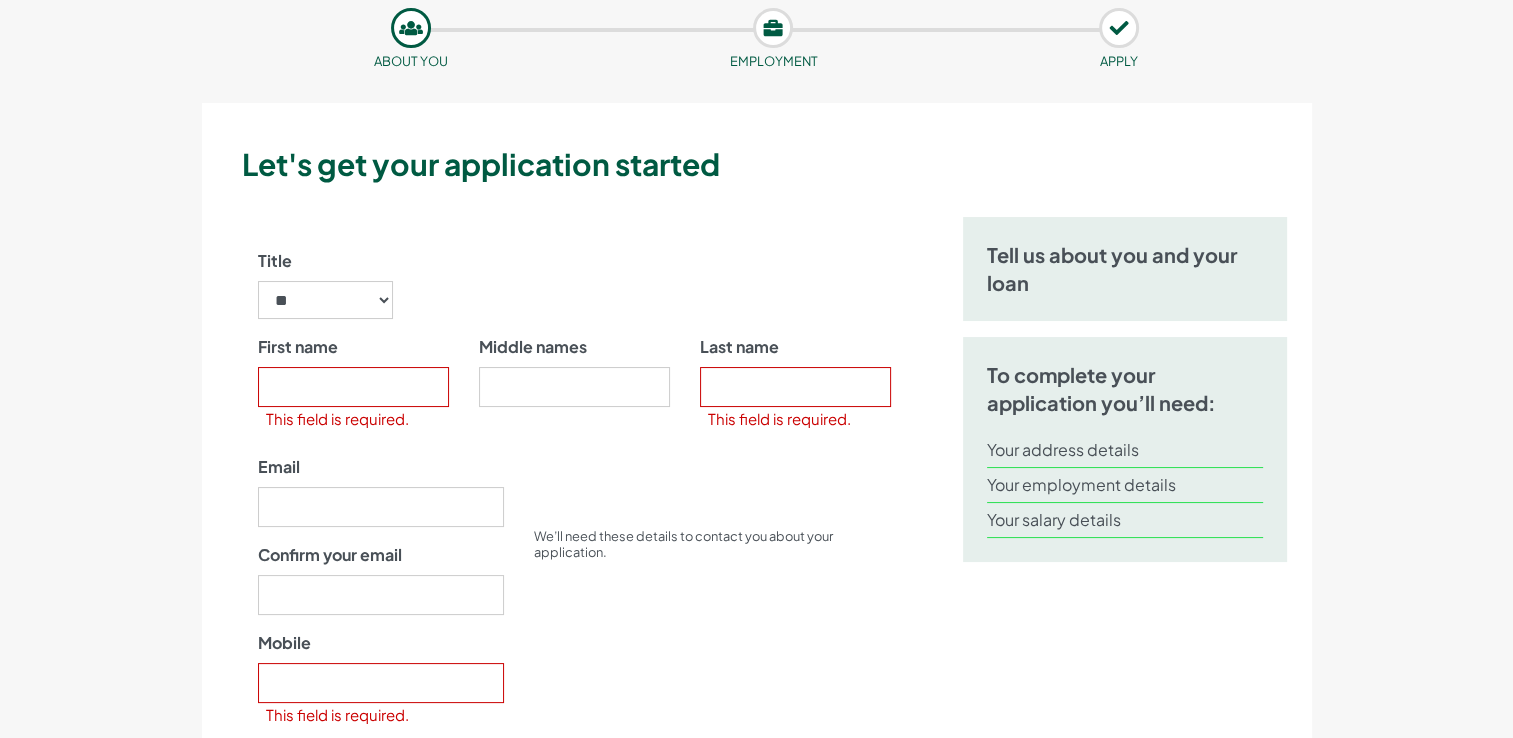 click on "First name
This field is required." at bounding box center (353, 387) 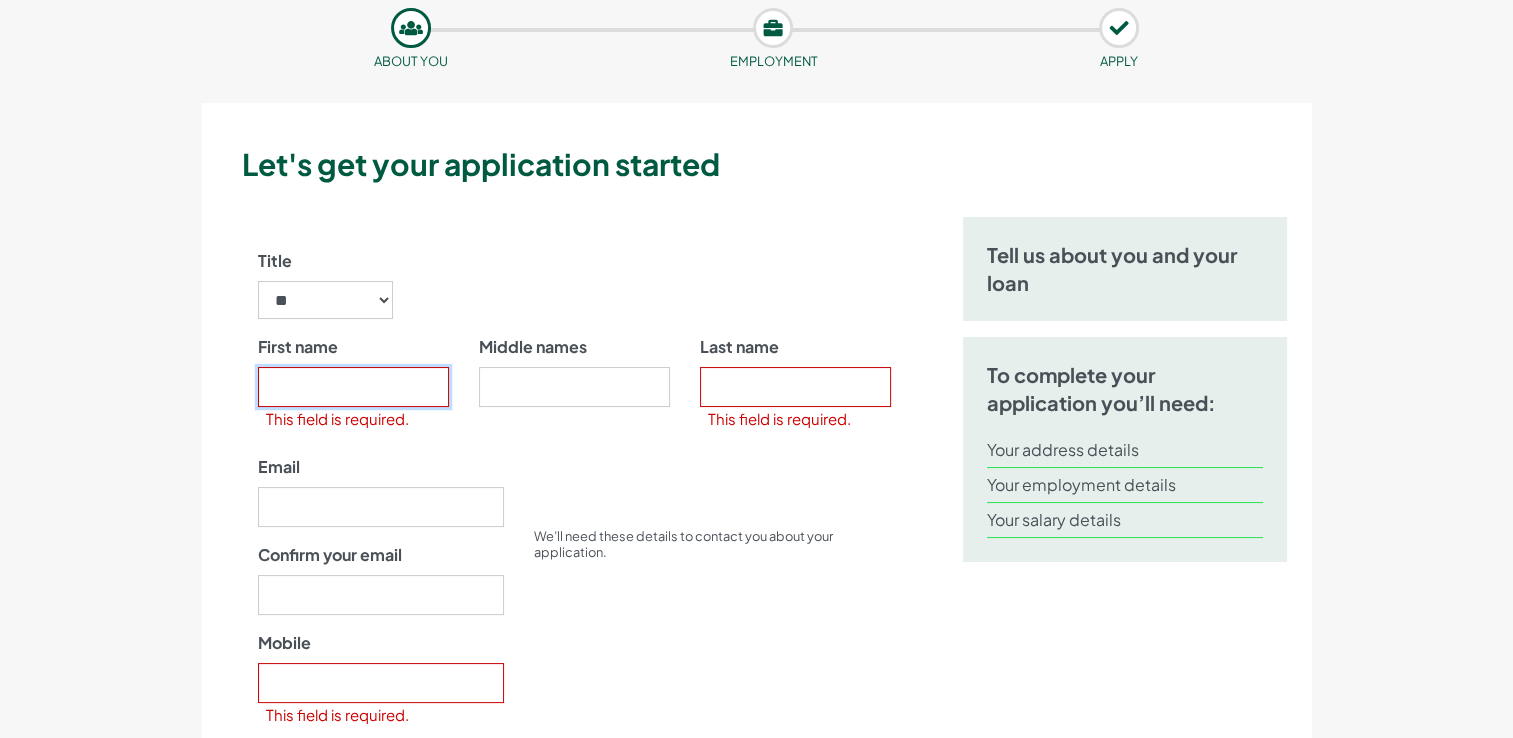 click on "First name" at bounding box center [353, 387] 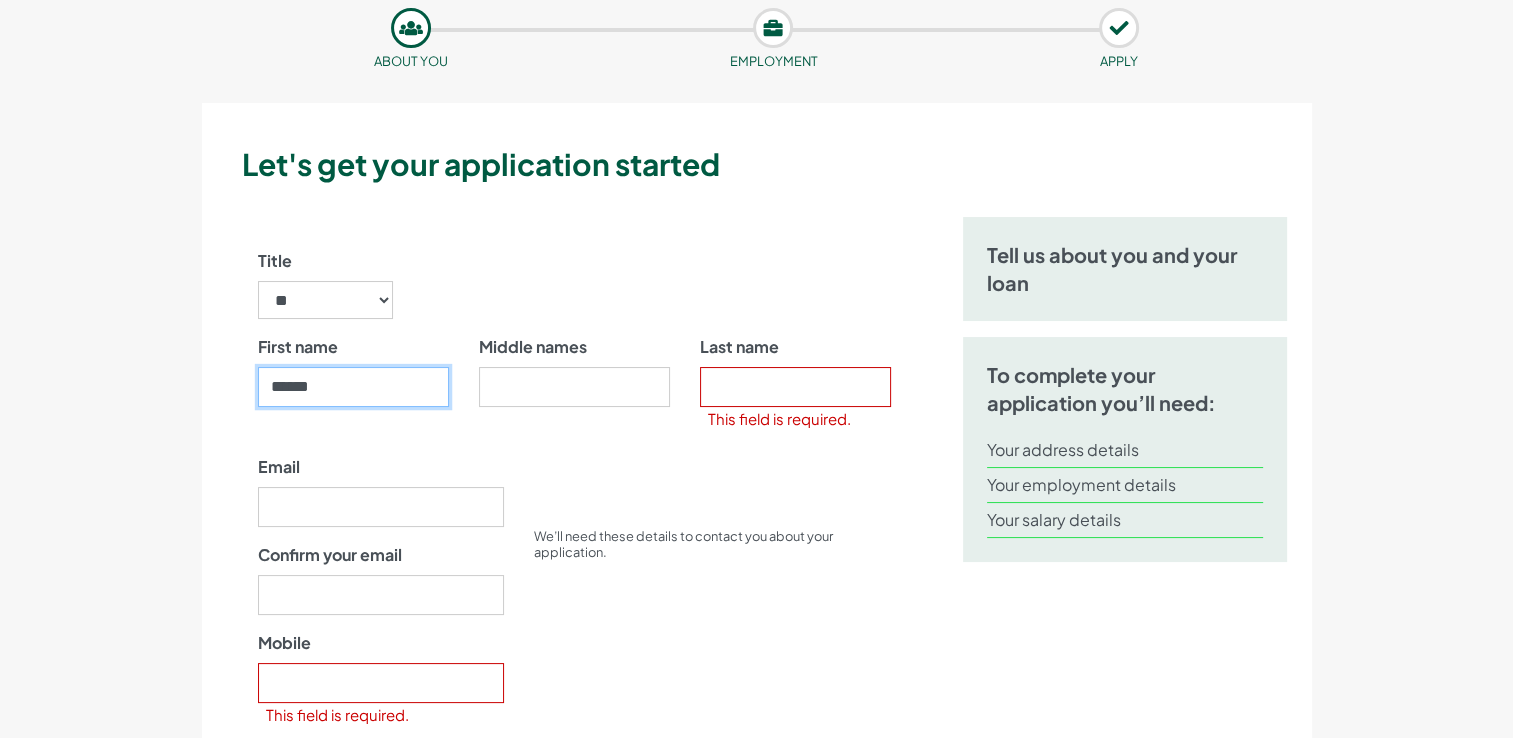type on "******" 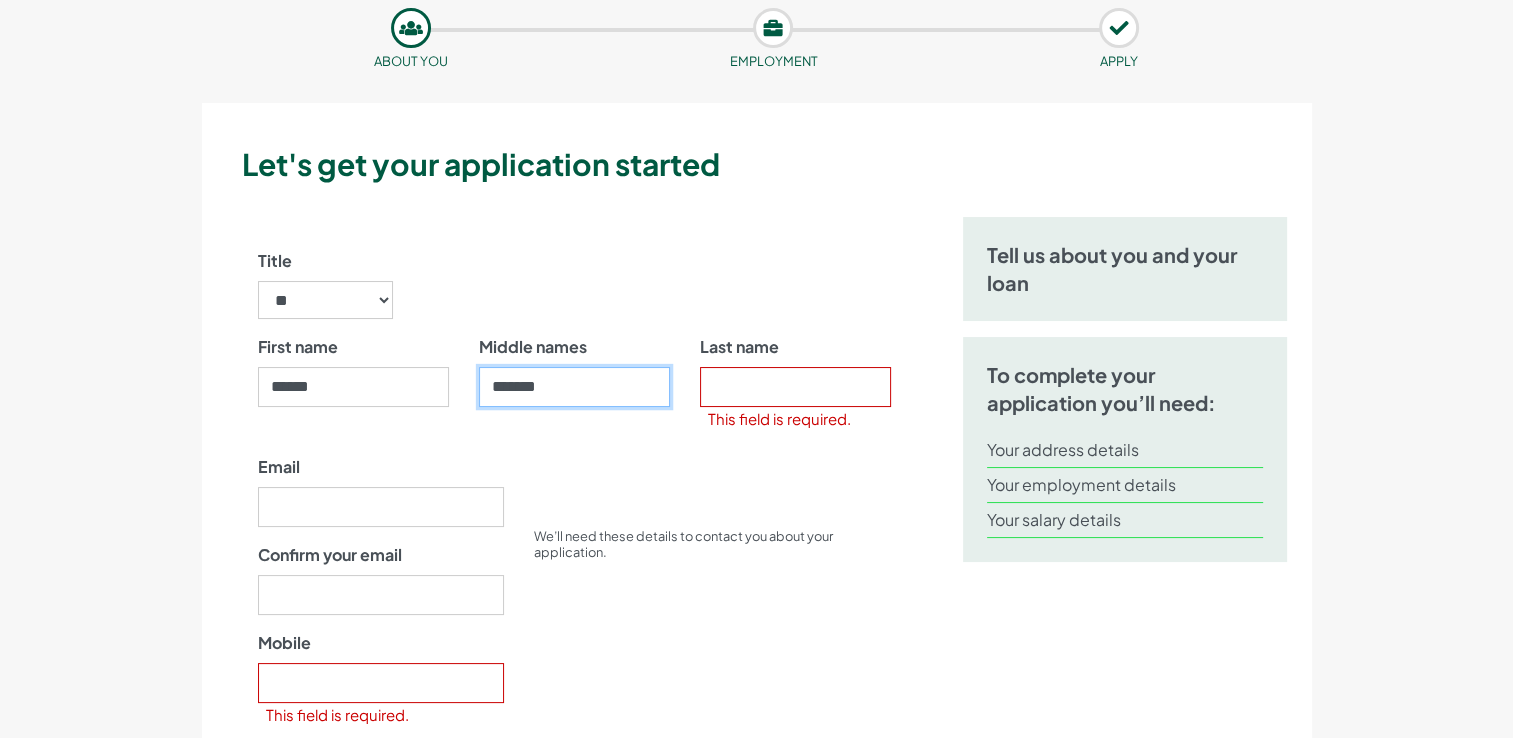 type on "*******" 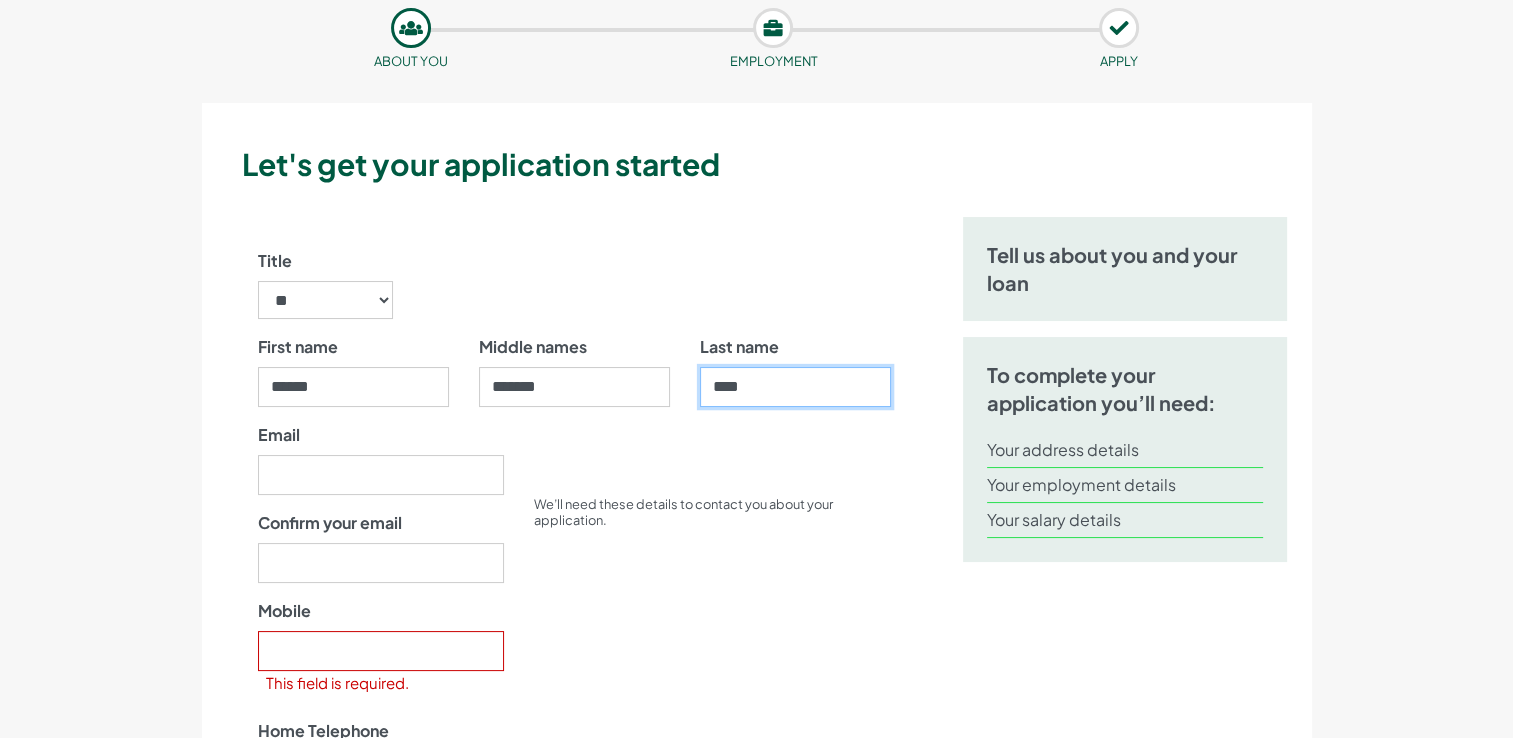 type on "****" 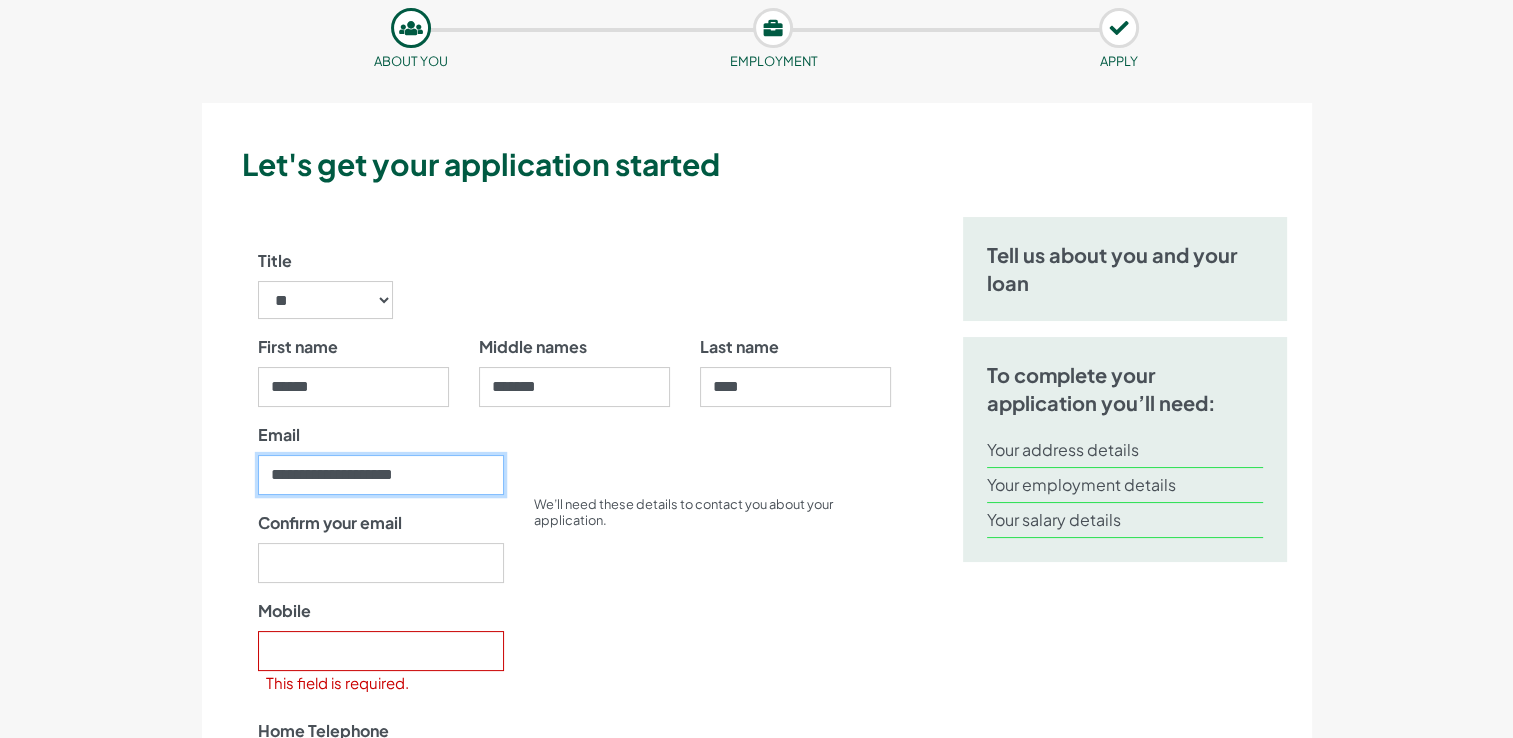 type on "**********" 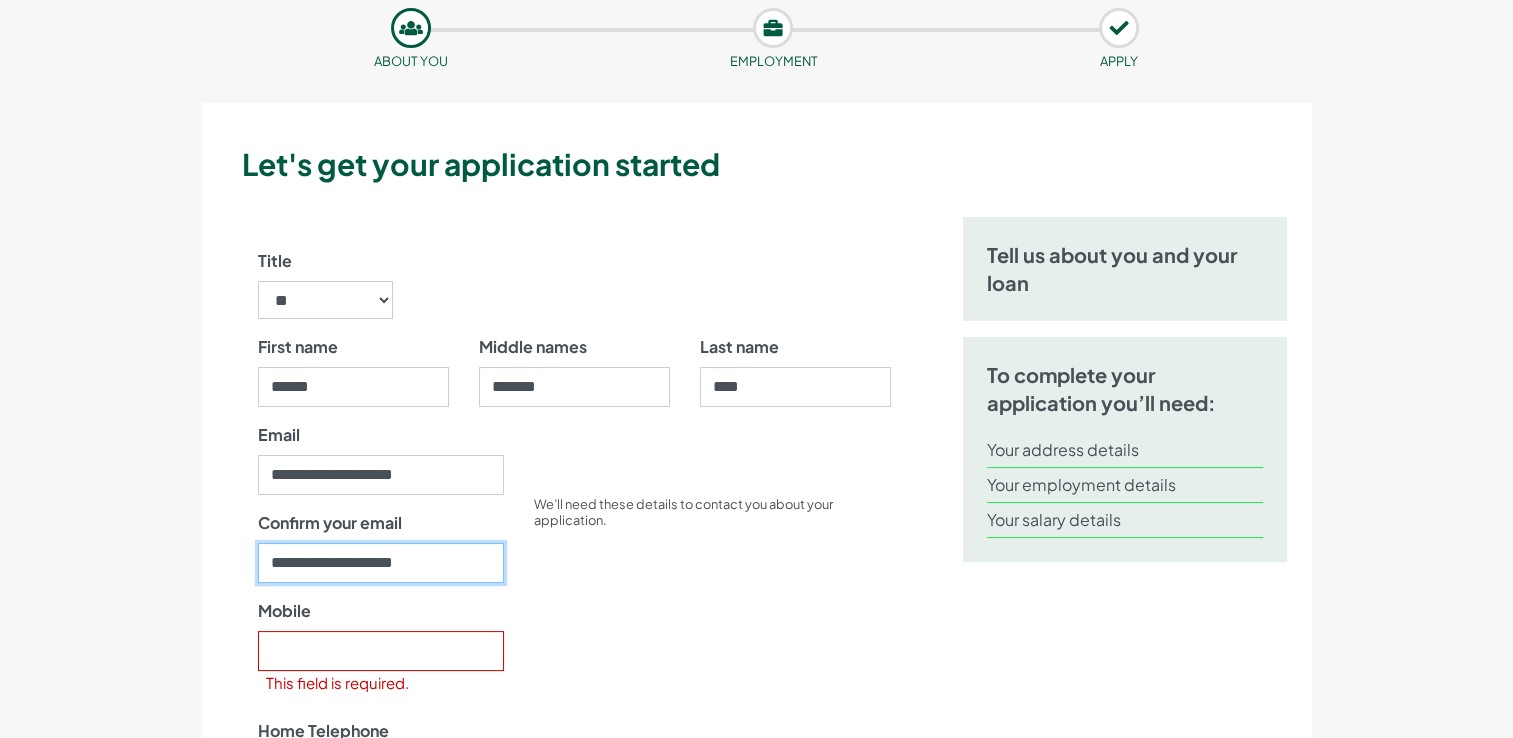 type on "**********" 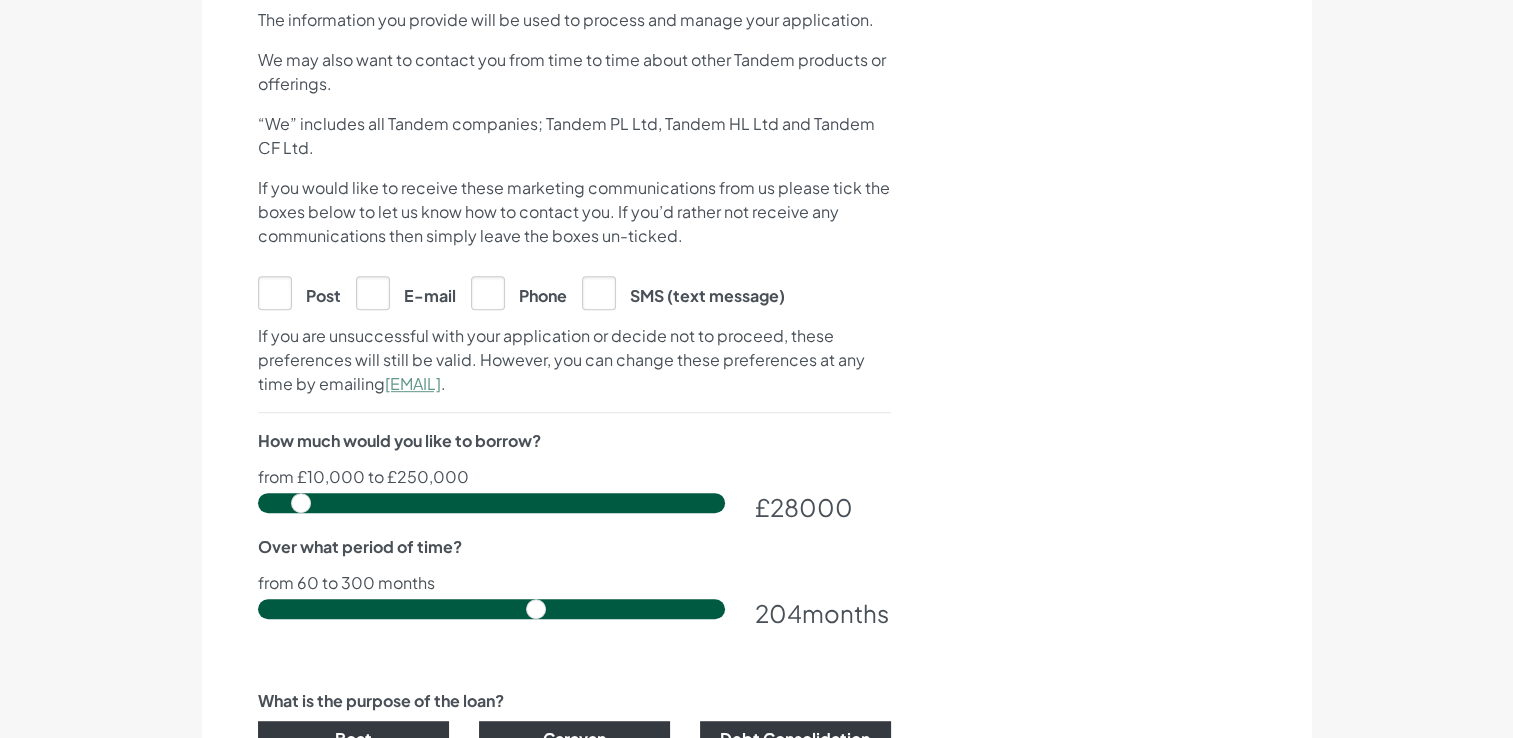 scroll, scrollTop: 1200, scrollLeft: 0, axis: vertical 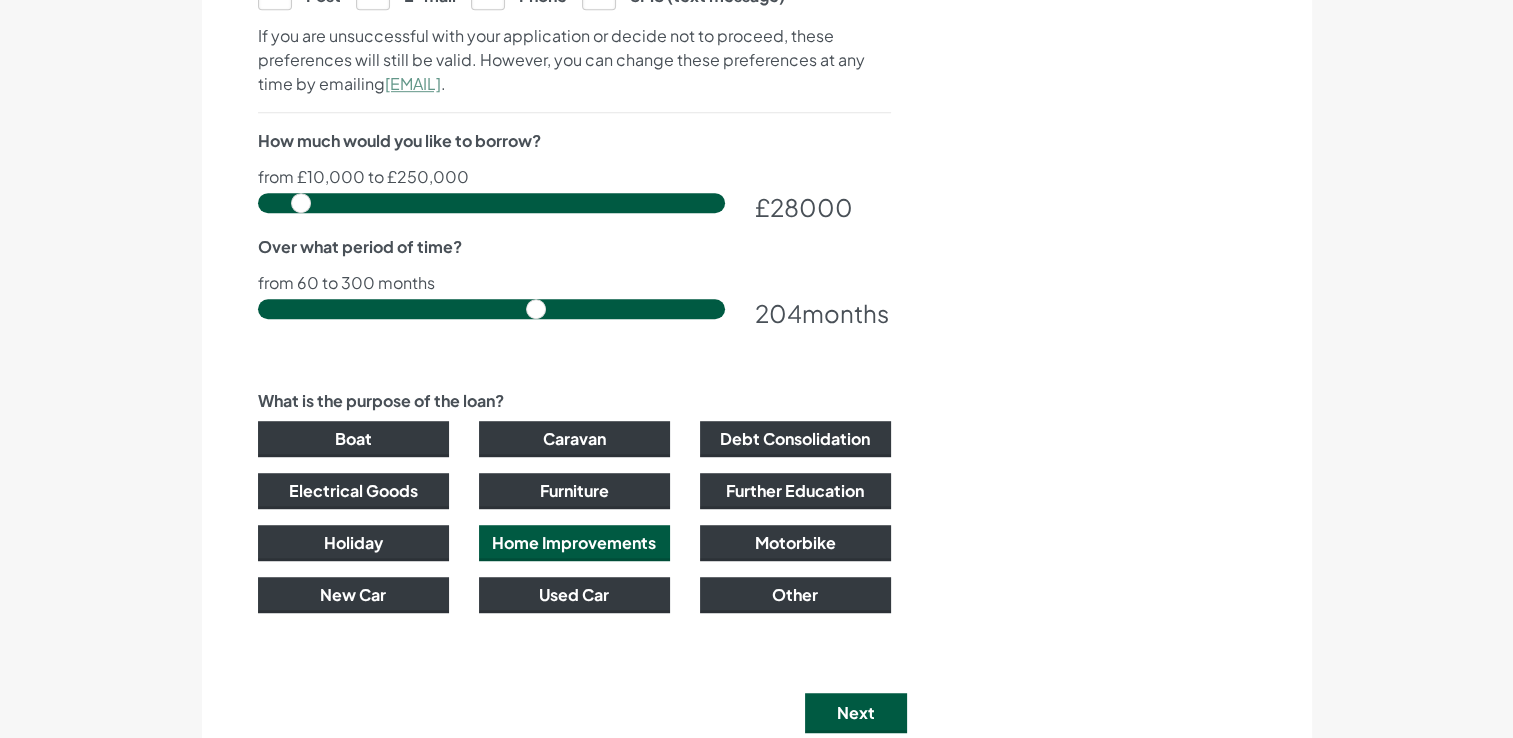 type on "[PHONE]" 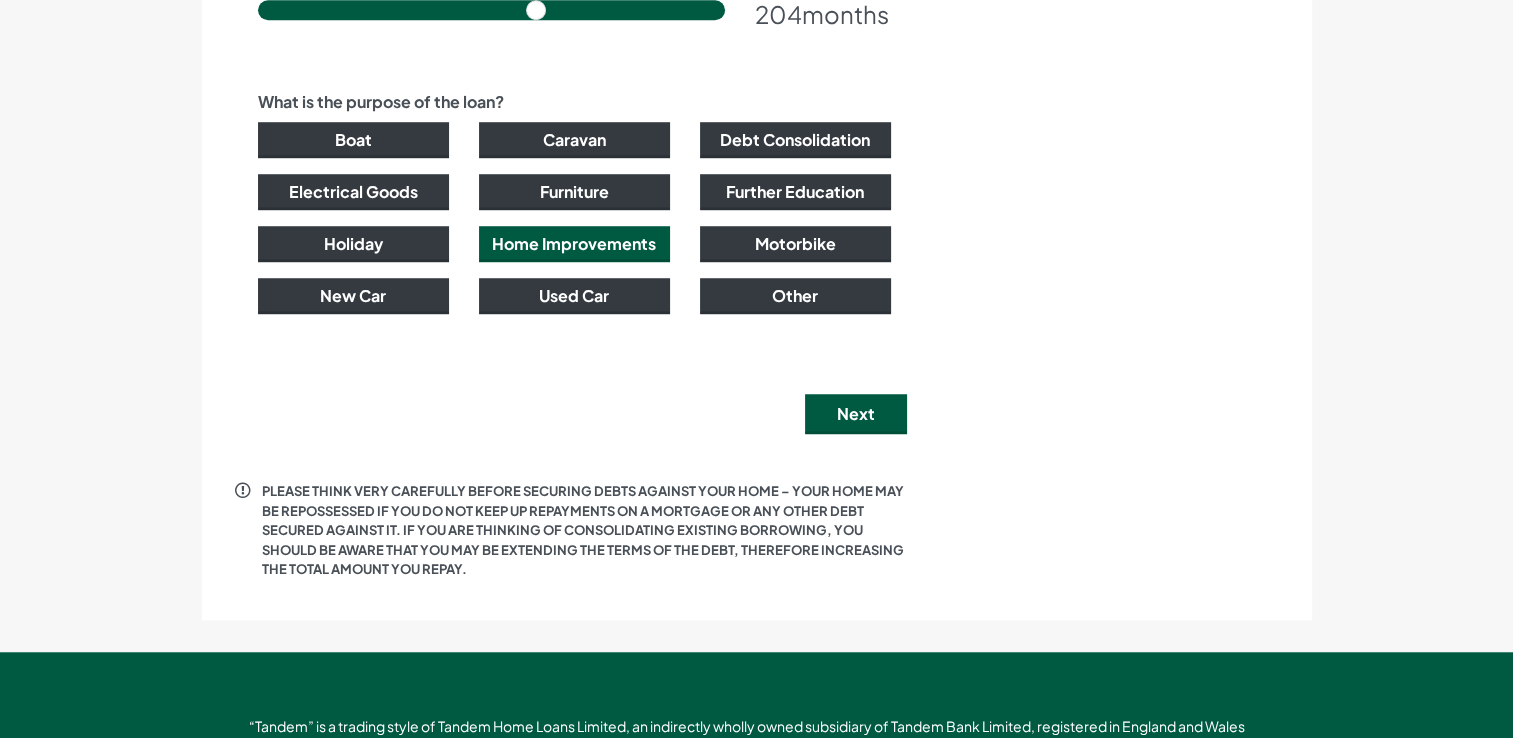 scroll, scrollTop: 1500, scrollLeft: 0, axis: vertical 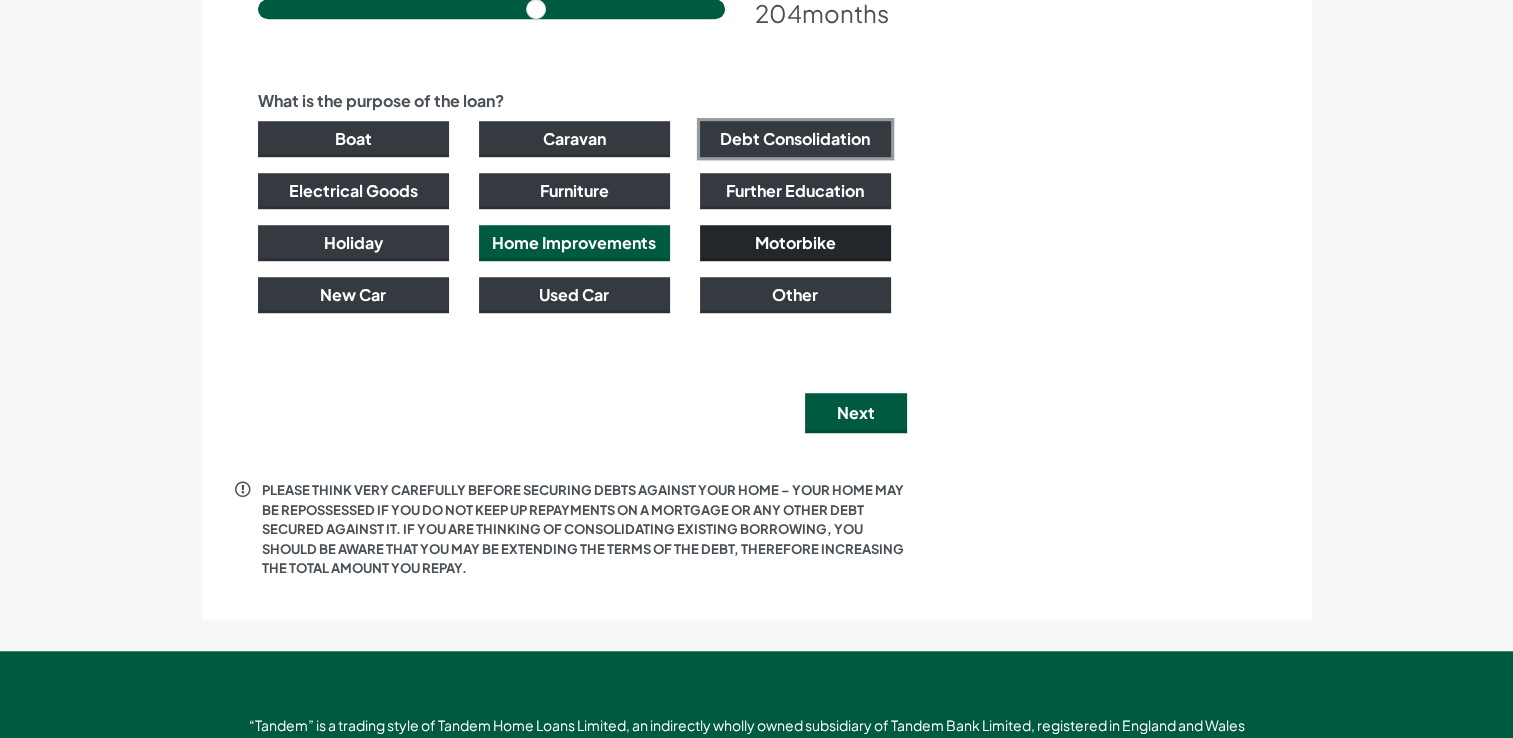 drag, startPoint x: 799, startPoint y: 124, endPoint x: 812, endPoint y: 249, distance: 125.67418 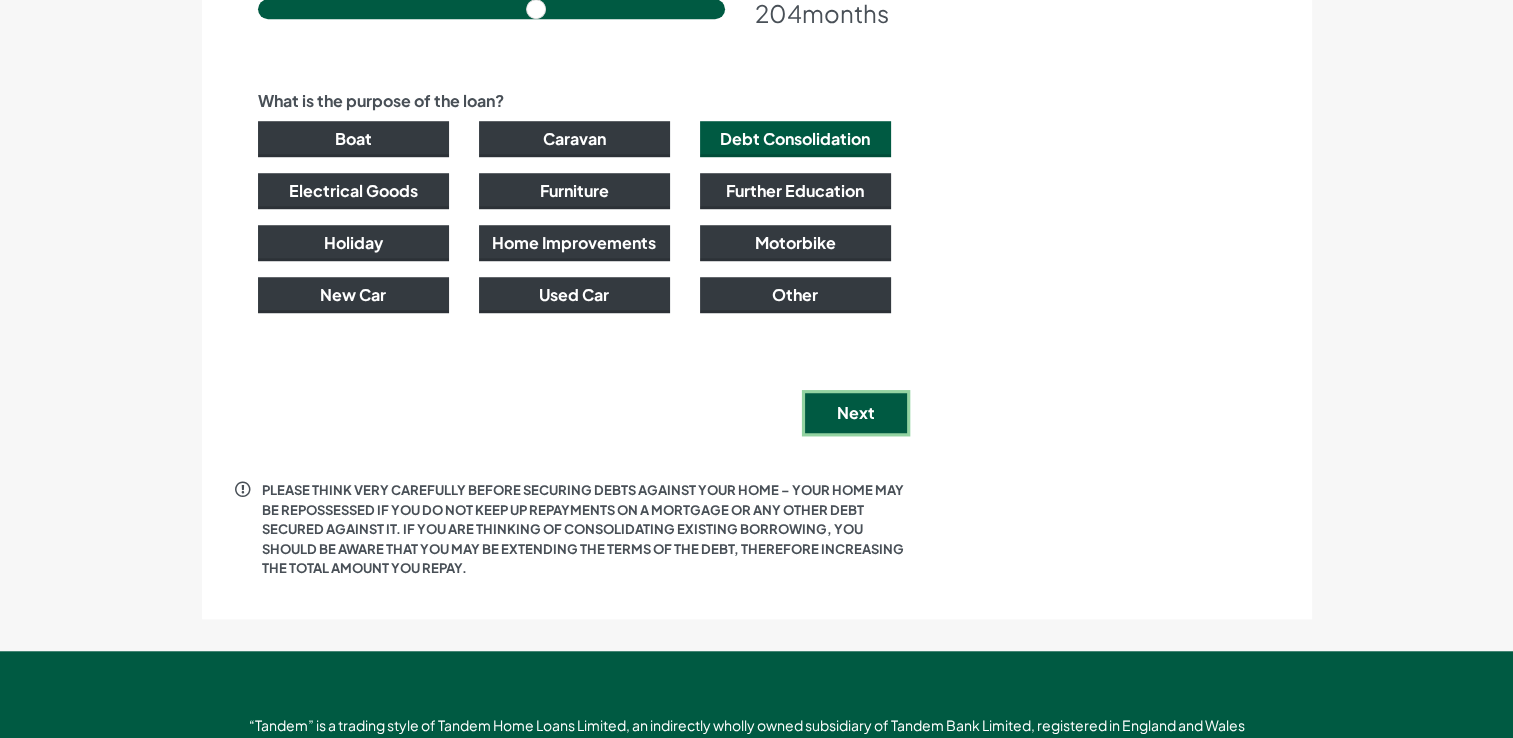click on "Next" at bounding box center [856, 413] 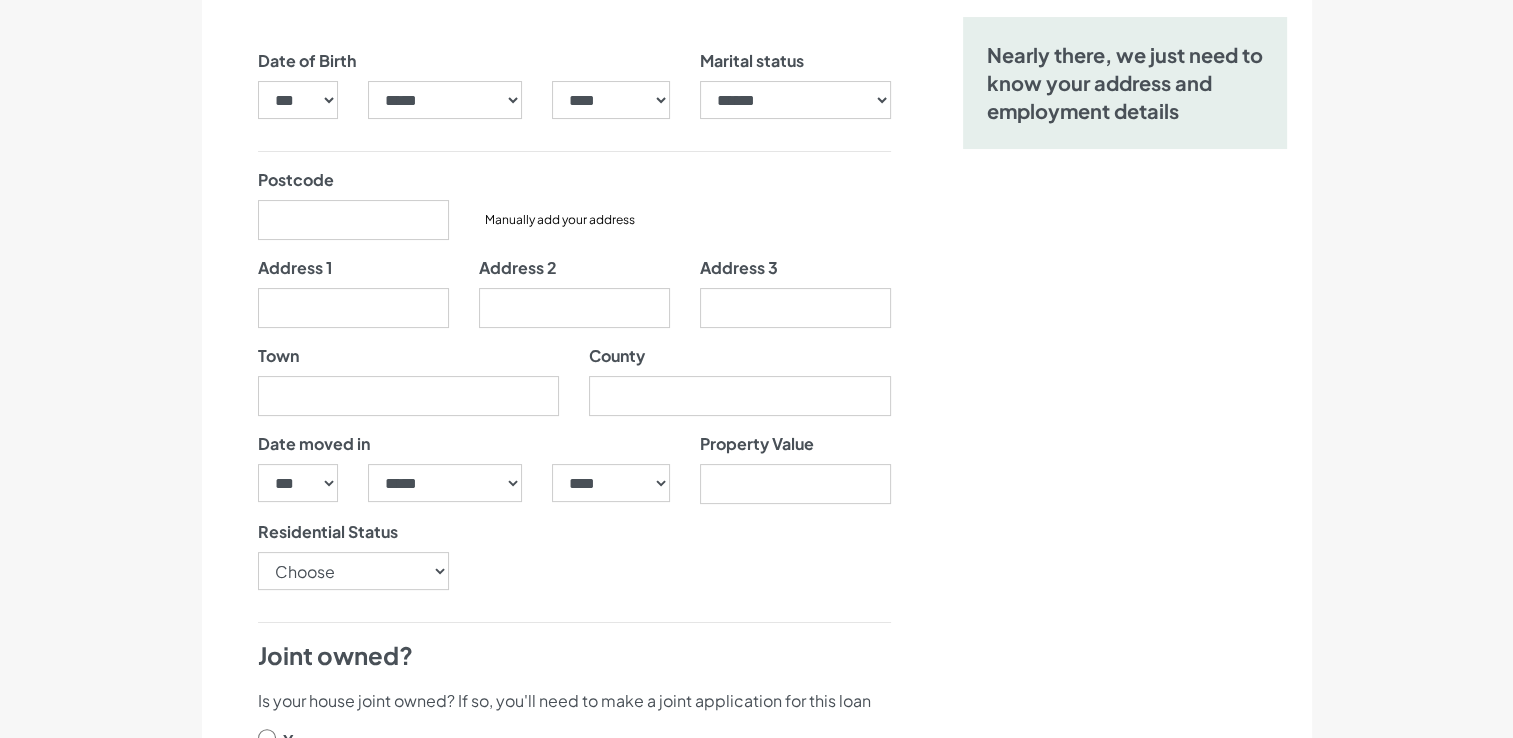 scroll, scrollTop: 700, scrollLeft: 0, axis: vertical 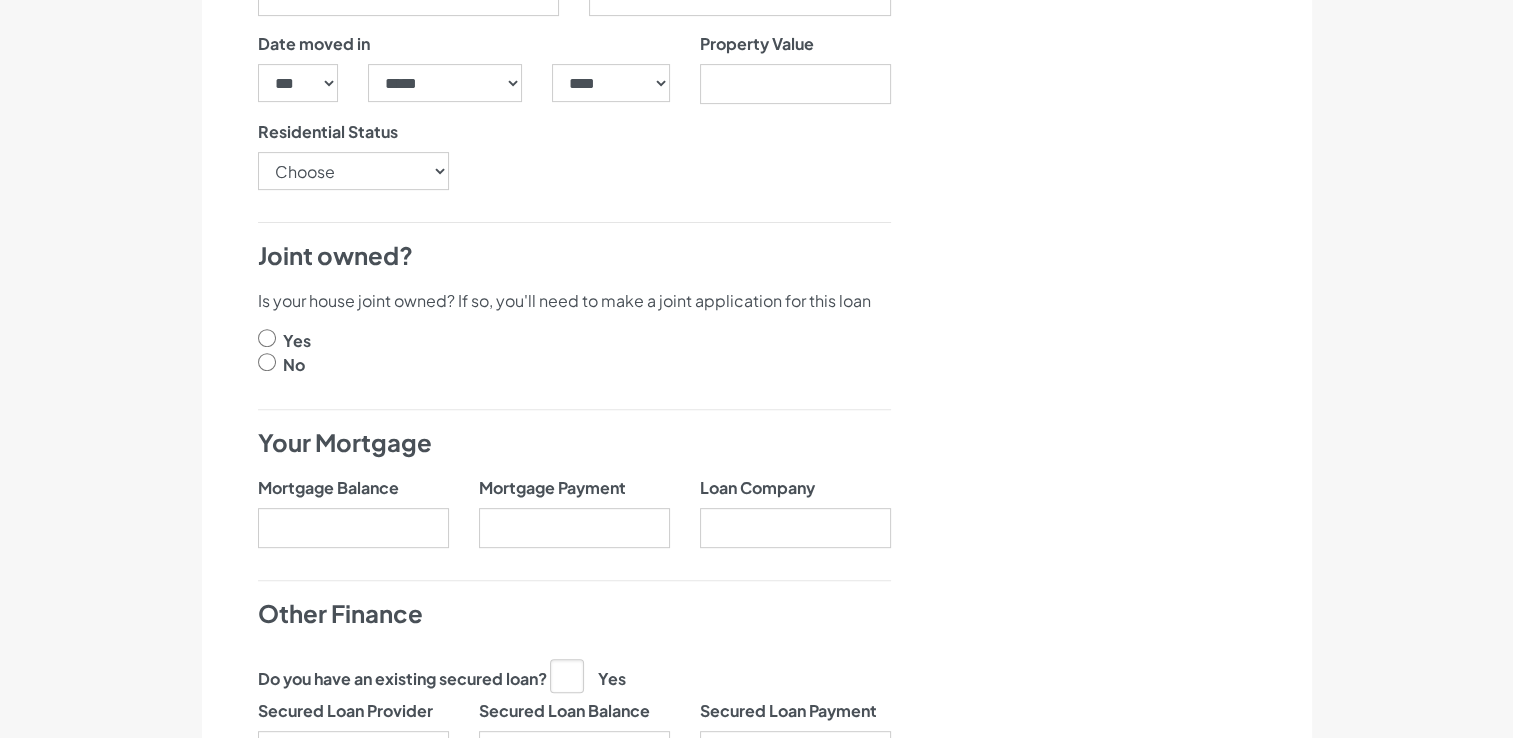 click at bounding box center (267, 338) 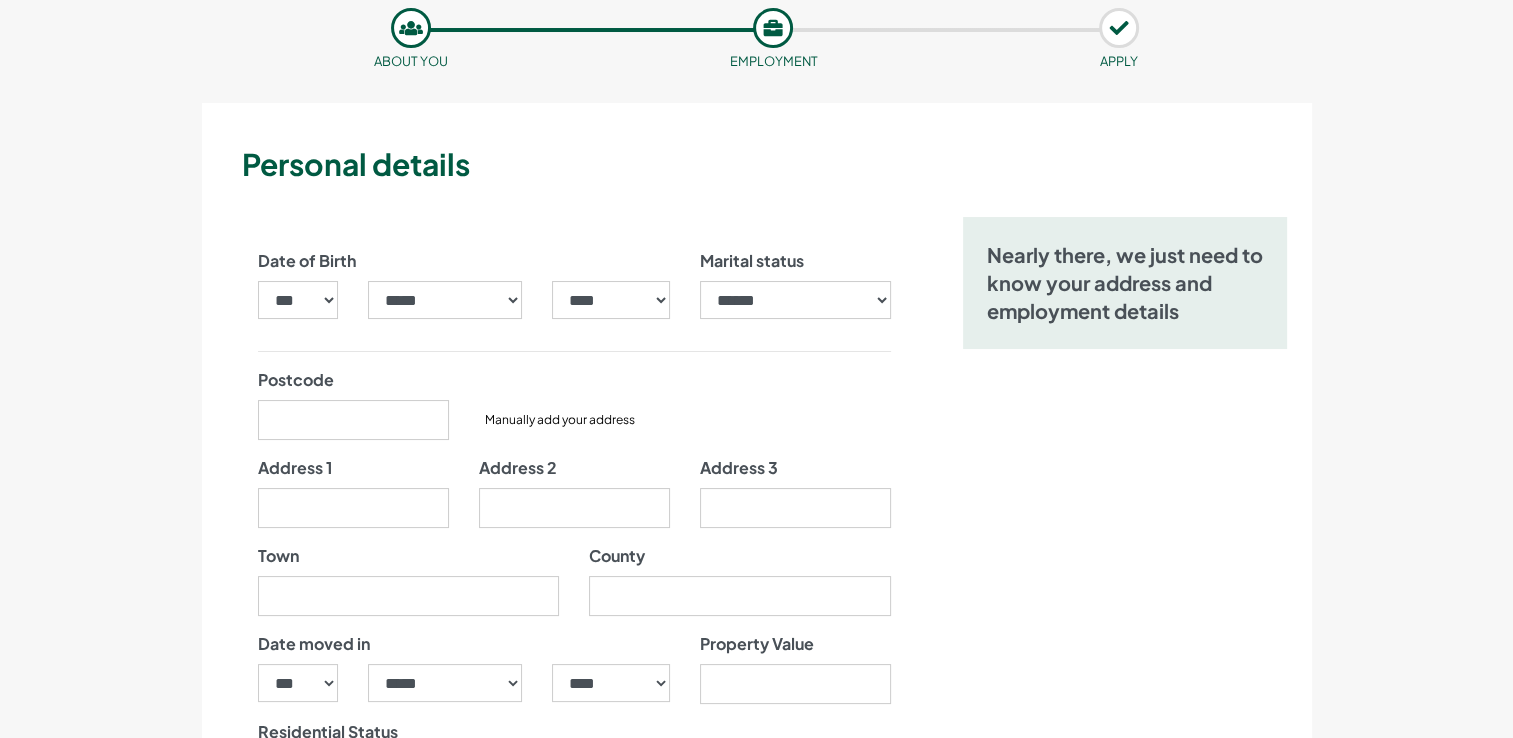 scroll, scrollTop: 100, scrollLeft: 0, axis: vertical 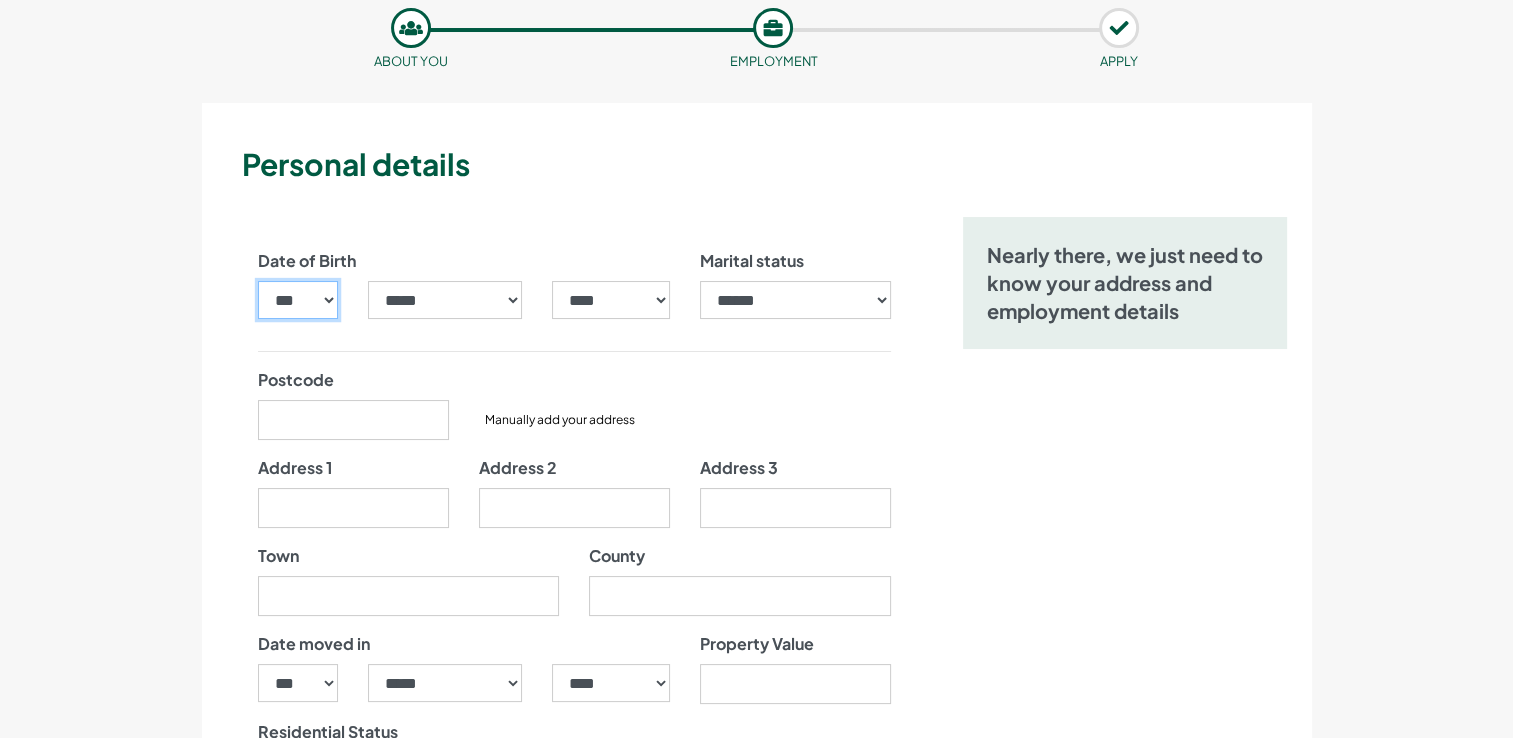 click on "***
* * * * * * * * * ** ** ** ** ** ** ** ** ** ** ** ** ** ** ** ** ** ** ** ** ** **" at bounding box center (298, 300) 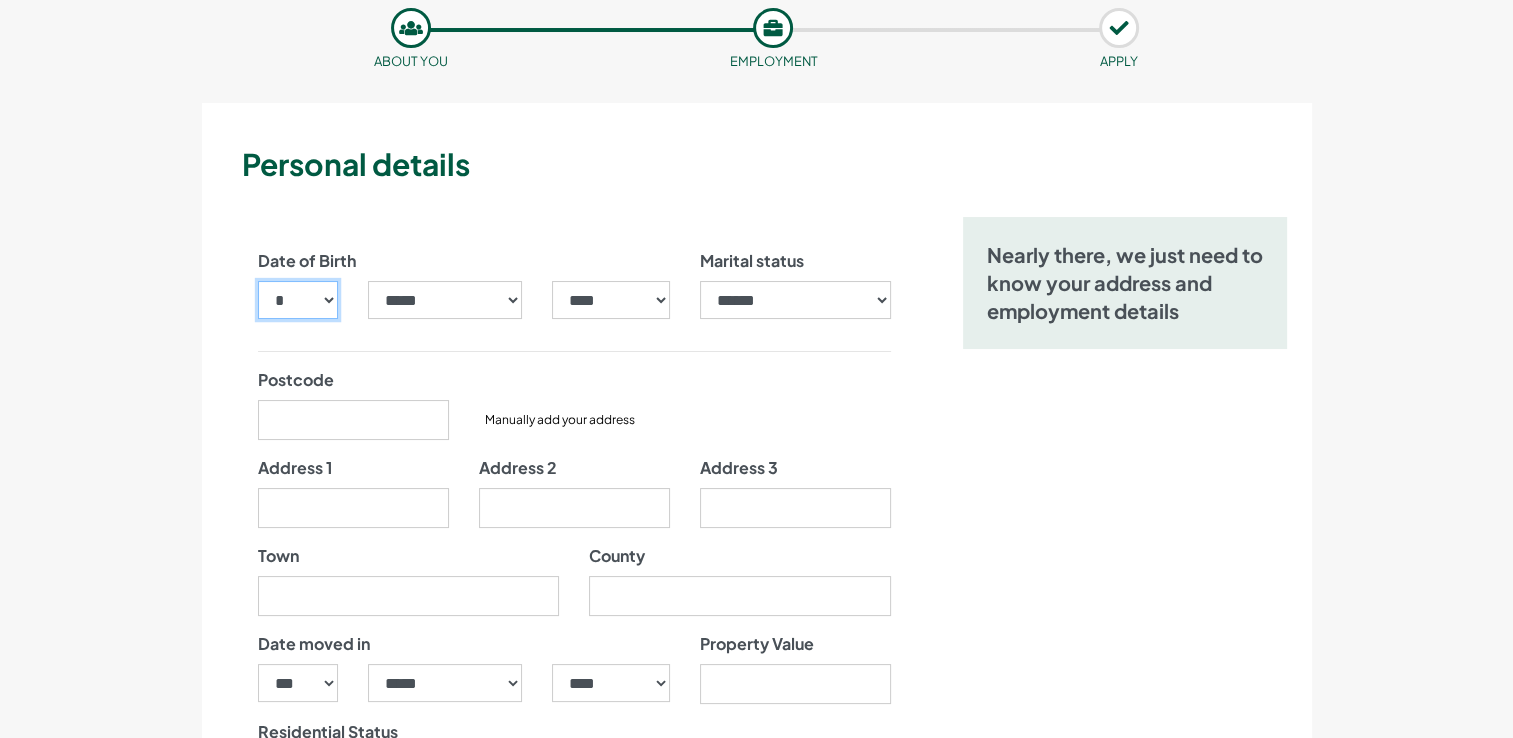 click on "***
* * * * * * * * * ** ** ** ** ** ** ** ** ** ** ** ** ** ** ** ** ** ** ** ** ** **" at bounding box center (298, 300) 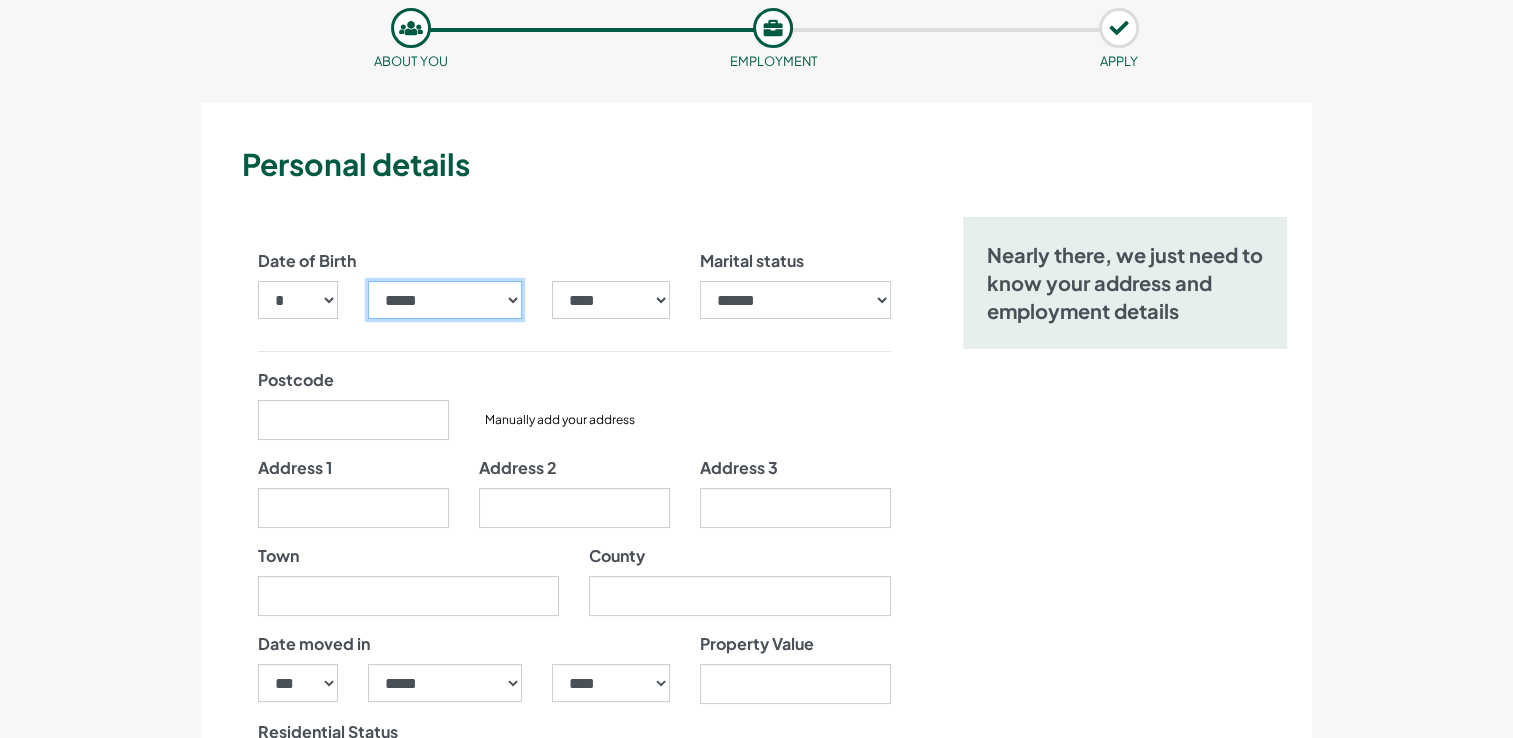 click on "*****
*******
********
*****
*****
***
****
****
******
*********
*******
********
********" at bounding box center [445, 300] 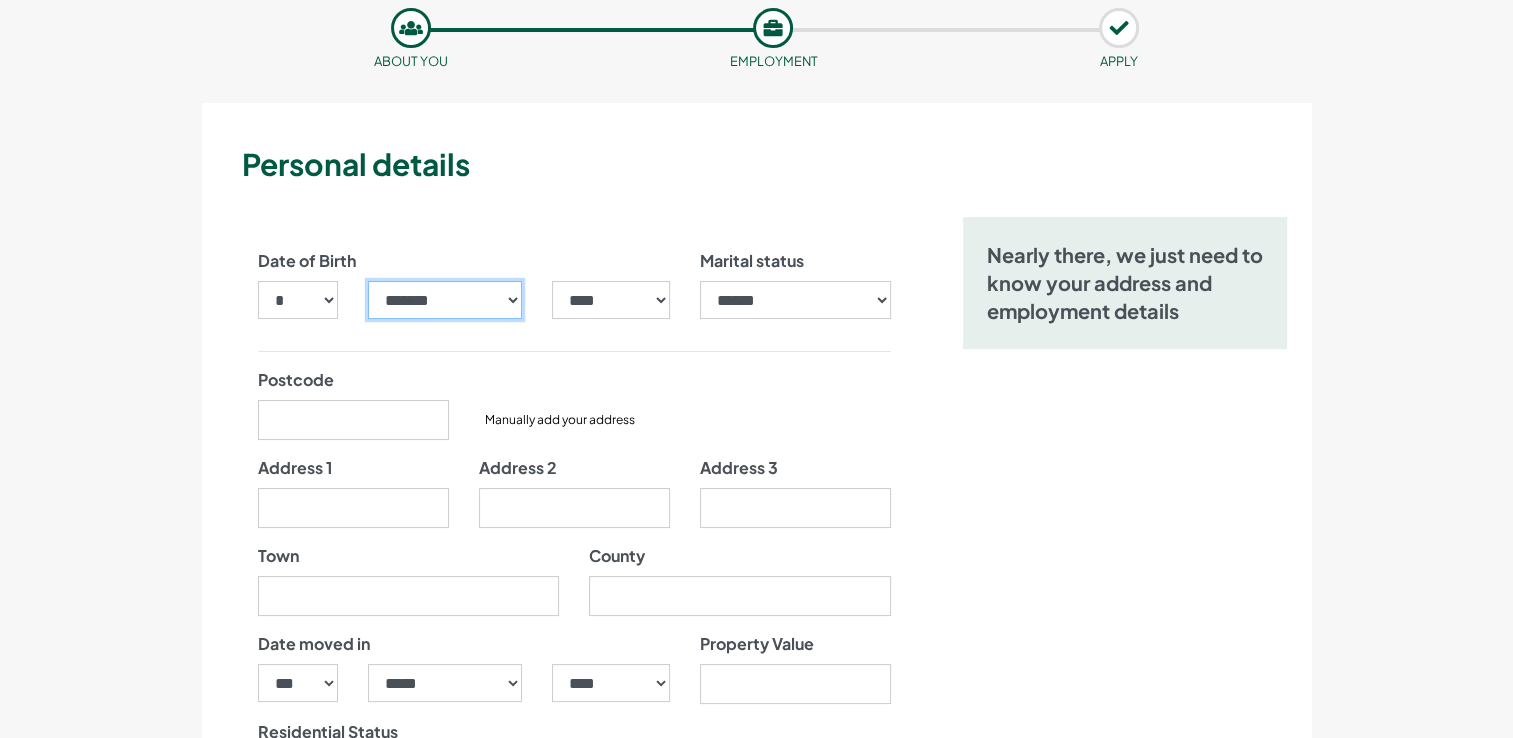 click on "*****
*******
********
*****
*****
***
****
****
******
*********
*******
********
********" at bounding box center [445, 300] 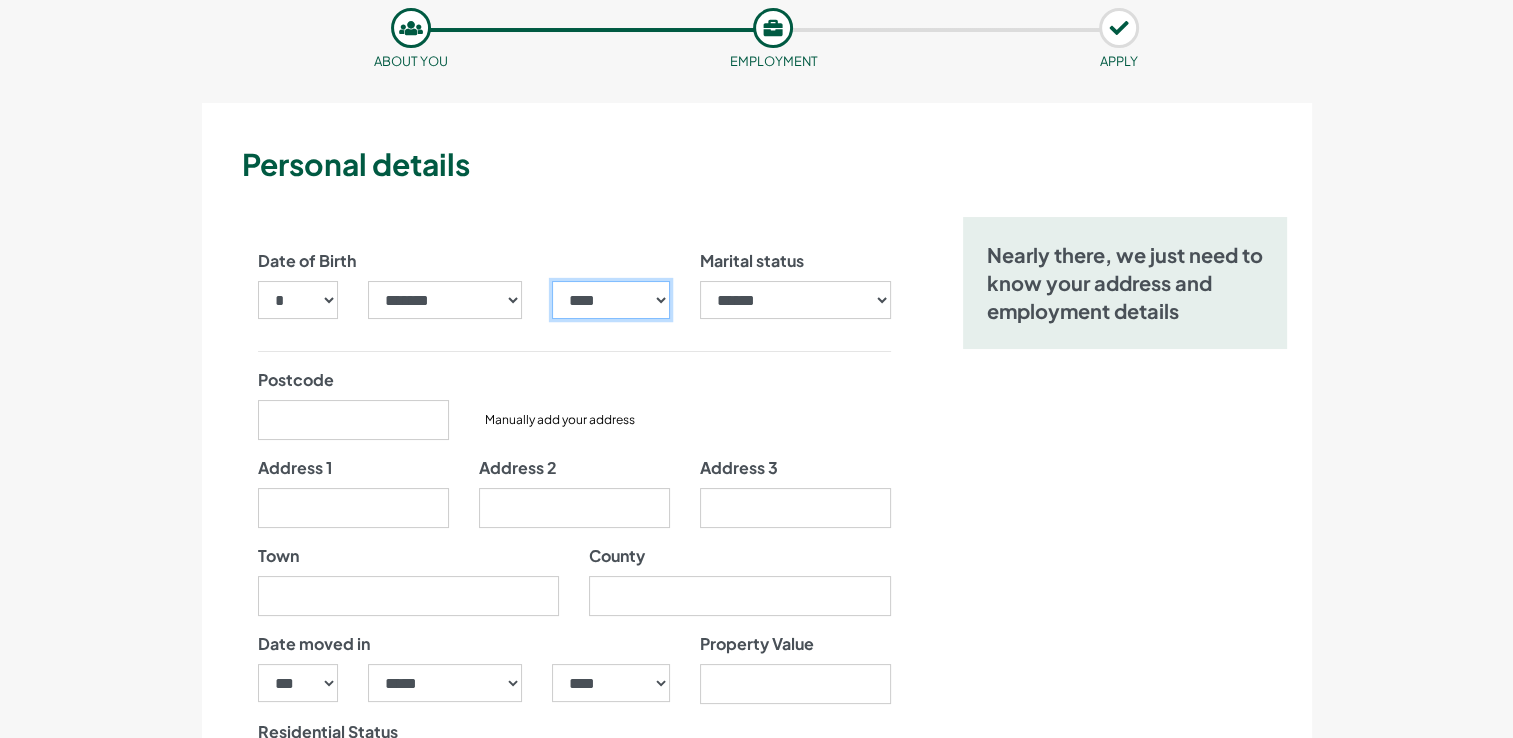 click on "****
**** **** **** **** **** **** **** **** **** **** **** **** **** **** **** **** **** **** **** **** **** **** **** **** **** **** **** **** **** **** **** **** **** **** **** **** **** **** **** **** **** **** **** **** **** **** **** **** **** **** **** **** **** **** **** **** **** **** **** **** **** **** **** **** **** **** **** **** **** **** **** **** **** **** **** **** **** **** **** **** **** **** **** **** **** **** **** **** **** **** **** **** **** **** **** **** **** **** **** **** **** **** **** **** **** **** **** **** **** **** **** **** **** **** **** **** **** **** **** **** **** **** **** **** **** ****" at bounding box center [610, 300] 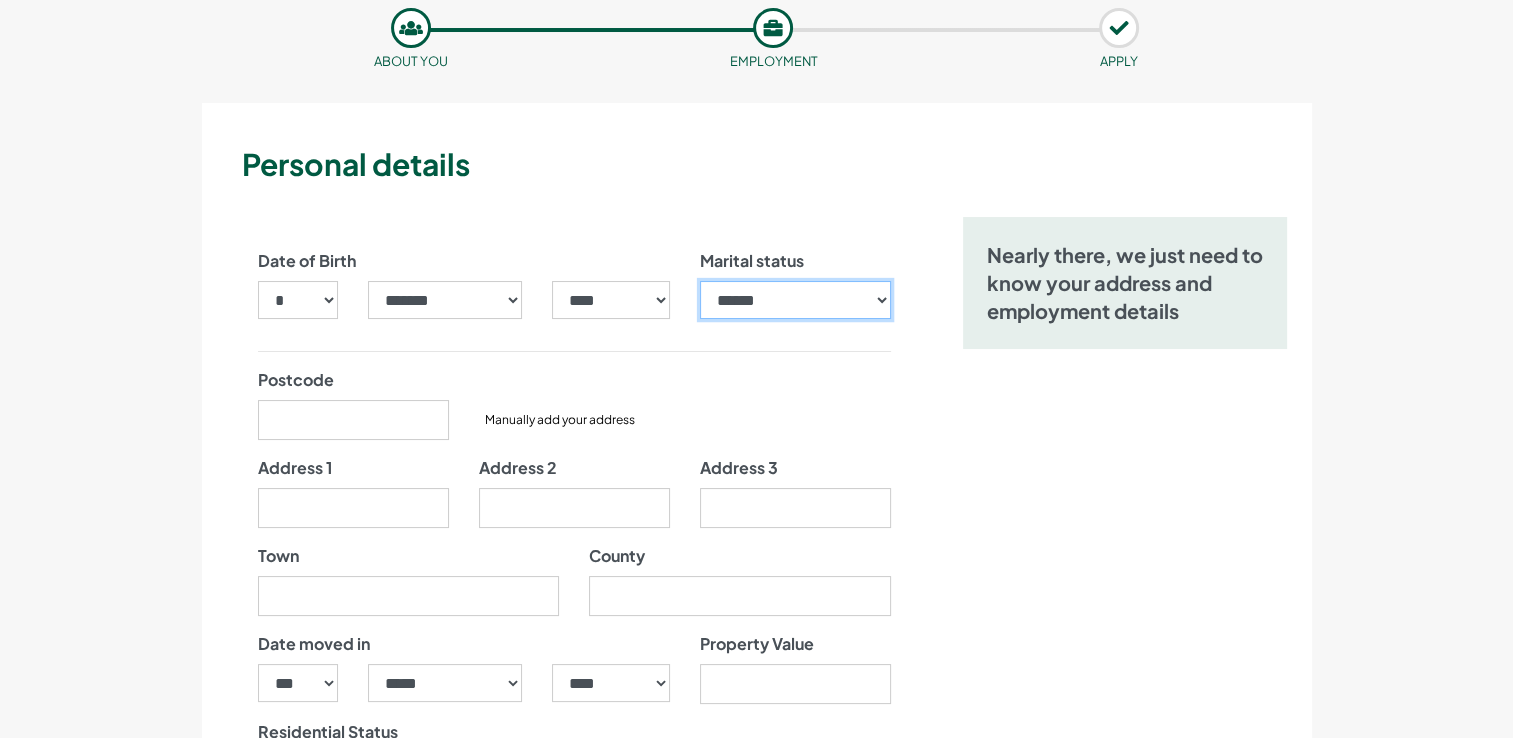 click on "**********" at bounding box center (795, 300) 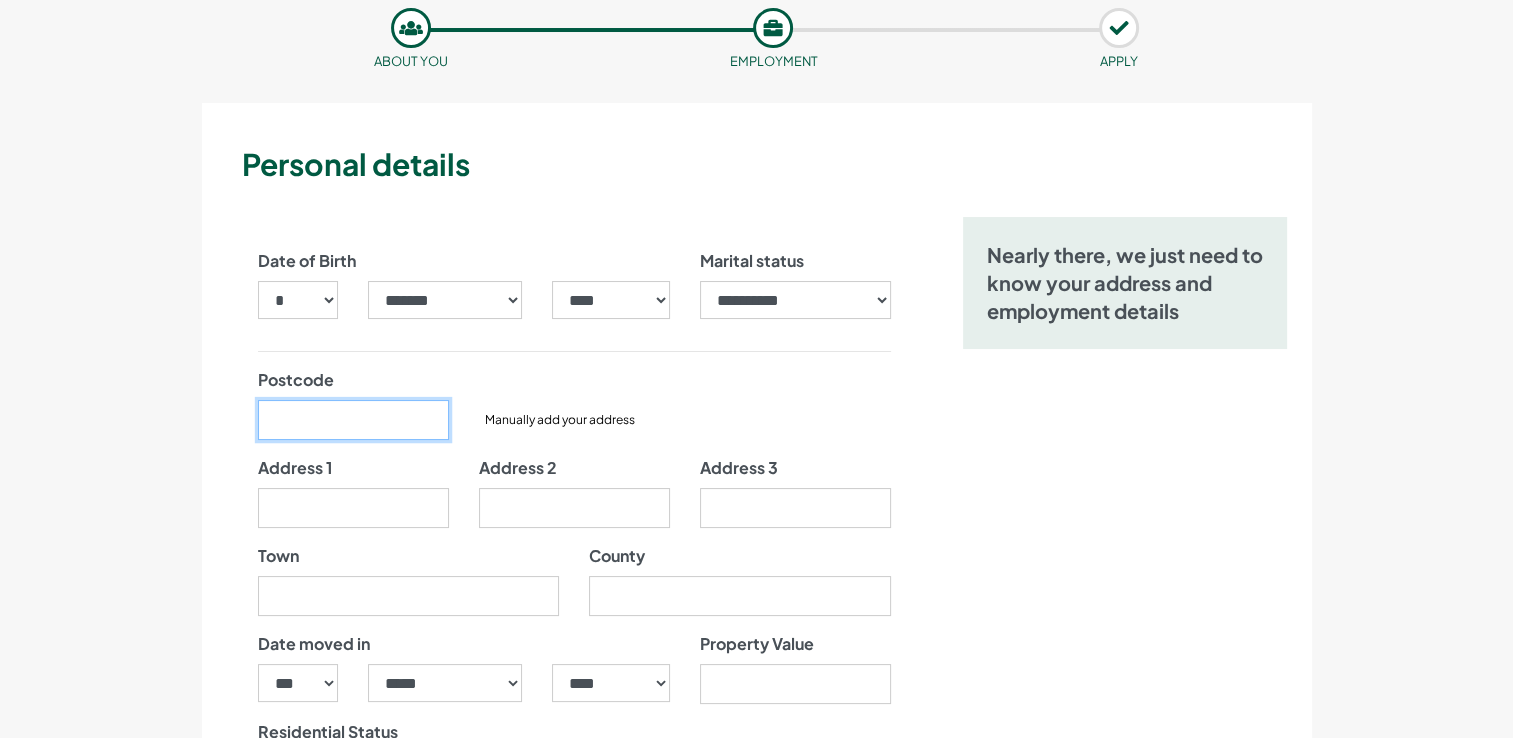 click on "Postcode" at bounding box center [353, 420] 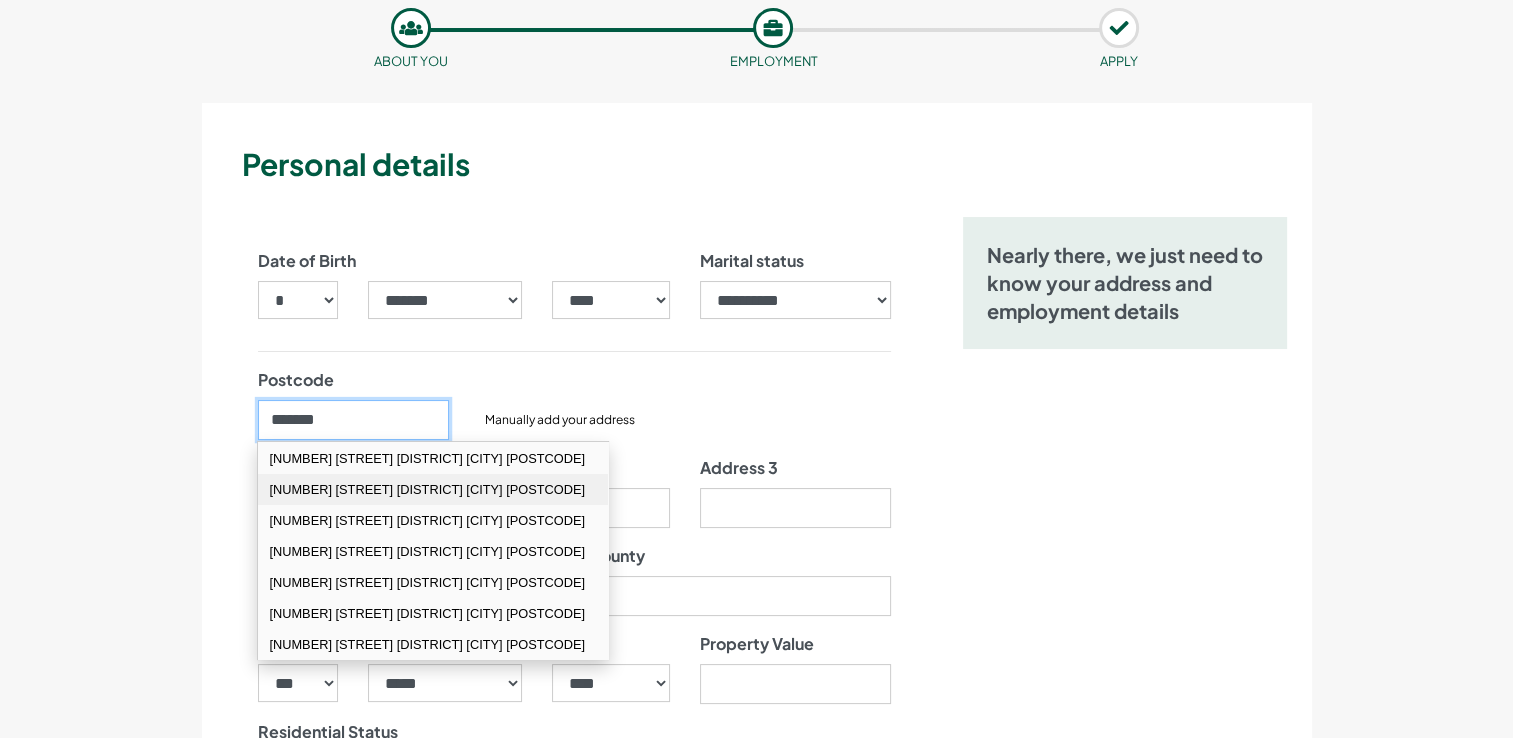 scroll, scrollTop: 272, scrollLeft: 0, axis: vertical 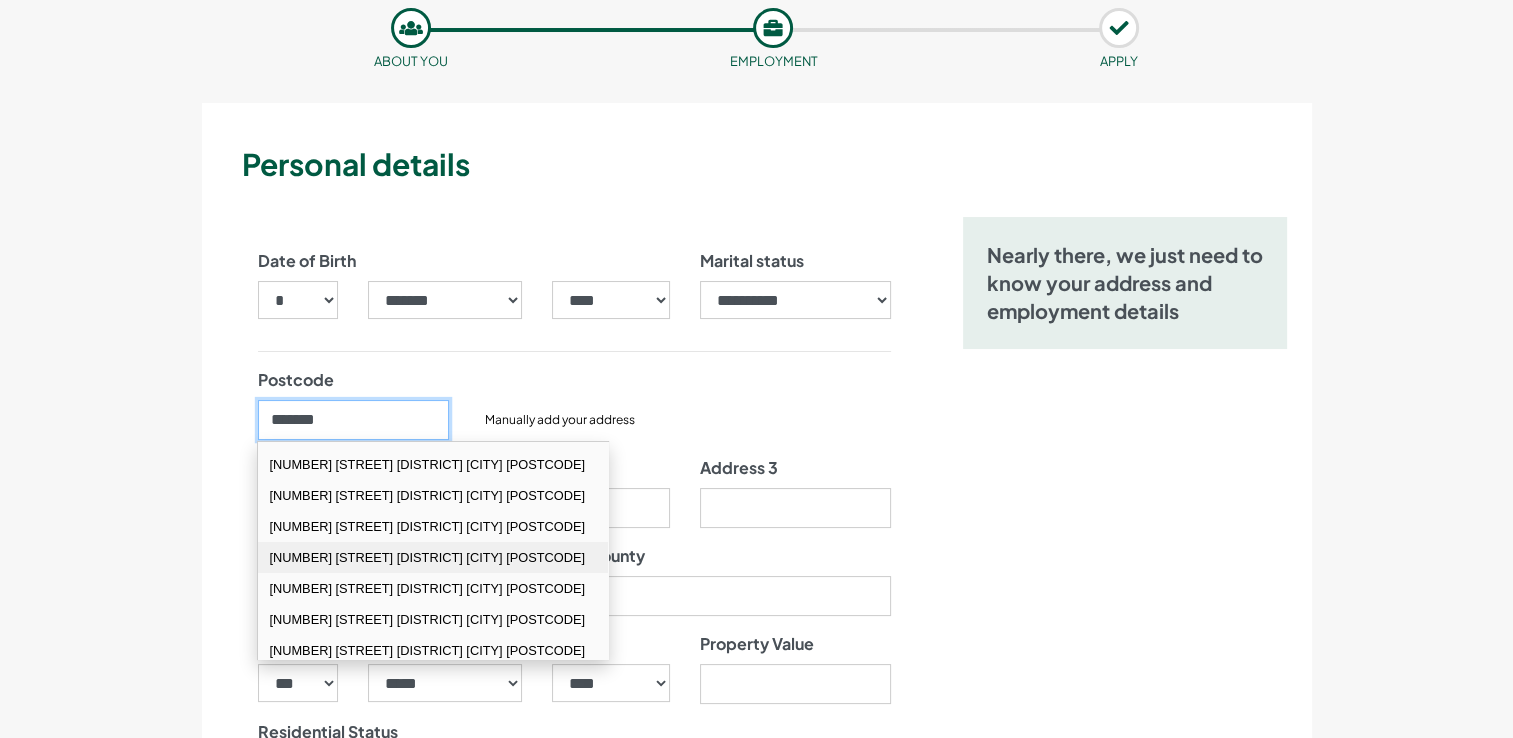 type on "*******" 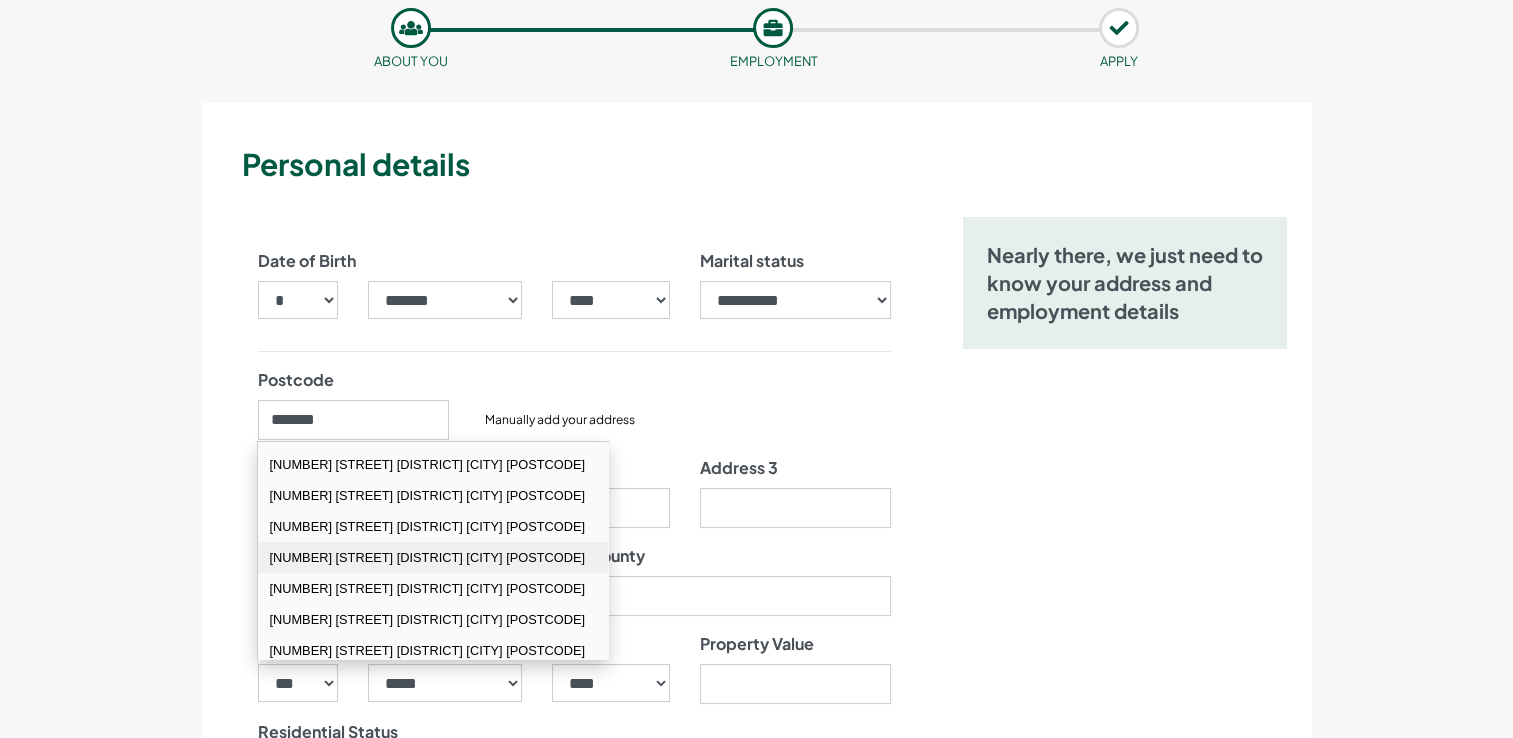 click on "[NUMBER] [STREET] [DISTRICT] [CITY] [POSTCODE]" at bounding box center (433, 557) 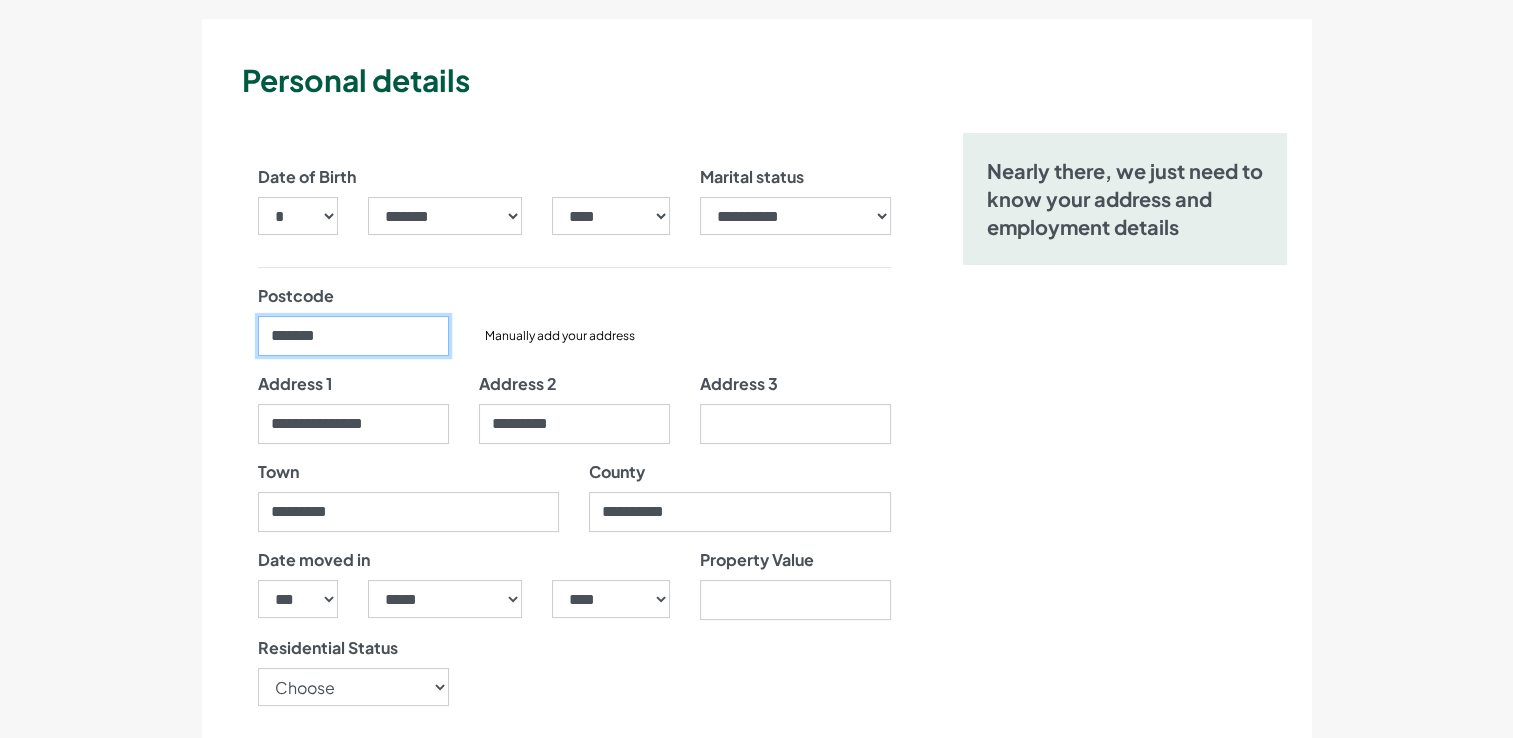 scroll, scrollTop: 300, scrollLeft: 0, axis: vertical 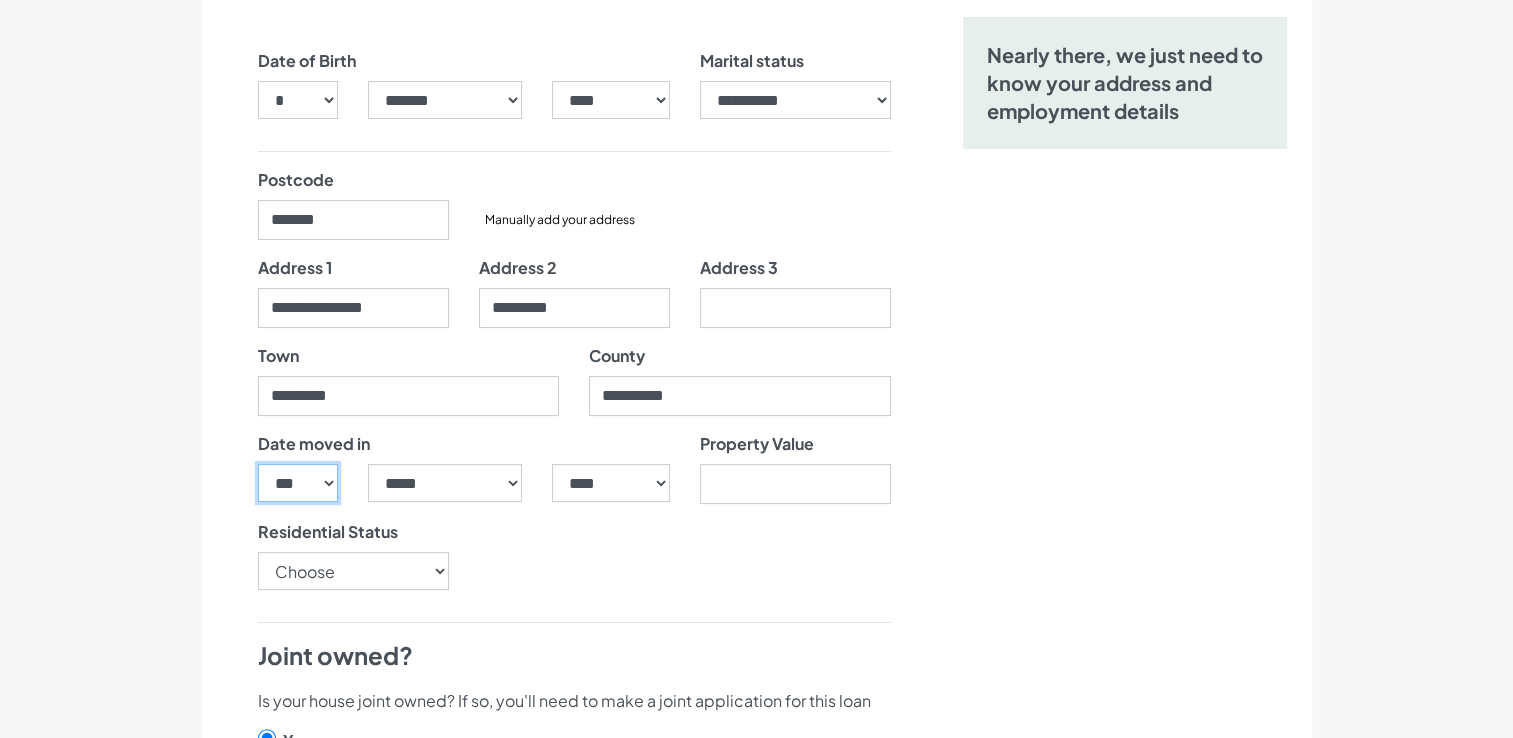 click on "***
* * * * * * * * * ** ** ** ** ** ** ** ** ** ** ** ** ** ** ** ** ** ** ** ** ** **" at bounding box center [298, 483] 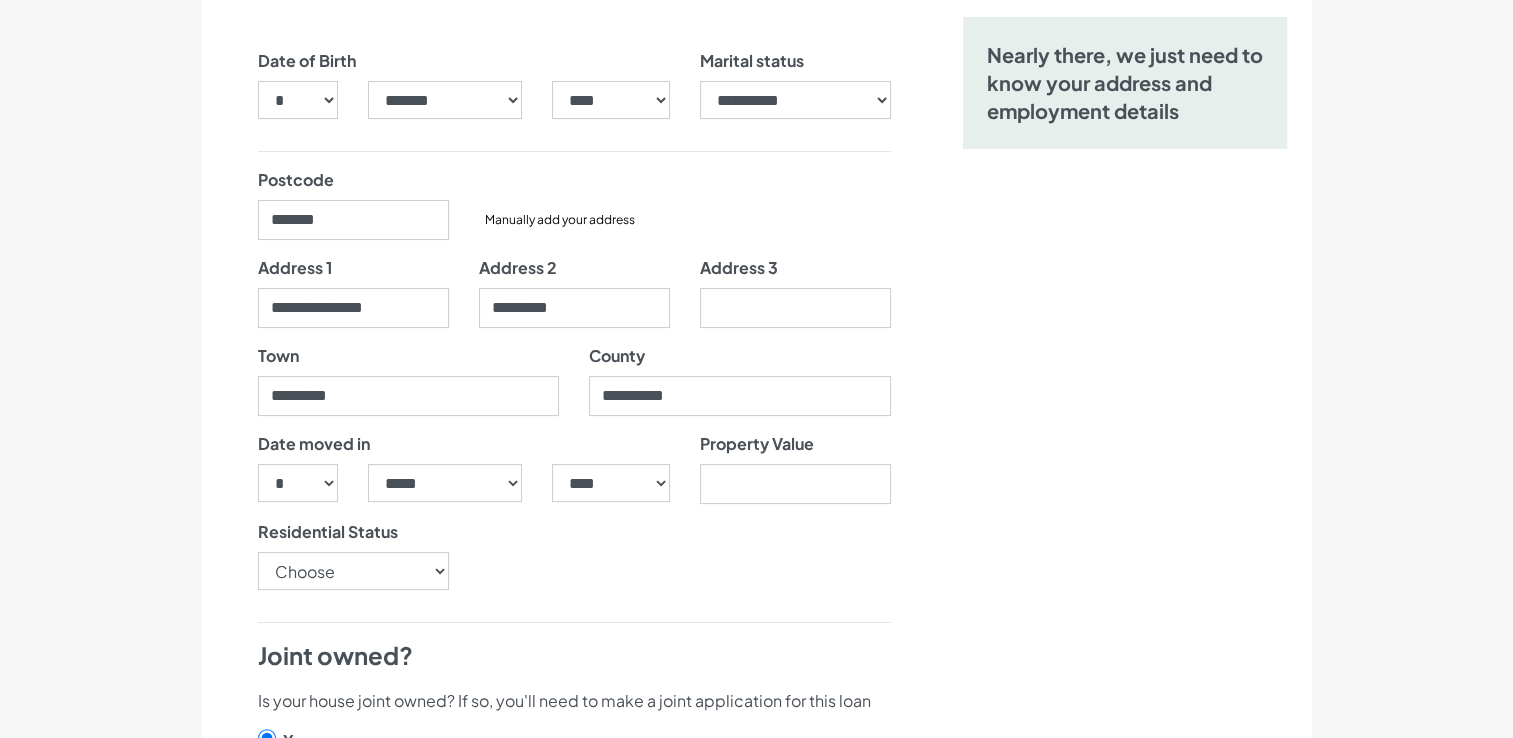 click on "*****
*******
********
*****
*****
***
****
****
******
*********
*******
********
********" at bounding box center [445, 108] 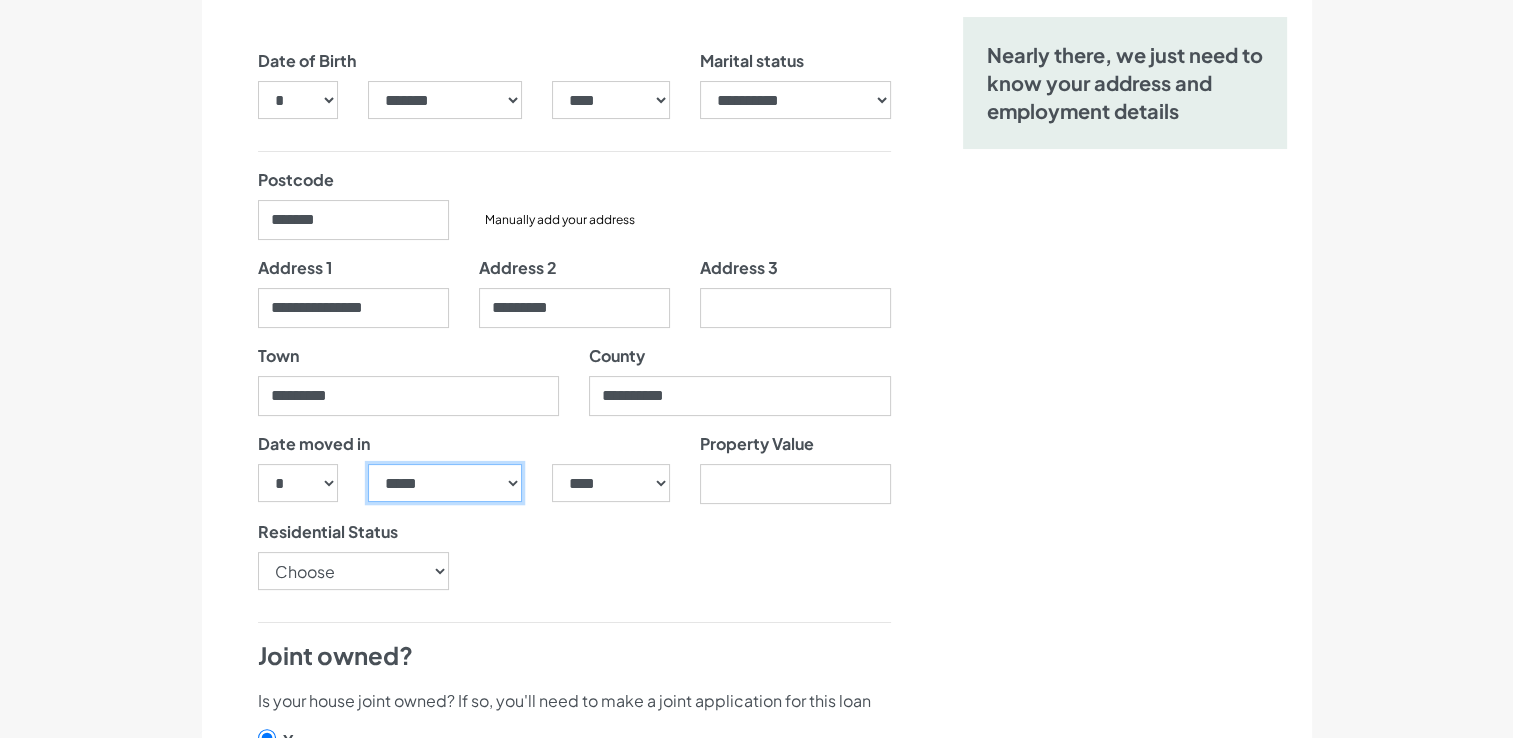 click on "*****
*******
********
*****
*****
***
****
****
******
*********
*******
********
********" at bounding box center [445, 483] 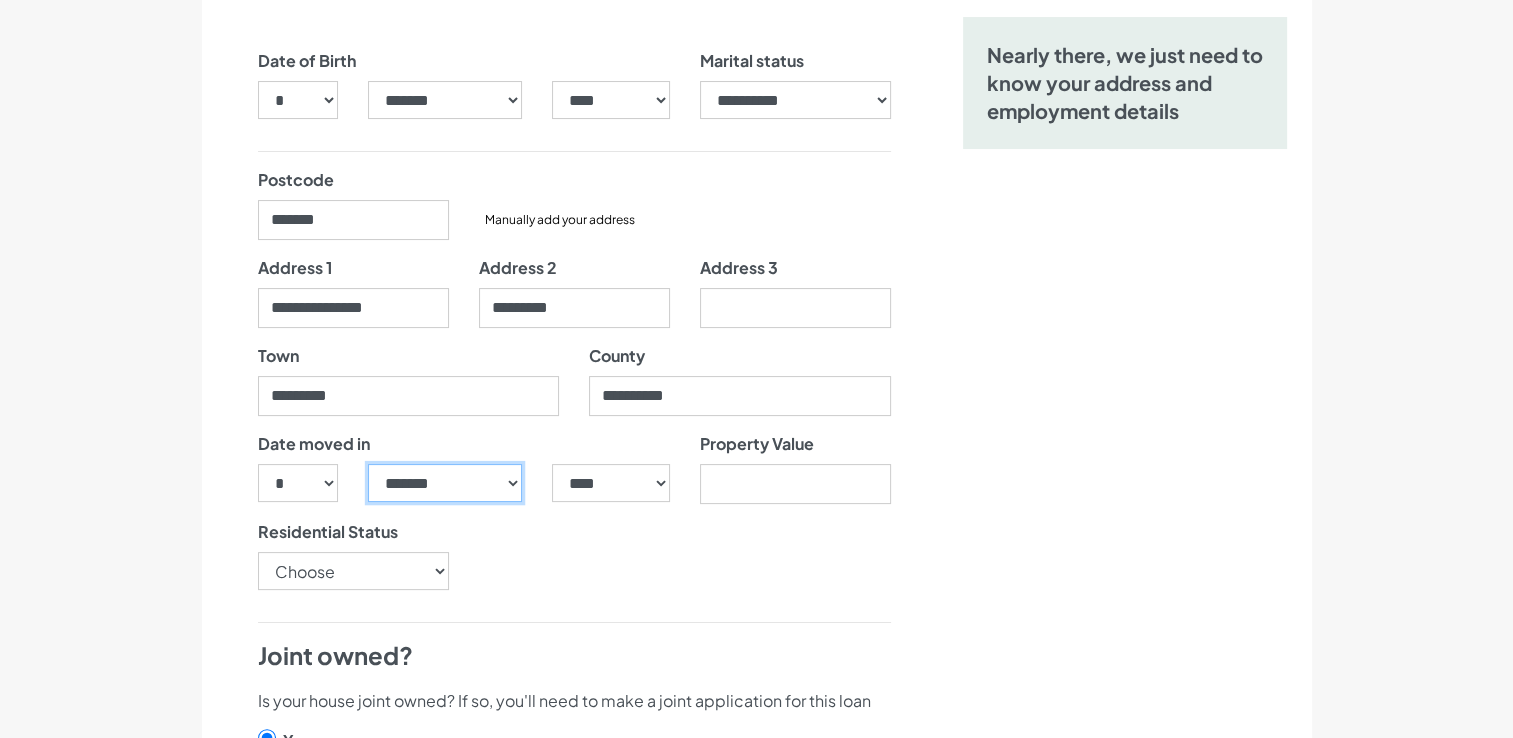 click on "*****
*******
********
*****
*****
***
****
****
******
*********
*******
********
********" at bounding box center (445, 483) 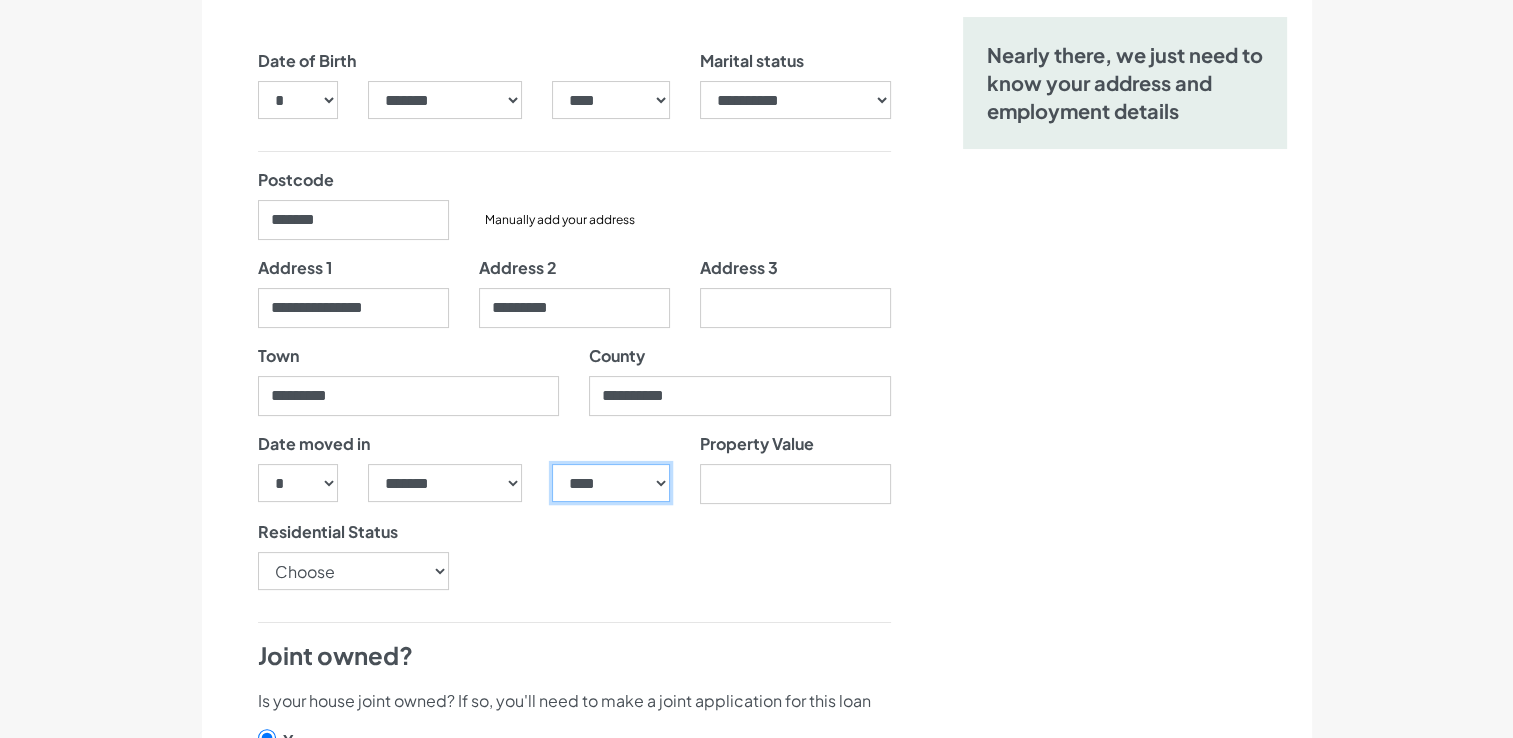 click on "****
**** **** **** **** **** **** **** **** **** **** **** **** **** **** **** **** **** **** **** **** **** **** **** **** **** **** **** **** **** **** **** **** **** **** **** **** **** **** **** **** **** **** **** **** **** **** **** **** **** **** **** **** **** **** **** **** **** **** **** **** **** **** **** **** **** **** **** **** **** **** **** **** **** **** **** **** **** **** **** **** **** **** **** **** **** **** **** **** **** **** **** **** **** **** **** **** **** **** **** **** **** **** **** **** **** **** **** **** **** **** **** **** **** **** **** **** **** **** **** **** **** **** **** **** **** ****" at bounding box center (610, 483) 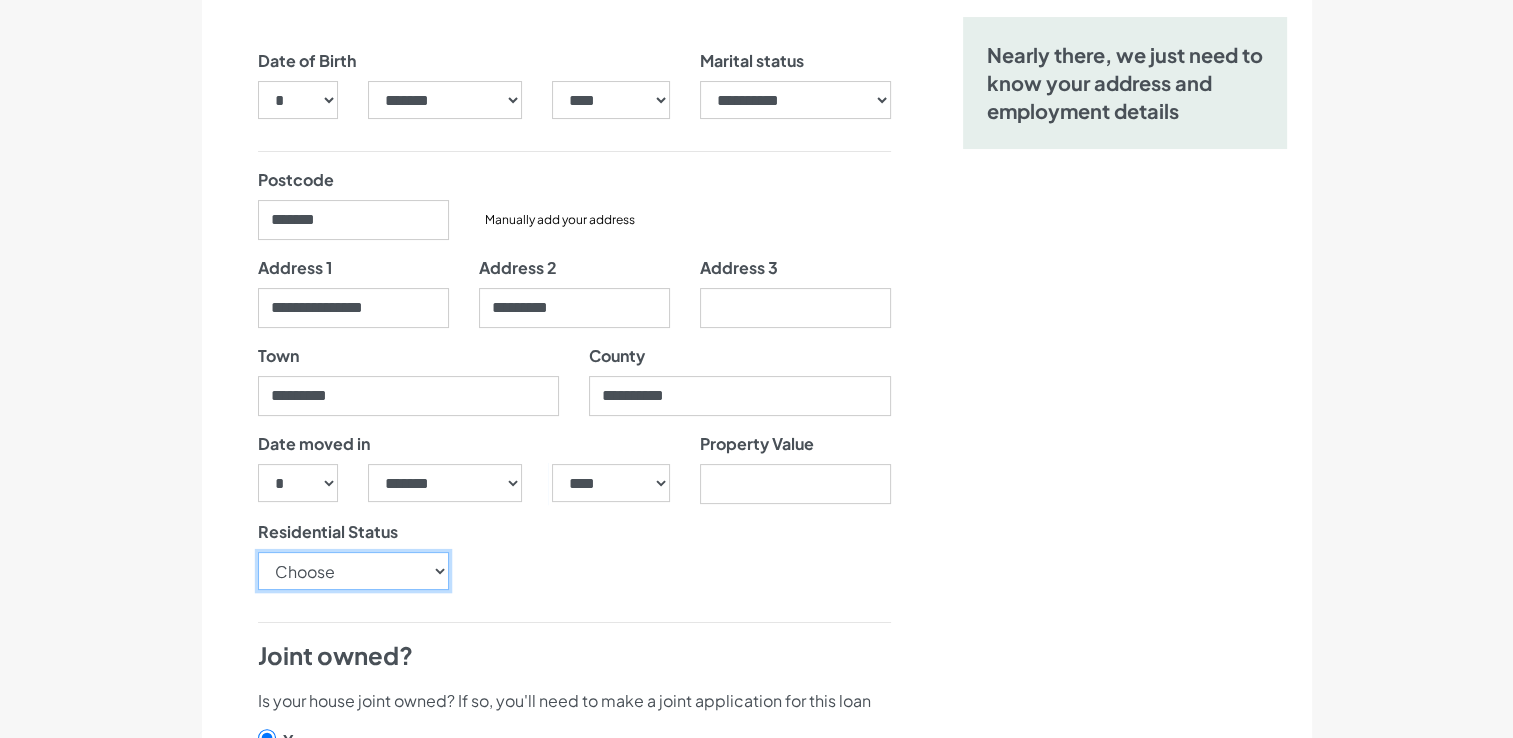 click on "Choose
Owner Occupier
Owner Non Occupier
Living With Parents
Property Owned By Partner
Tenant - Council
Tenant - Housing Association
Tenant - Lodger
Tenant - Private
Living with Friends
Military Accommodation
Works Accommodation" at bounding box center [353, 571] 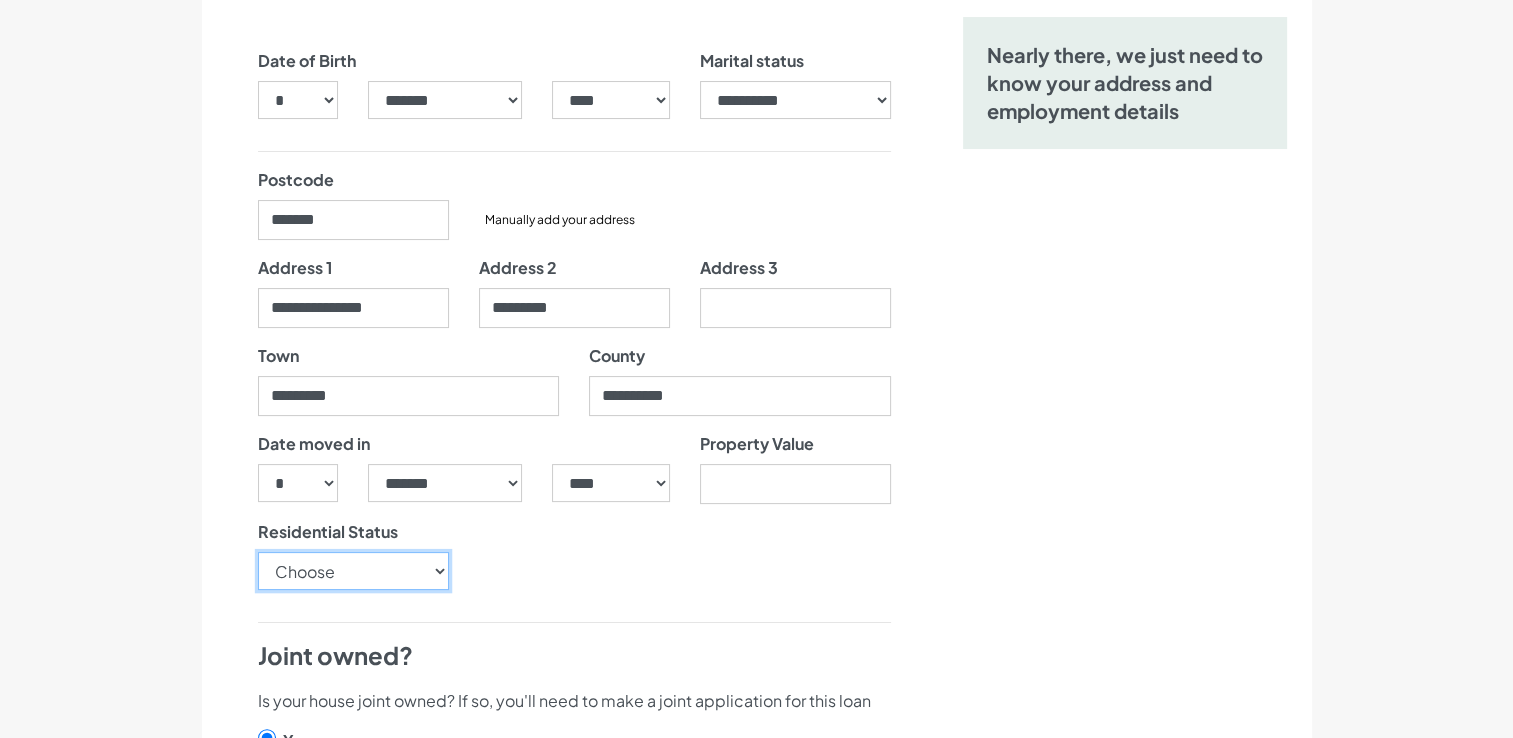 select on "OwnerOccupier" 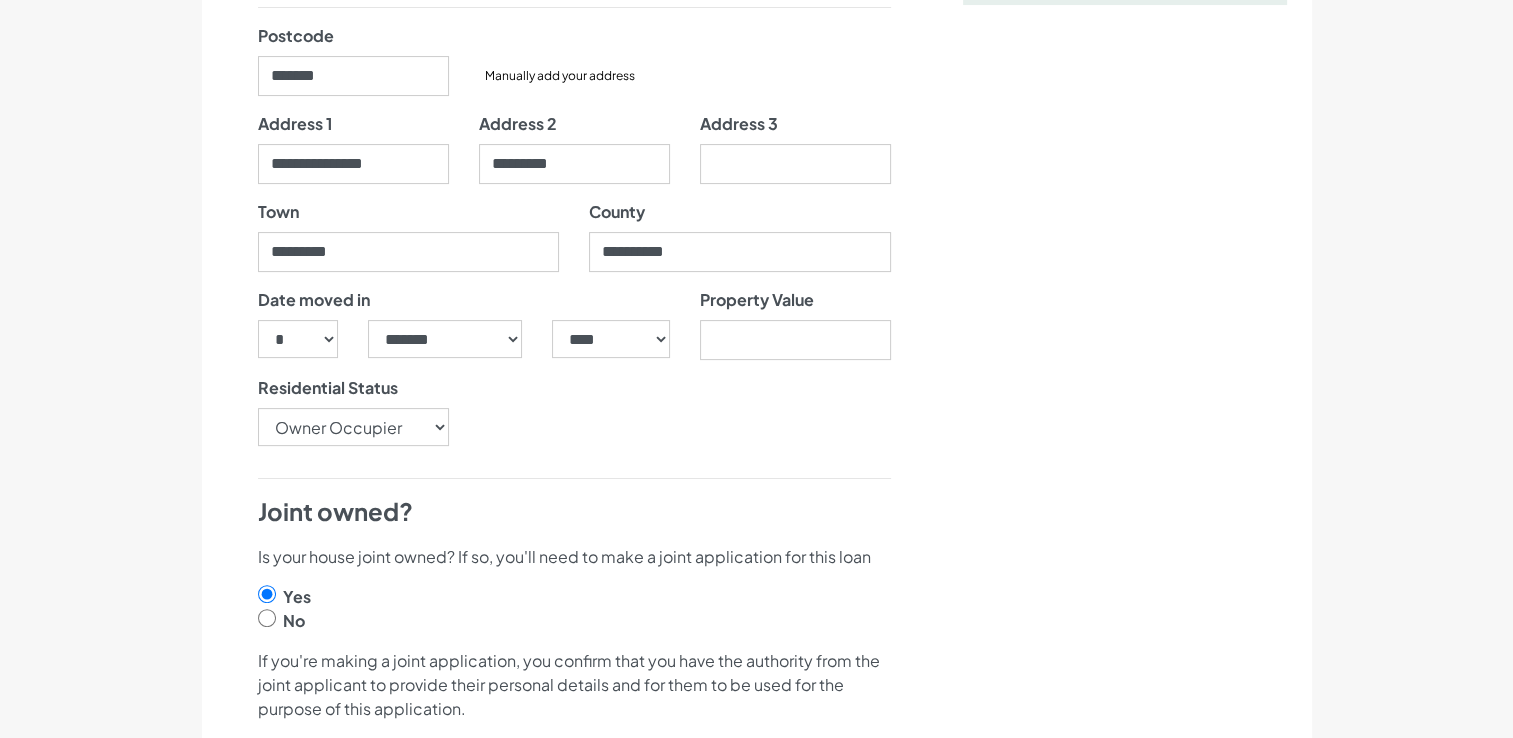 scroll, scrollTop: 600, scrollLeft: 0, axis: vertical 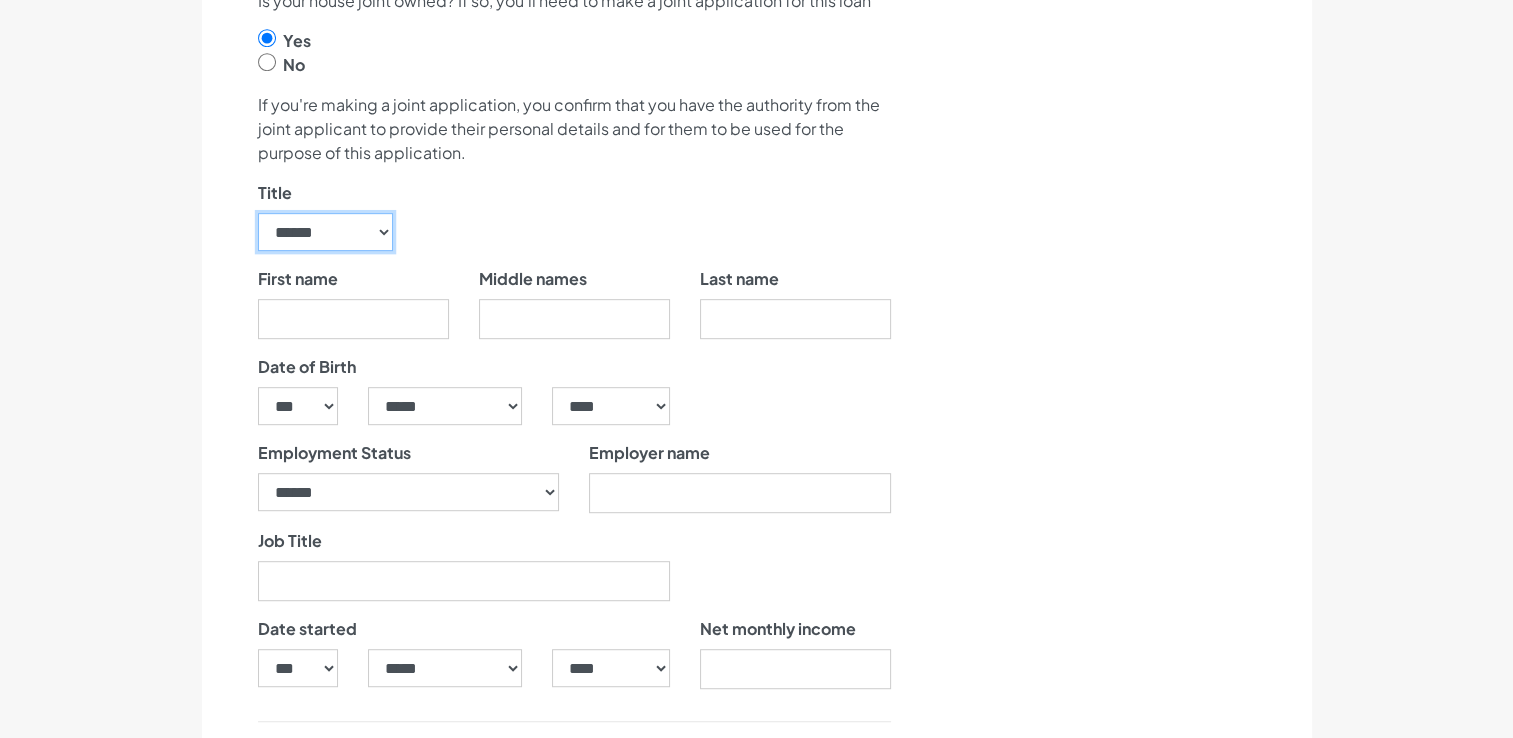 drag, startPoint x: 328, startPoint y: 232, endPoint x: 328, endPoint y: 243, distance: 11 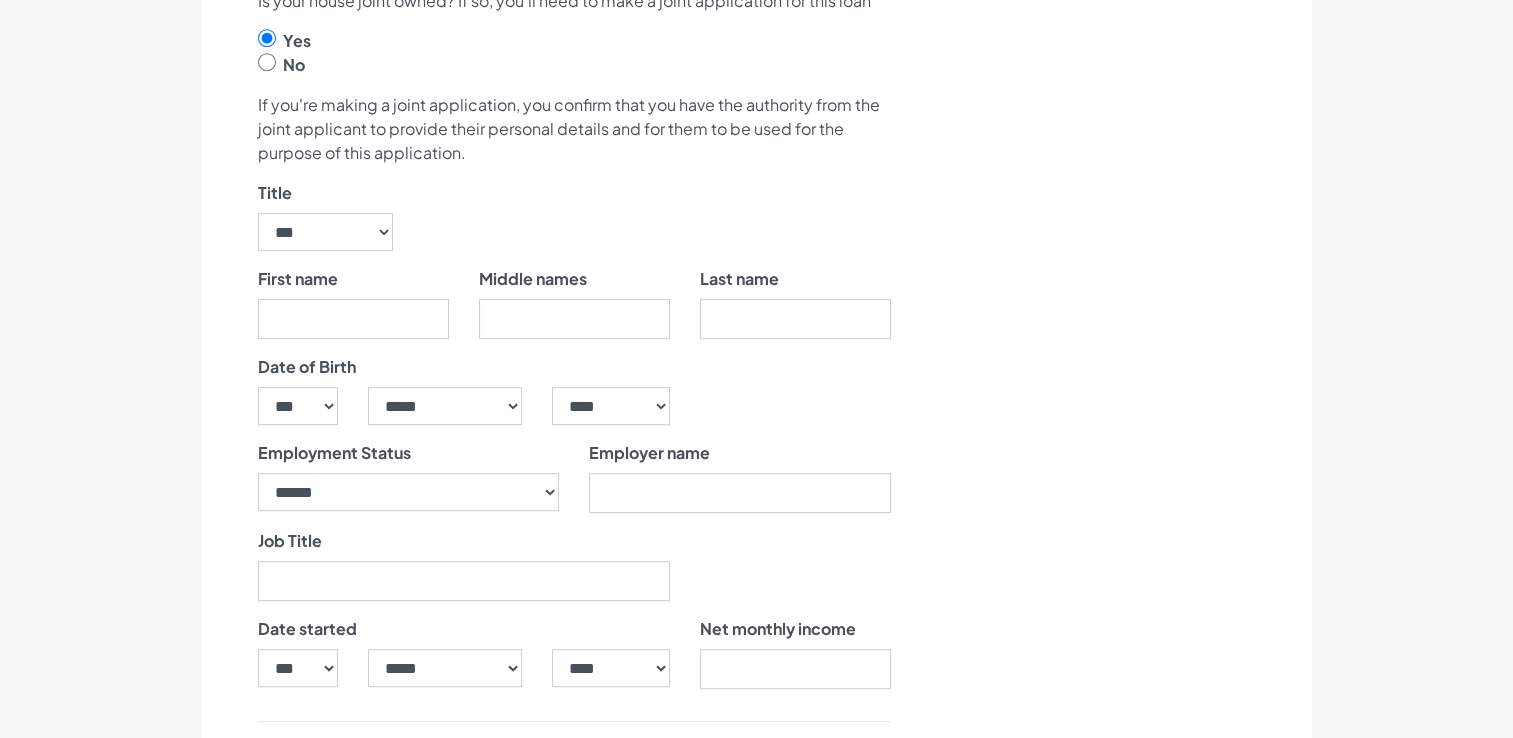 click on "First name" at bounding box center [353, 303] 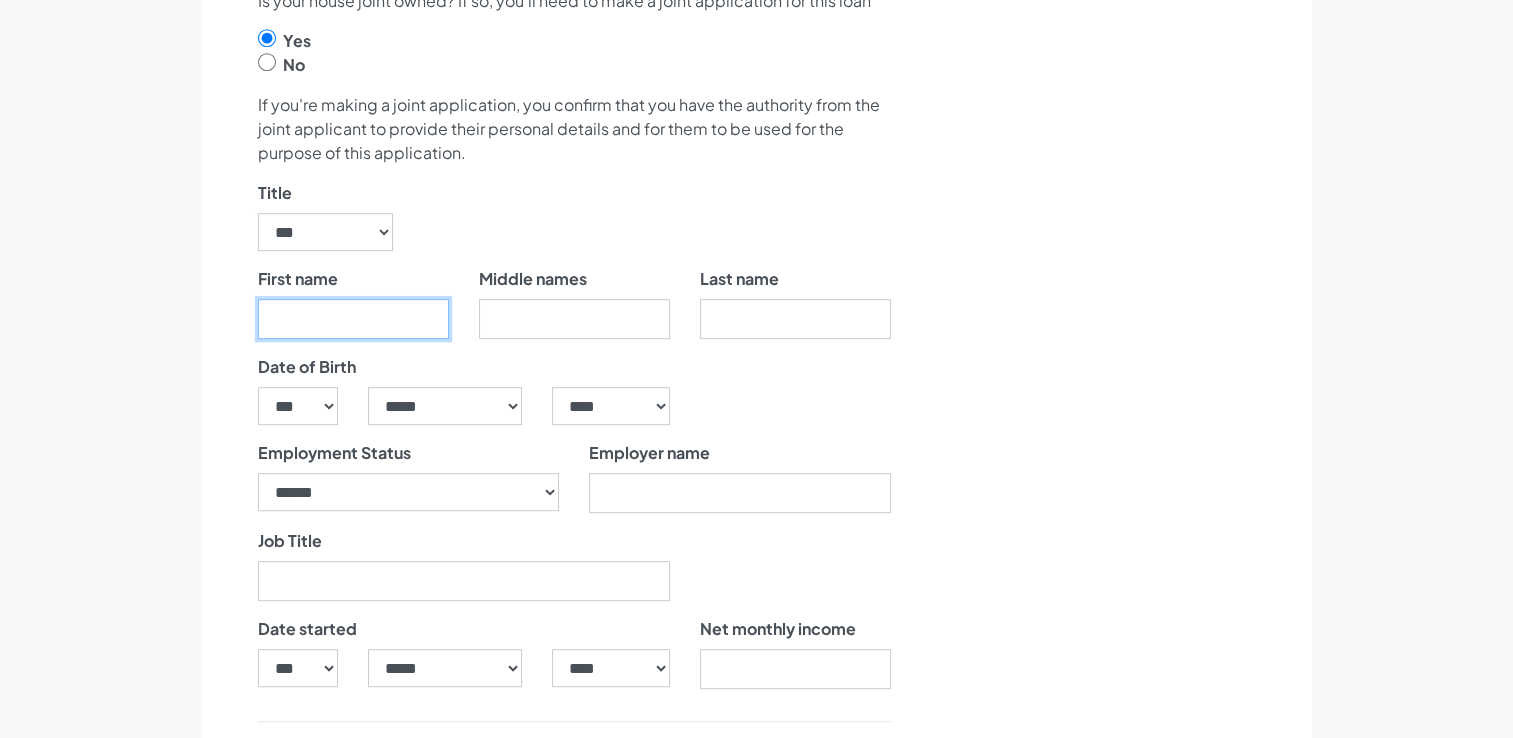 click on "First name" at bounding box center [353, 319] 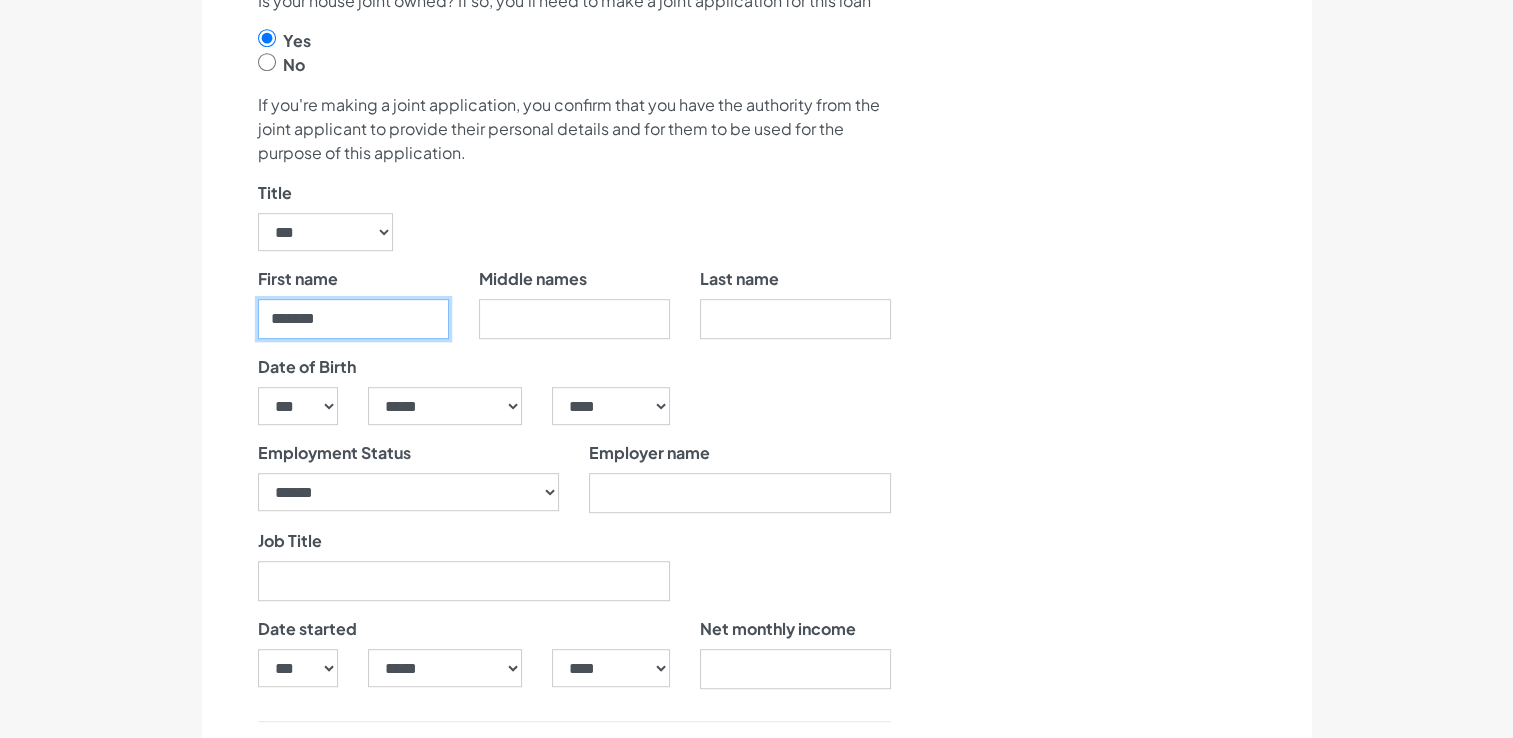 type on "*******" 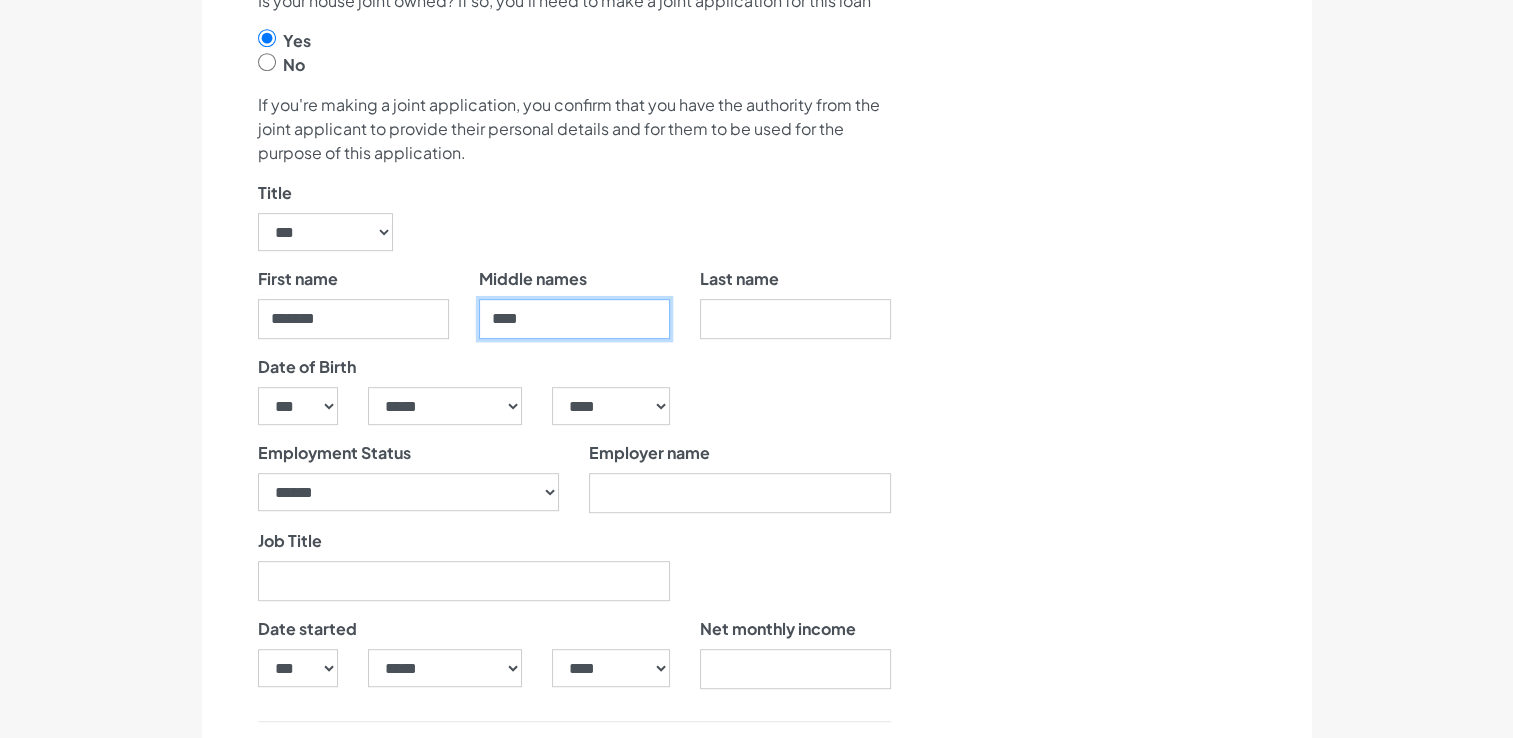 type on "****" 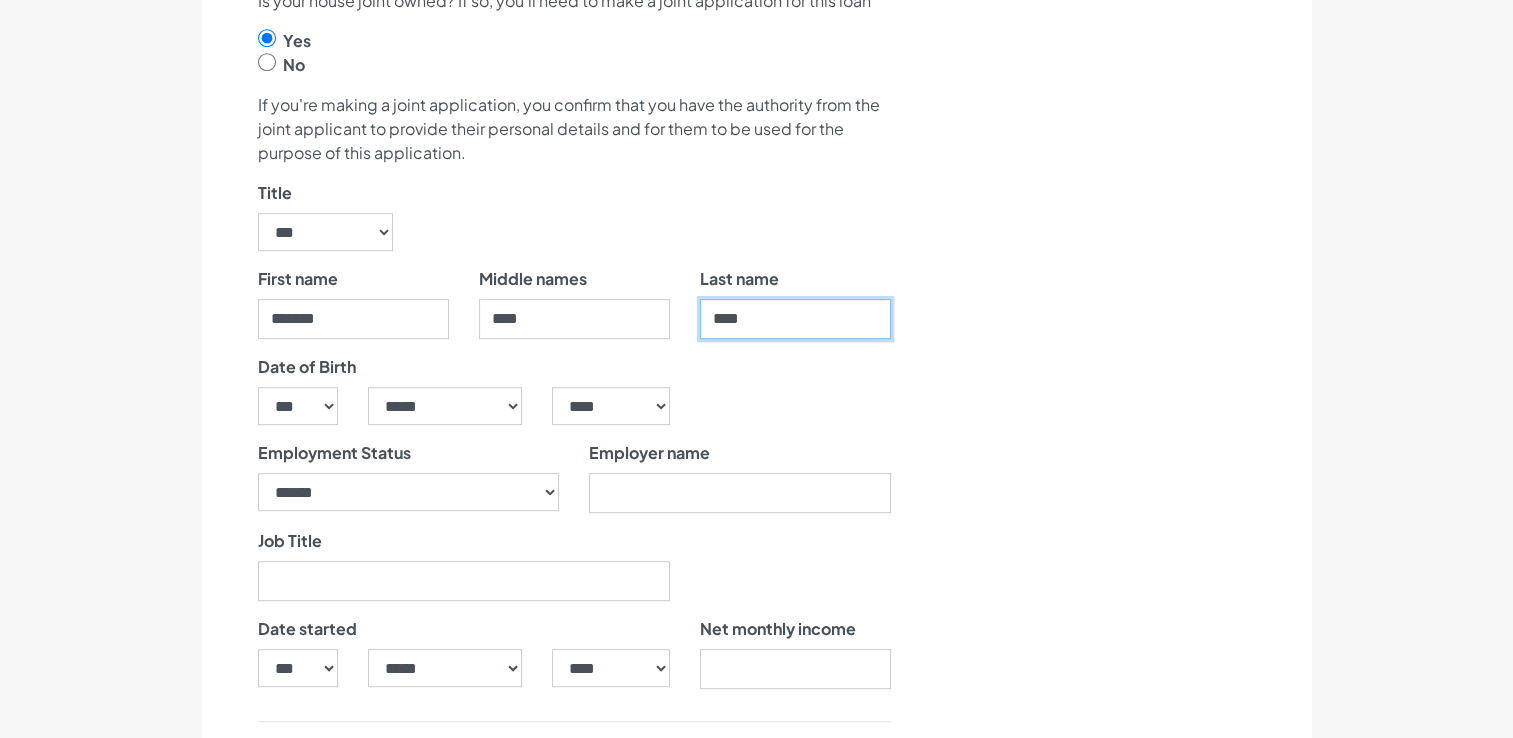 type on "****" 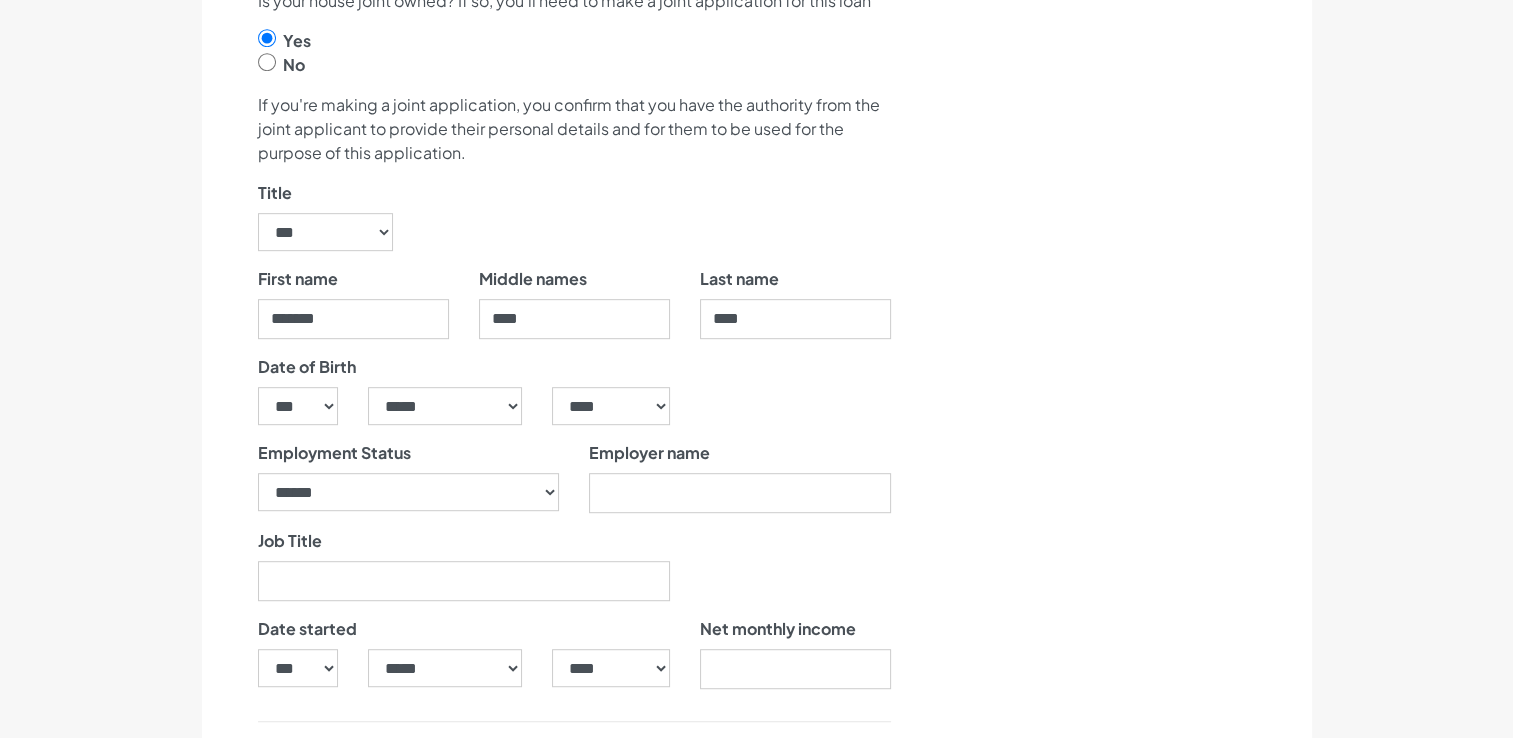click on "Date of Birth" at bounding box center (353, 371) 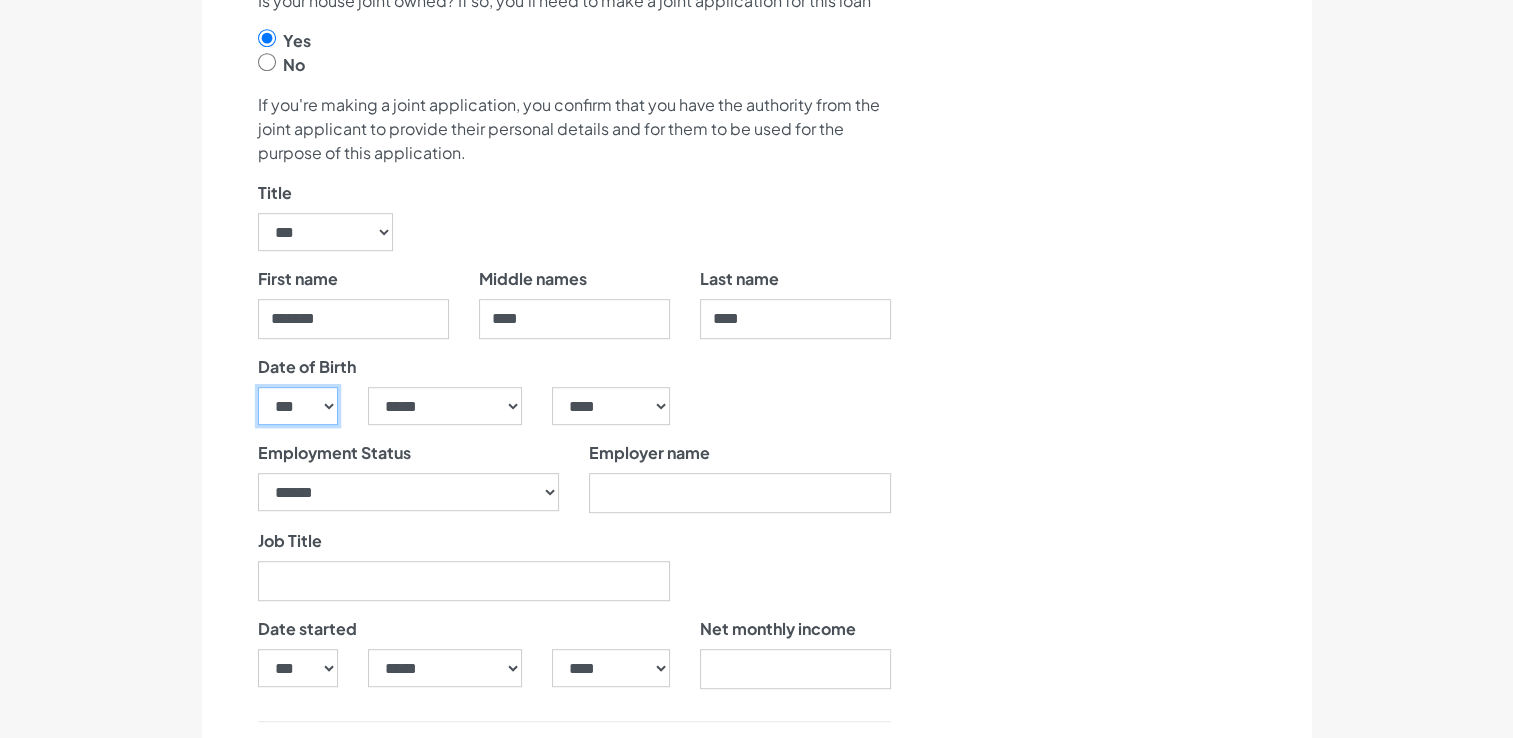 click on "***
* * * * * * * * * ** ** ** ** ** ** ** ** ** ** ** ** ** ** ** ** ** ** ** ** ** **" at bounding box center (298, 406) 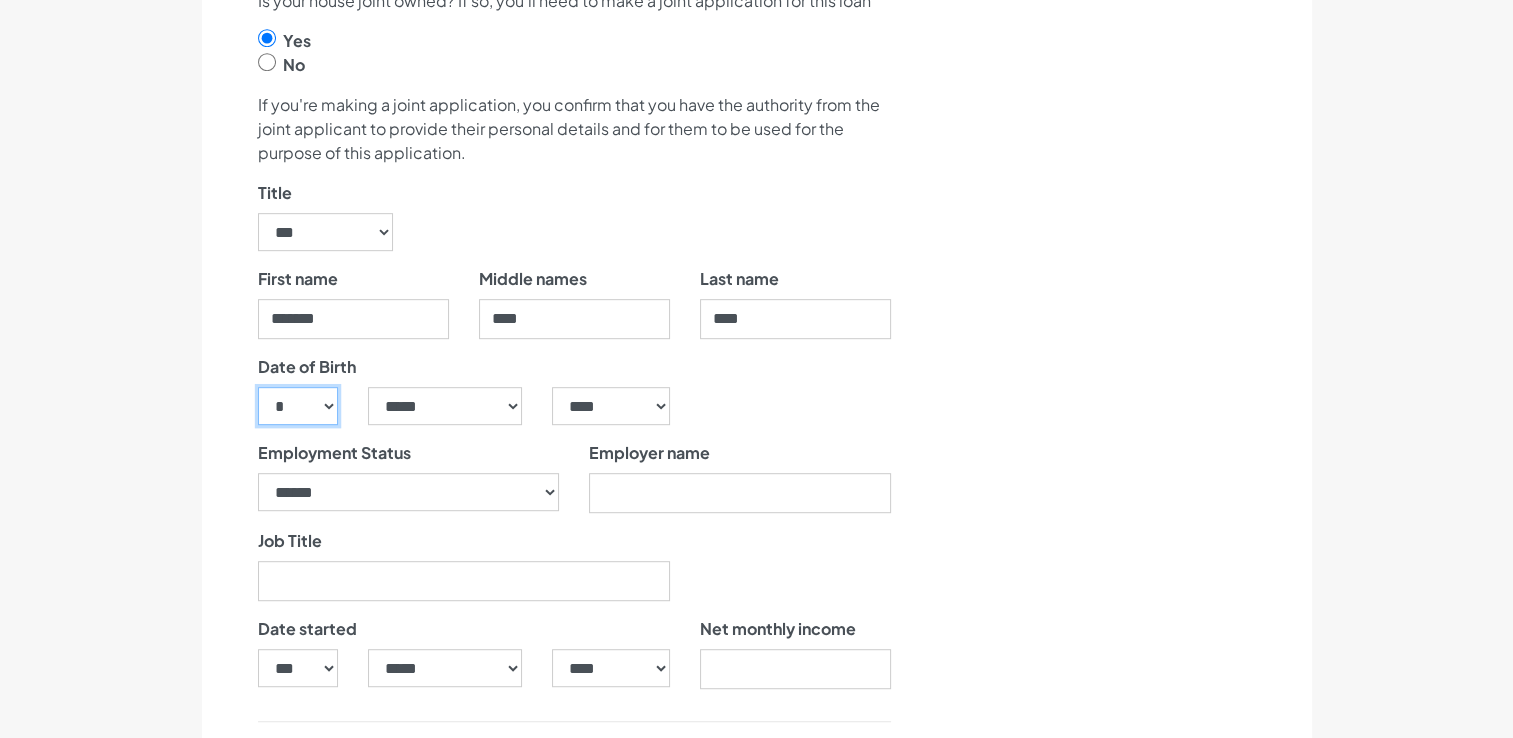 click on "***
* * * * * * * * * ** ** ** ** ** ** ** ** ** ** ** ** ** ** ** ** ** ** ** ** ** **" at bounding box center (298, 406) 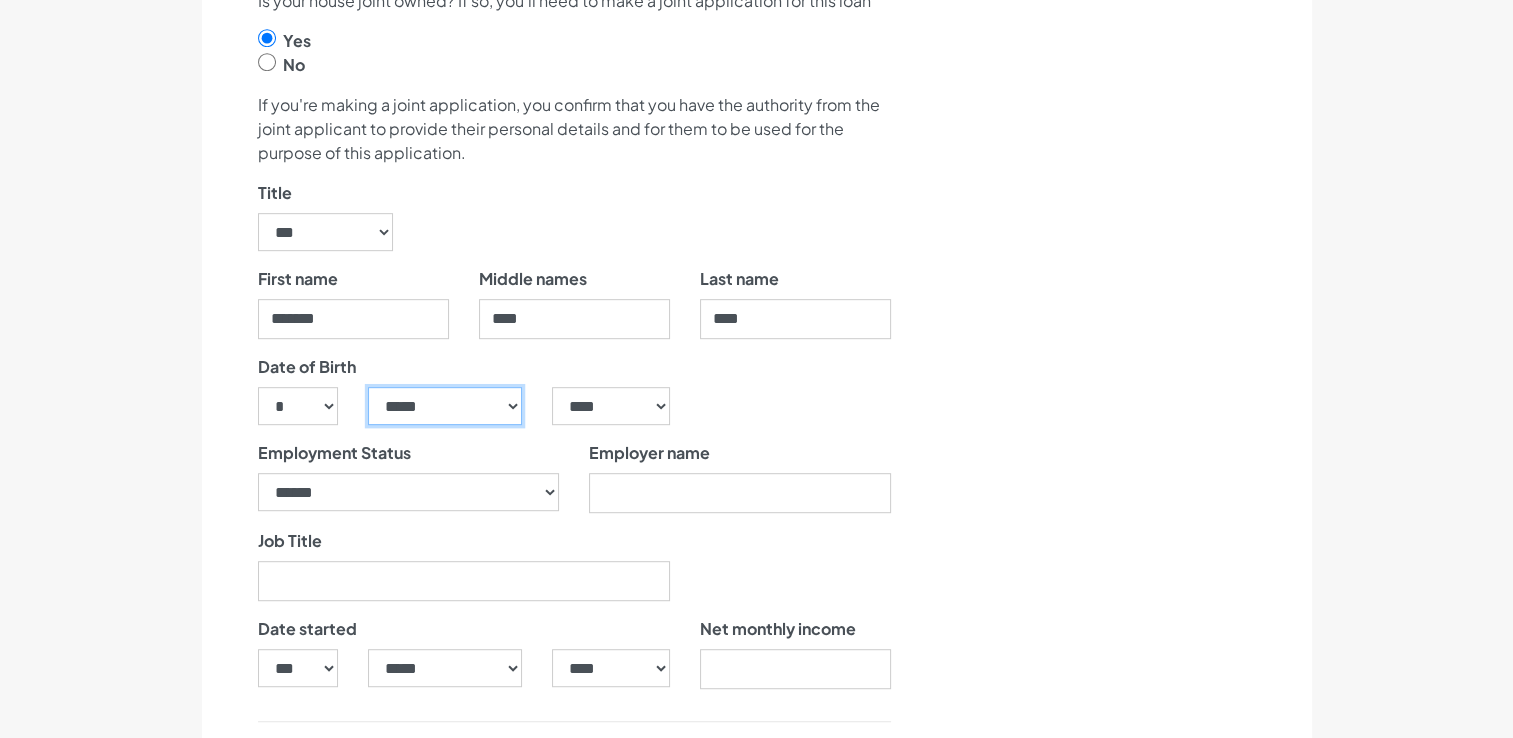 click on "*****
*******
********
*****
*****
***
****
****
******
*********
*******
********
********" at bounding box center (445, 406) 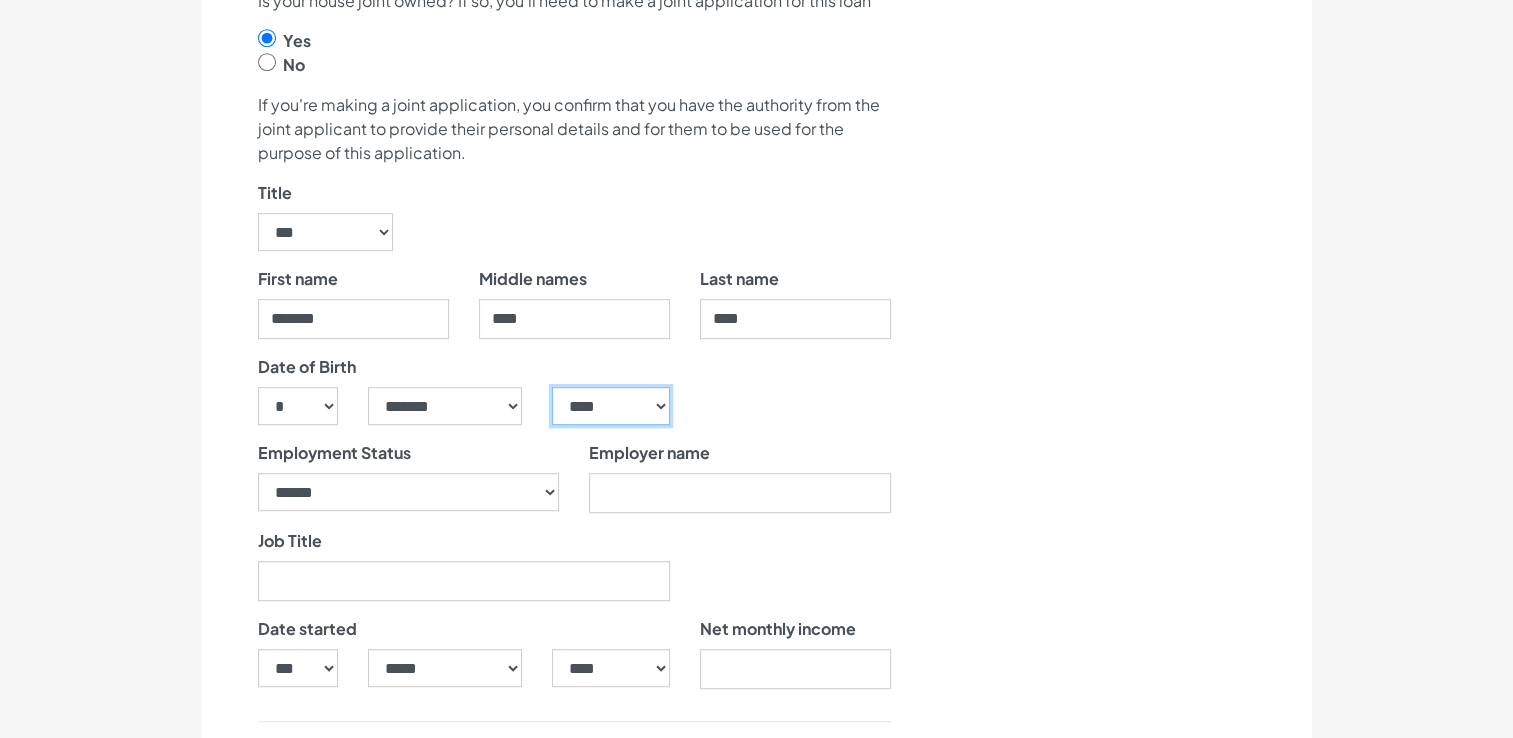 click on "****
**** **** **** **** **** **** **** **** **** **** **** **** **** **** **** **** **** **** **** **** **** **** **** **** **** **** **** **** **** **** **** **** **** **** **** **** **** **** **** **** **** **** **** **** **** **** **** **** **** **** **** **** **** **** **** **** **** **** **** **** **** **** **** **** **** **** **** **** **** **** **** **** **** **** **** **** **** **** **** **** **** **** **** **** **** **** **** **** **** **** **** **** **** **** **** **** **** **** **** **** **** **** **** **** **** **** **** **** **** **** **** **** **** **** **** **** **** **** **** **** **** **** **** **** **** ****" at bounding box center (610, 406) 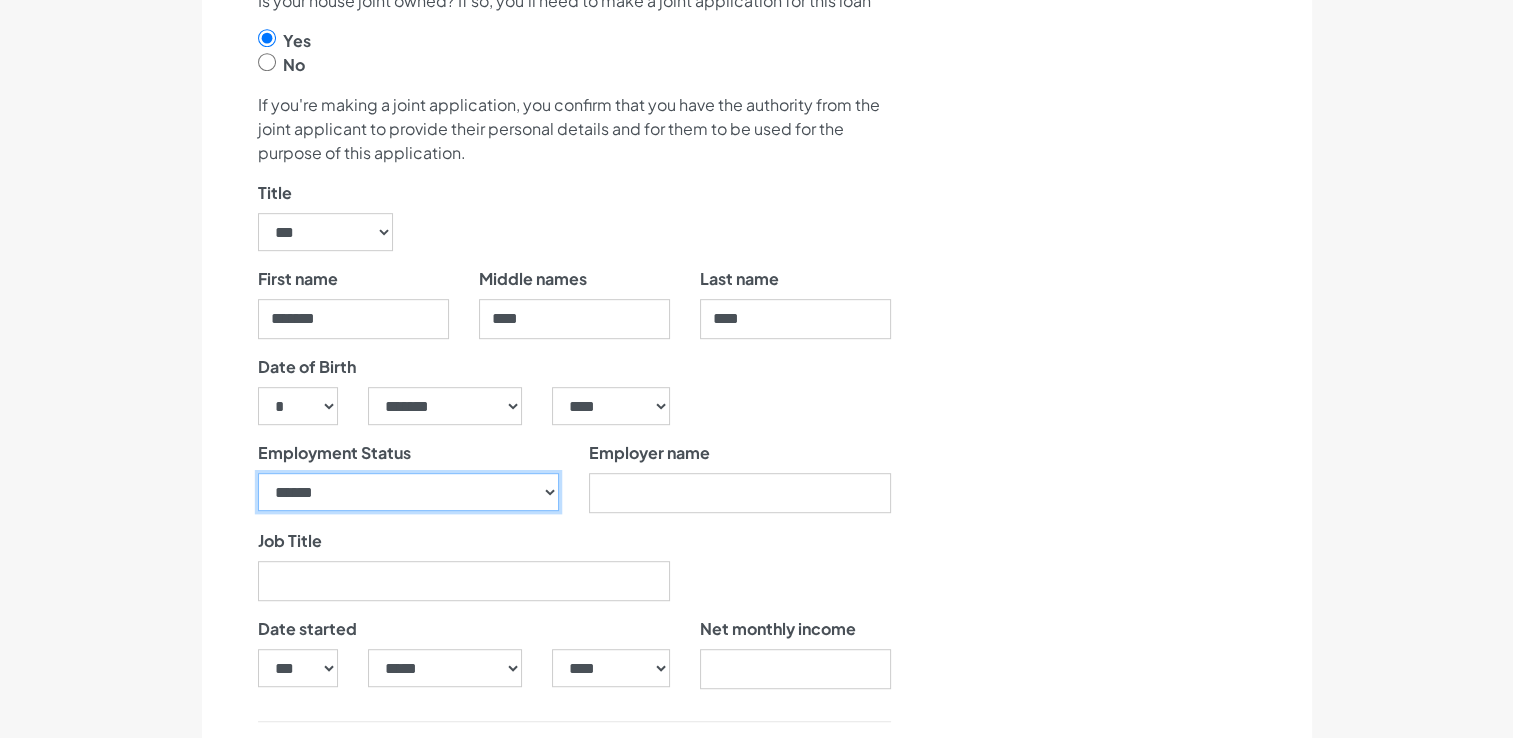 click on "**********" at bounding box center [409, 492] 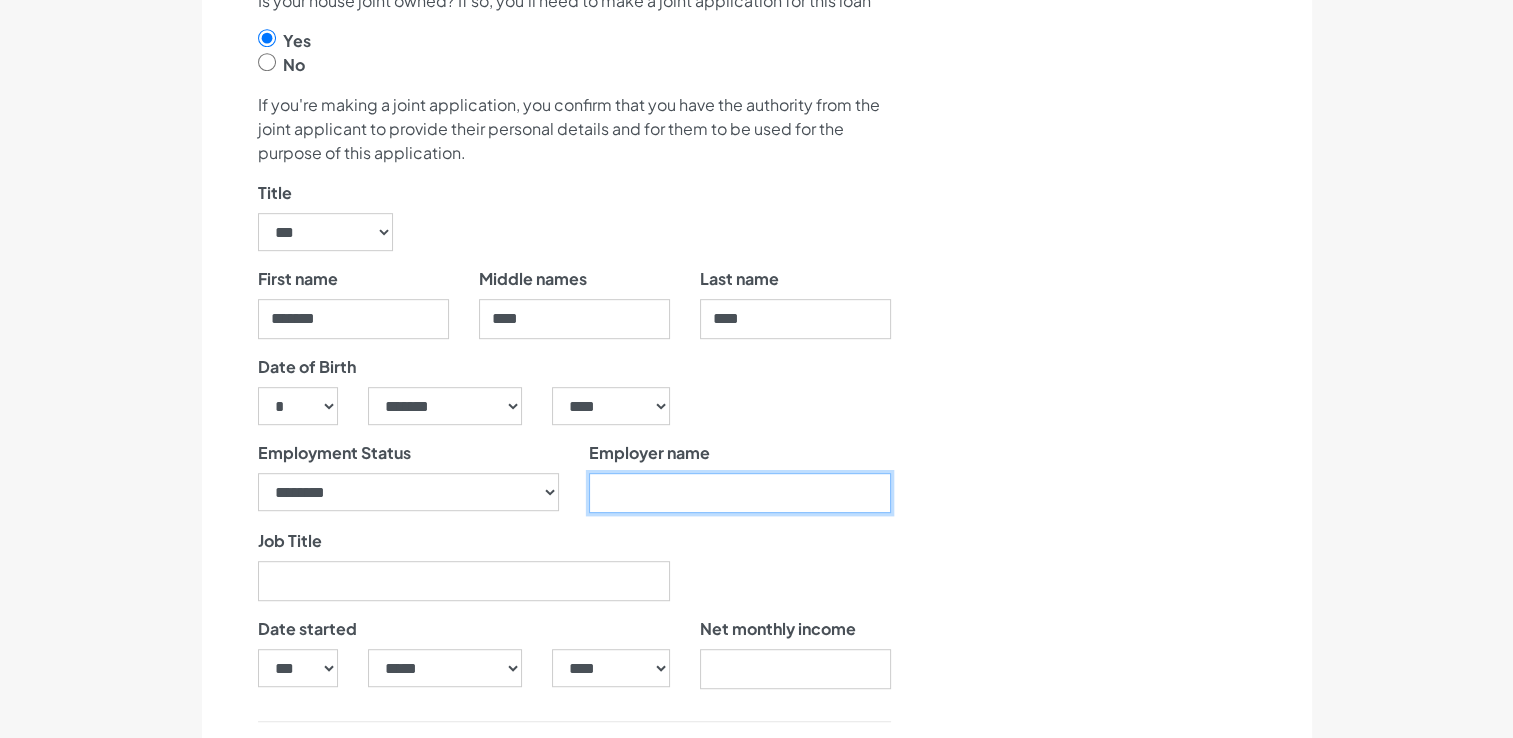click on "Employer name" at bounding box center (740, 493) 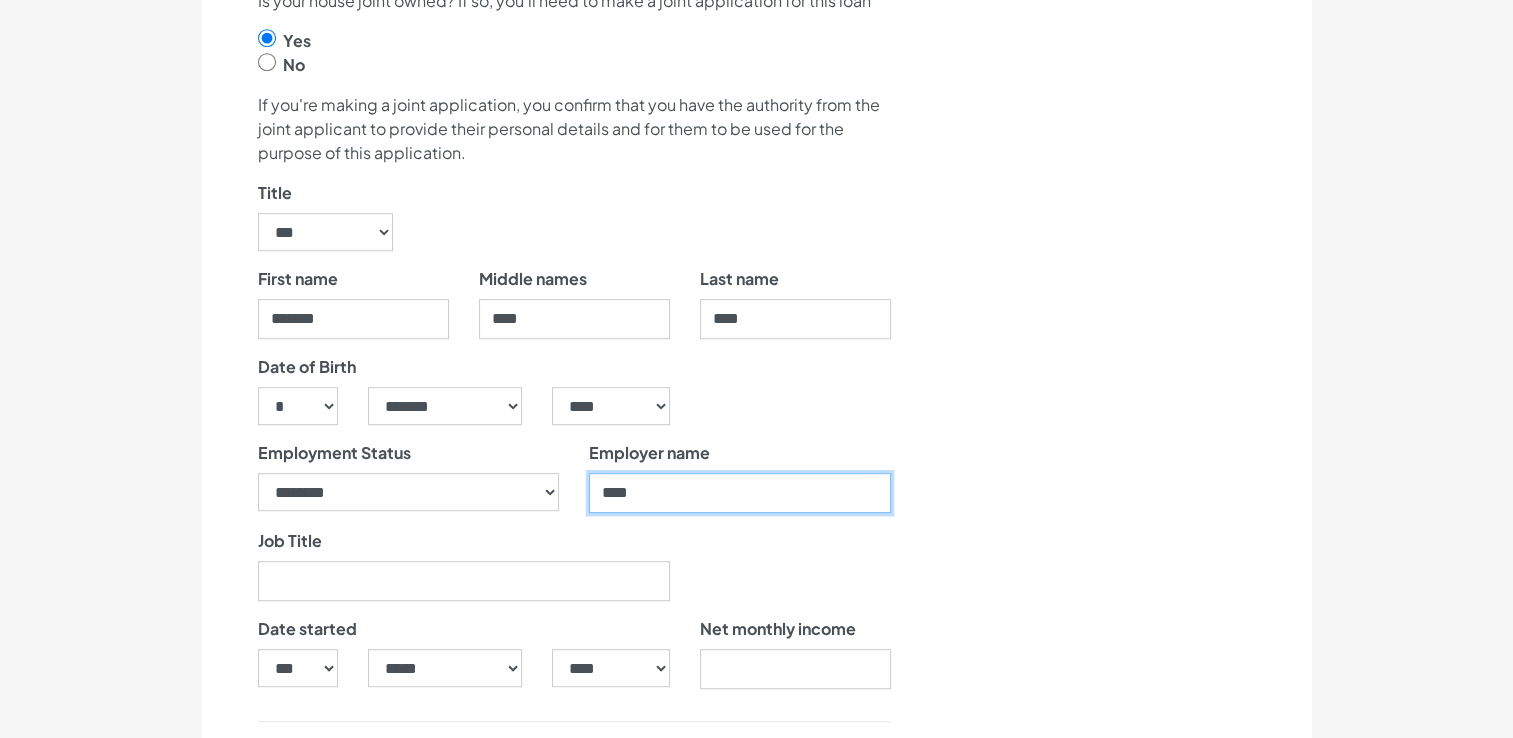 type on "****" 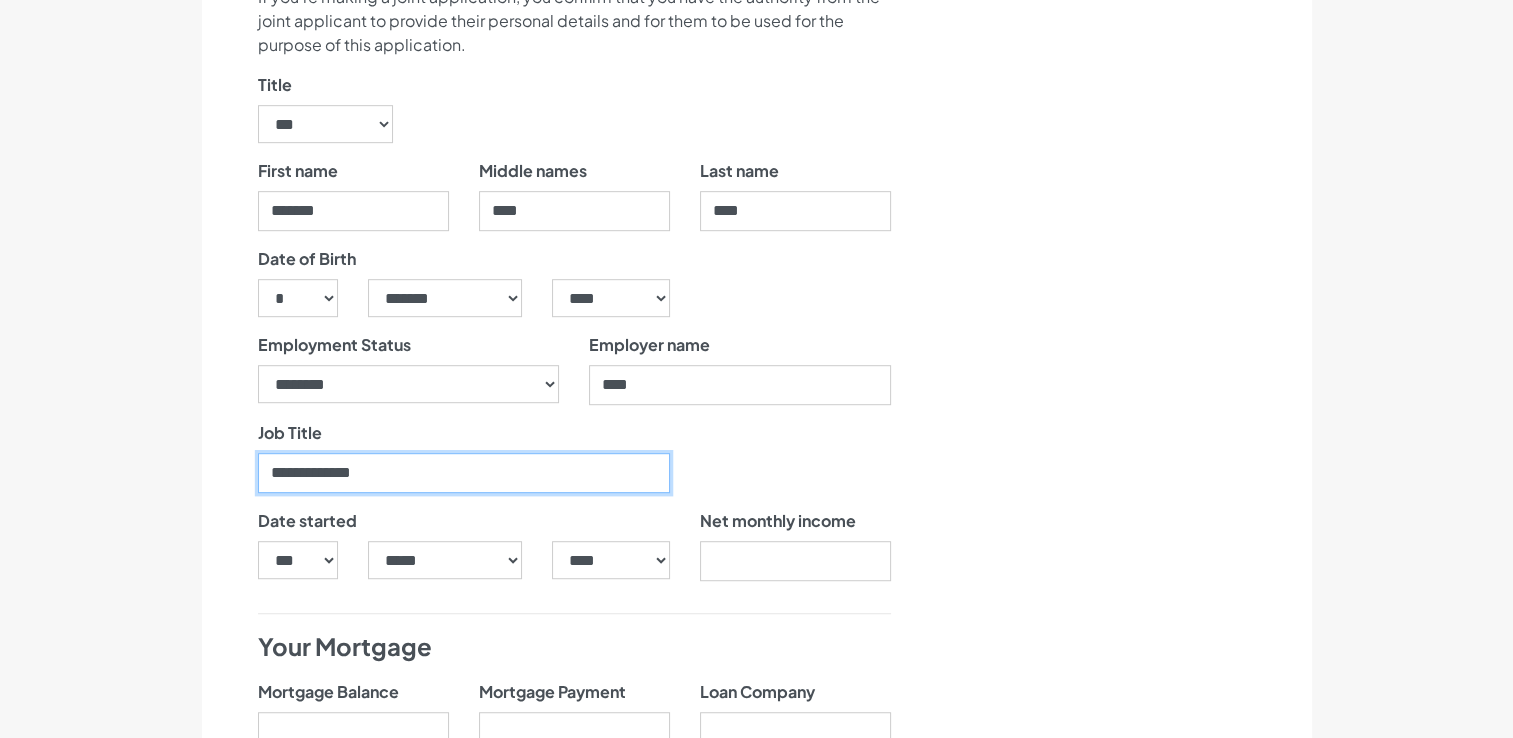 scroll, scrollTop: 1200, scrollLeft: 0, axis: vertical 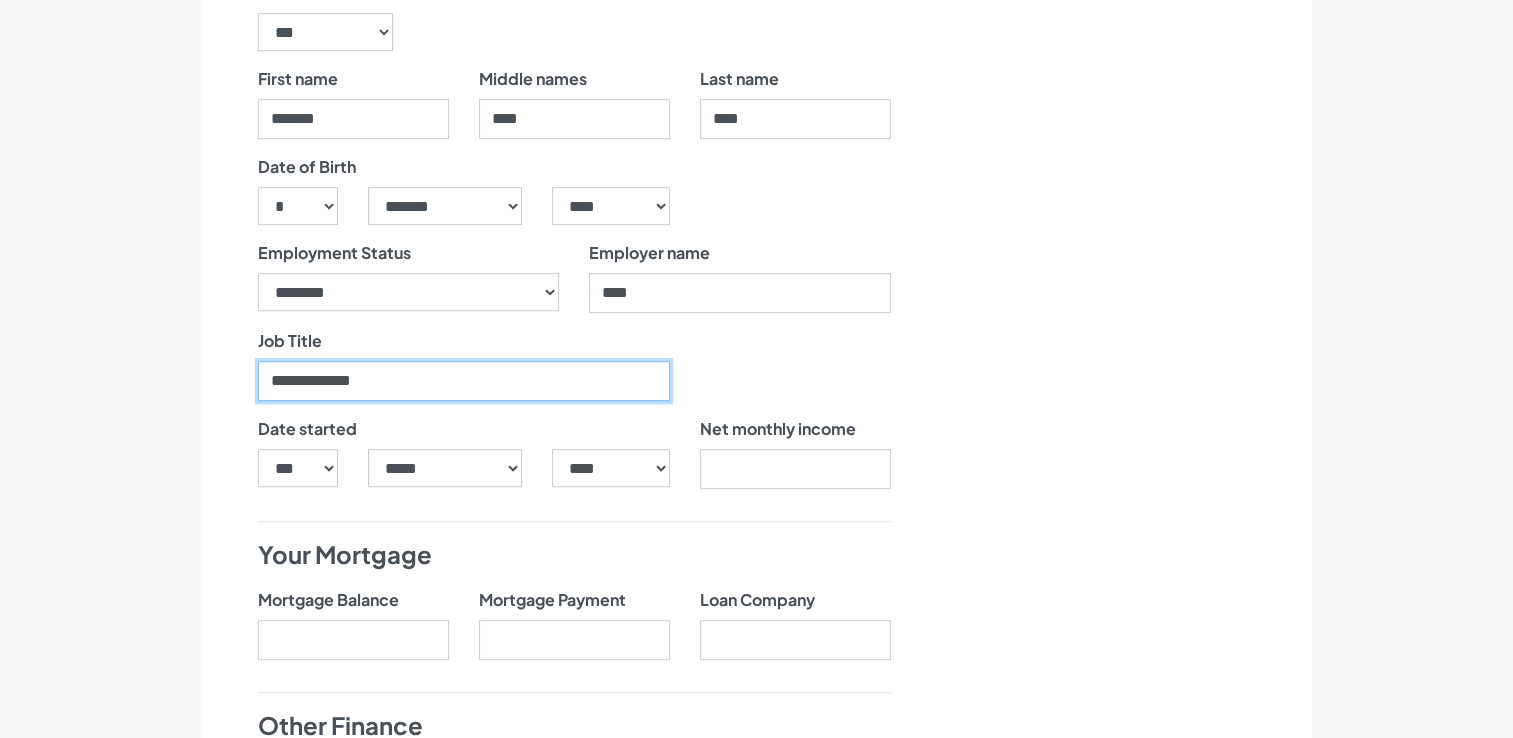 type on "**********" 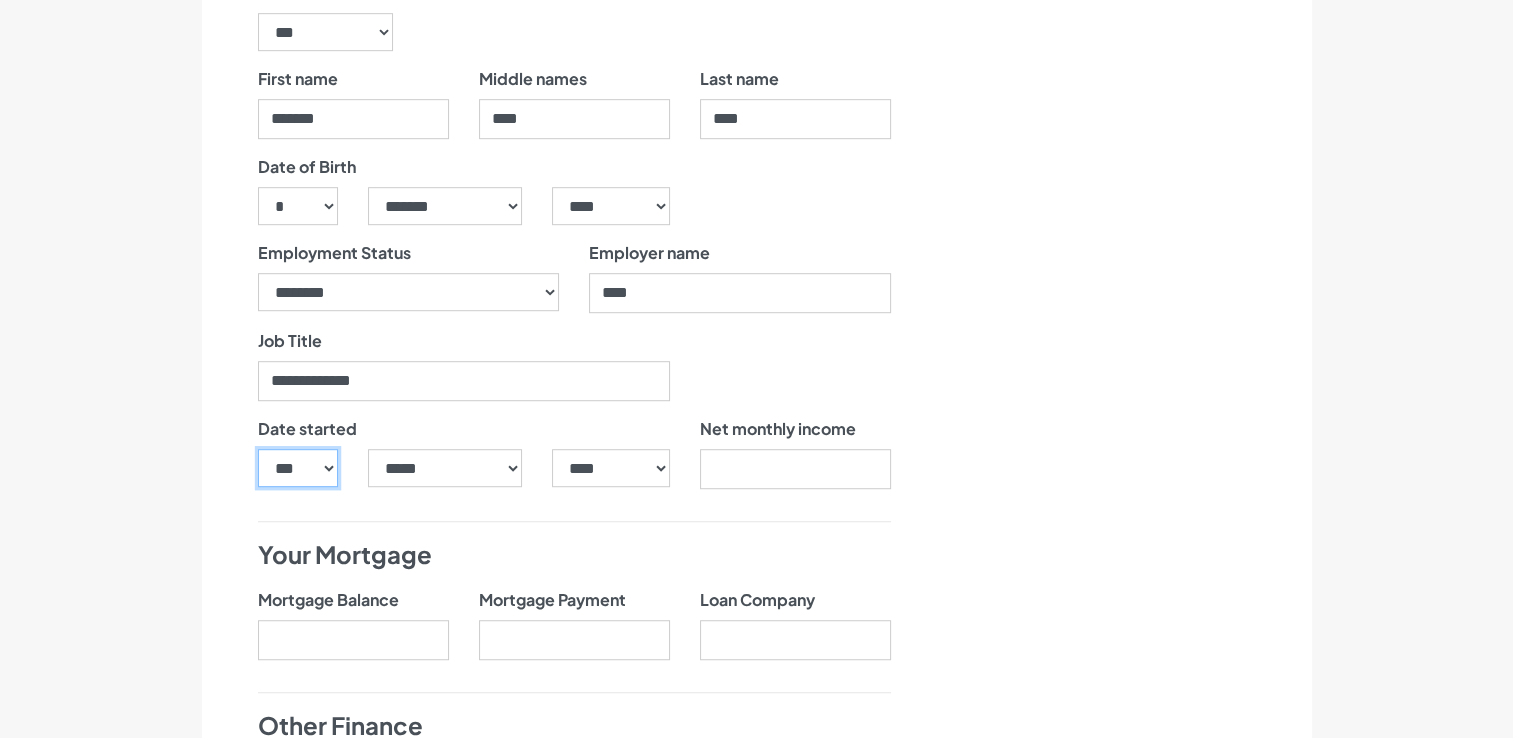 click on "***
* * * * * * * * * ** ** ** ** ** ** ** ** ** ** ** ** ** ** ** ** ** ** ** ** ** **" at bounding box center [298, 468] 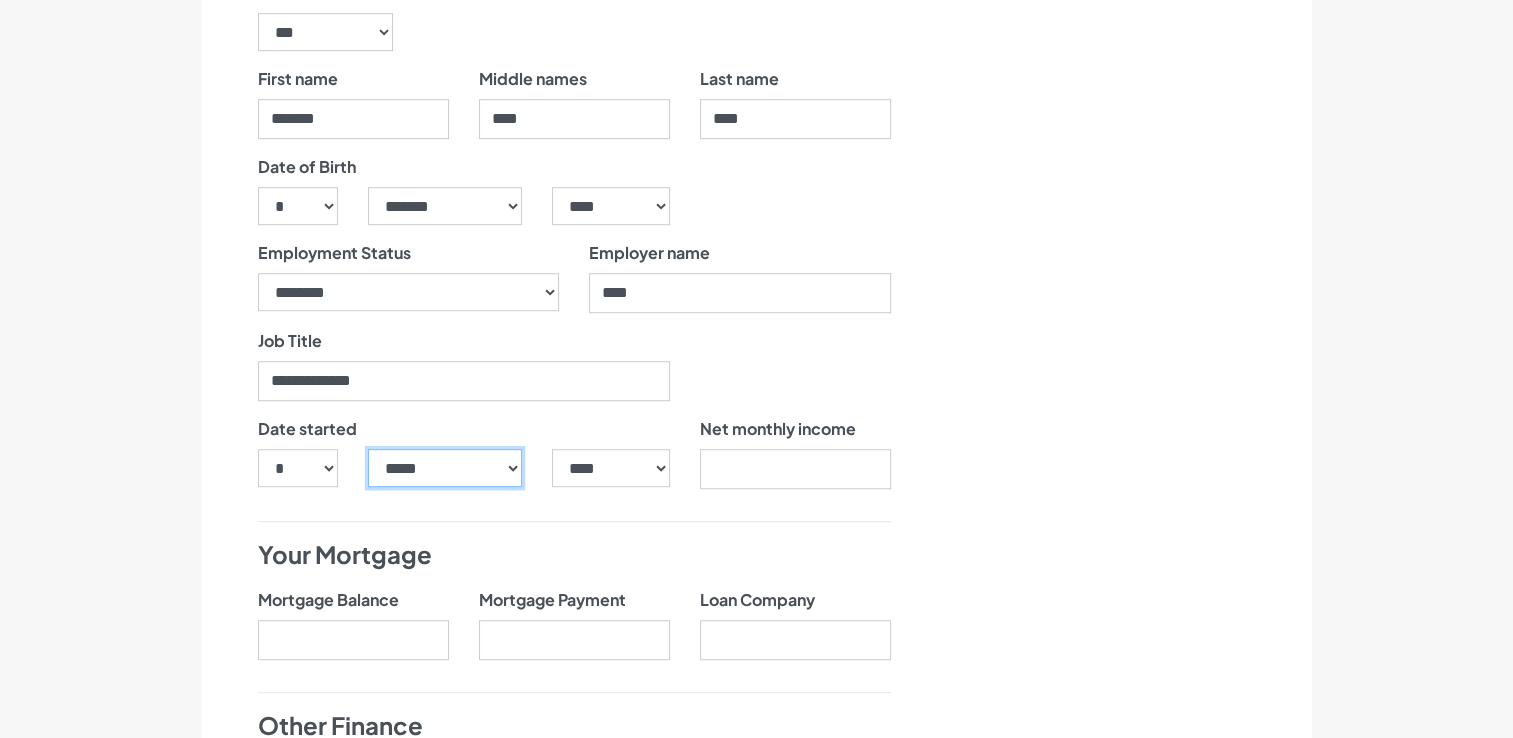 click on "*****
*******
********
*****
*****
***
****
****
******
*********
*******
********
********" at bounding box center (445, 468) 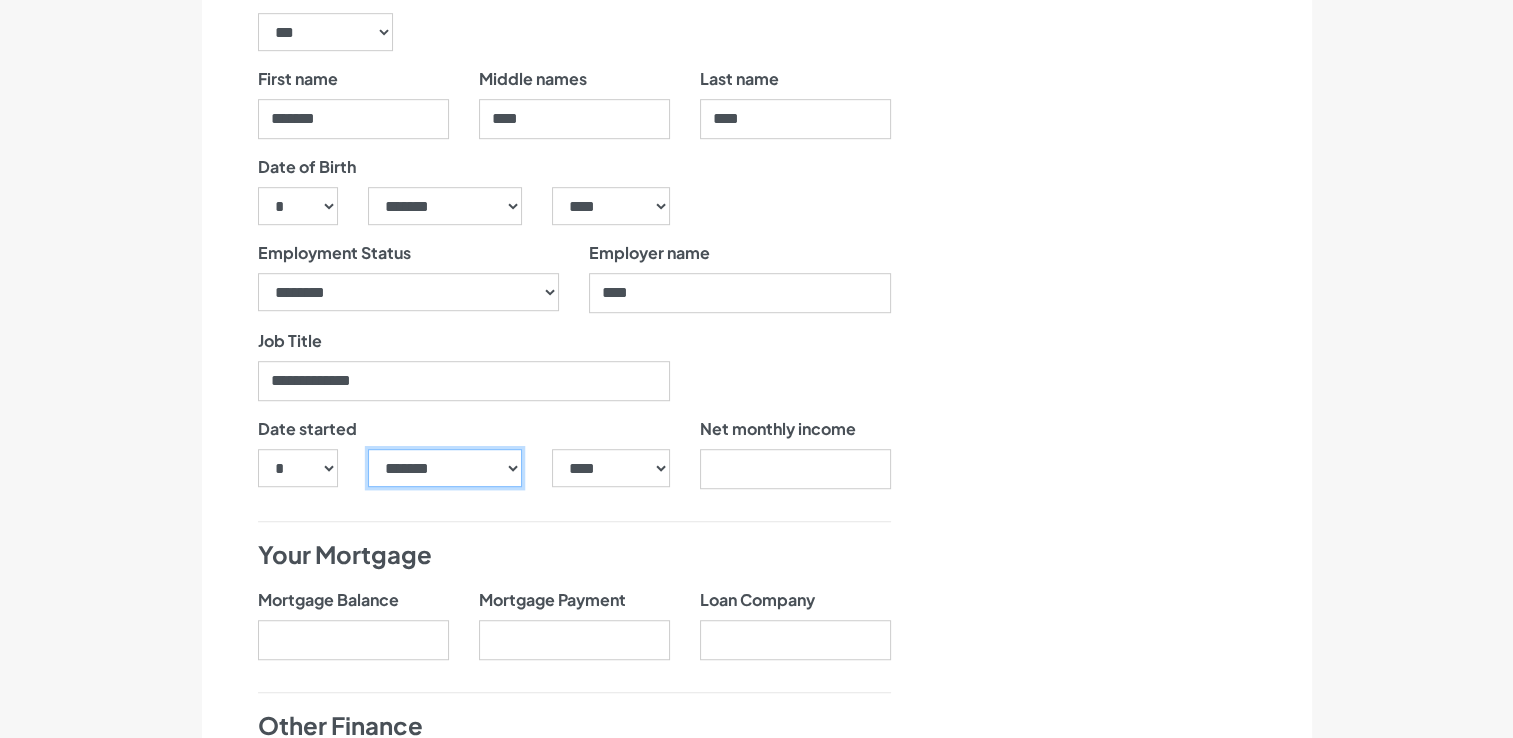 click on "*****
*******
********
*****
*****
***
****
****
******
*********
*******
********
********" at bounding box center (445, 468) 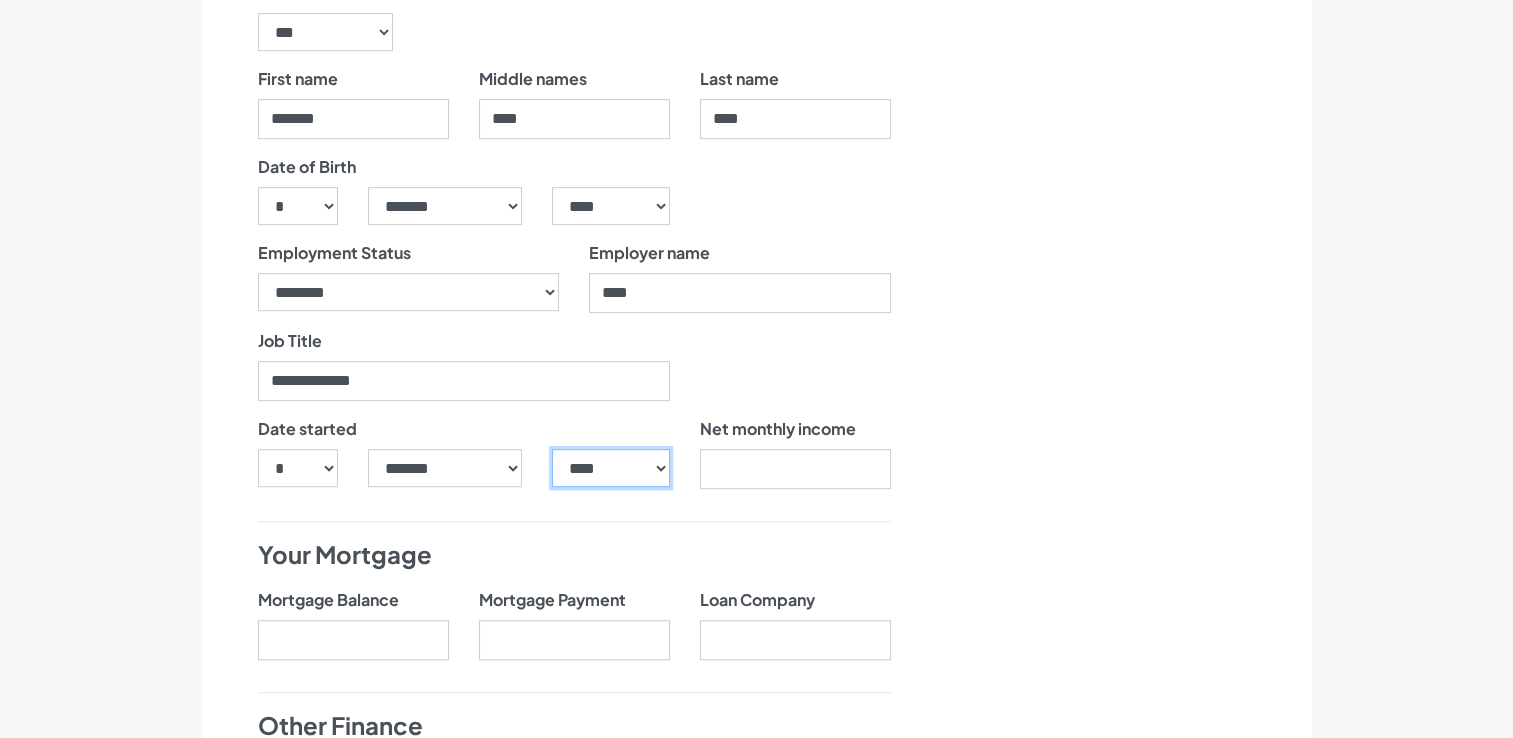 click on "****
**** **** **** **** **** **** **** **** **** **** **** **** **** **** **** **** **** **** **** **** **** **** **** **** **** **** **** **** **** **** **** **** **** **** **** **** **** **** **** **** **** **** **** **** **** **** **** **** **** **** **** **** **** **** **** **** **** **** **** **** **** **** **** **** **** **** **** **** **** **** **** **** **** **** **** **** **** **** **** **** **** **** **** **** **** **** **** **** **** **** **** **** **** **** **** **** **** **** **** **** **** **** **** **** **** **** **** **** **** **** **** **** **** **** **** **** **** **** **** **** **** **** **** **** **** ****" at bounding box center (610, 468) 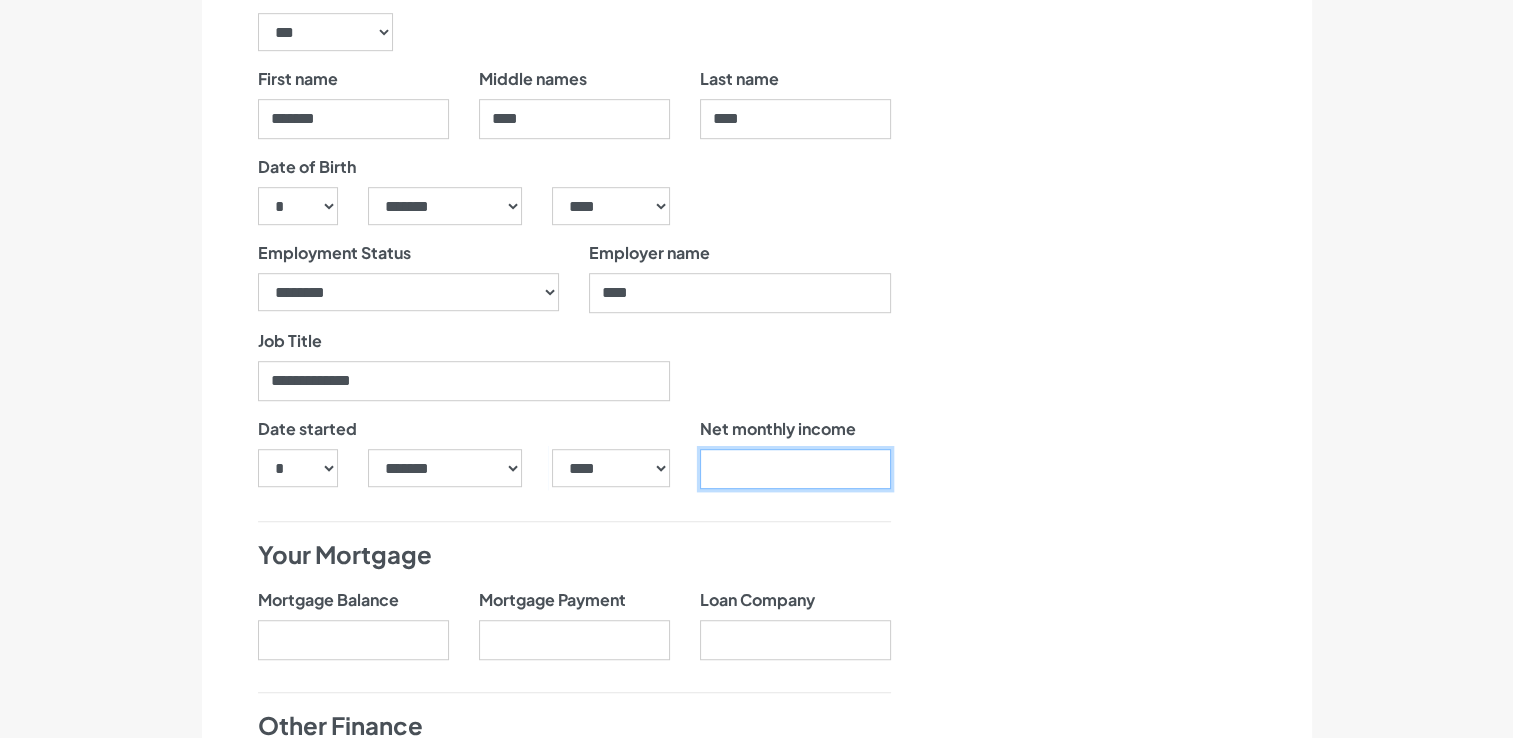 click at bounding box center [795, 469] 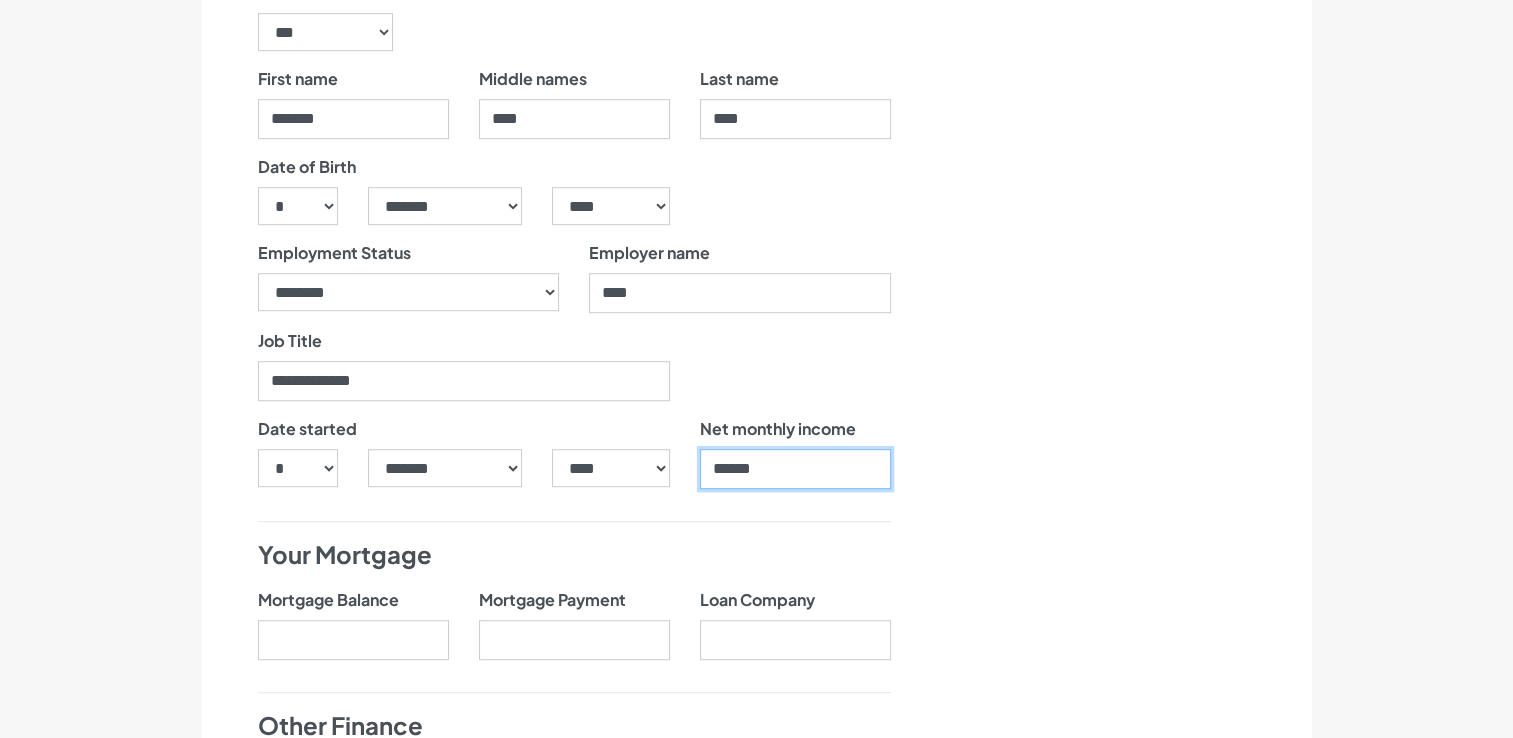 type on "******" 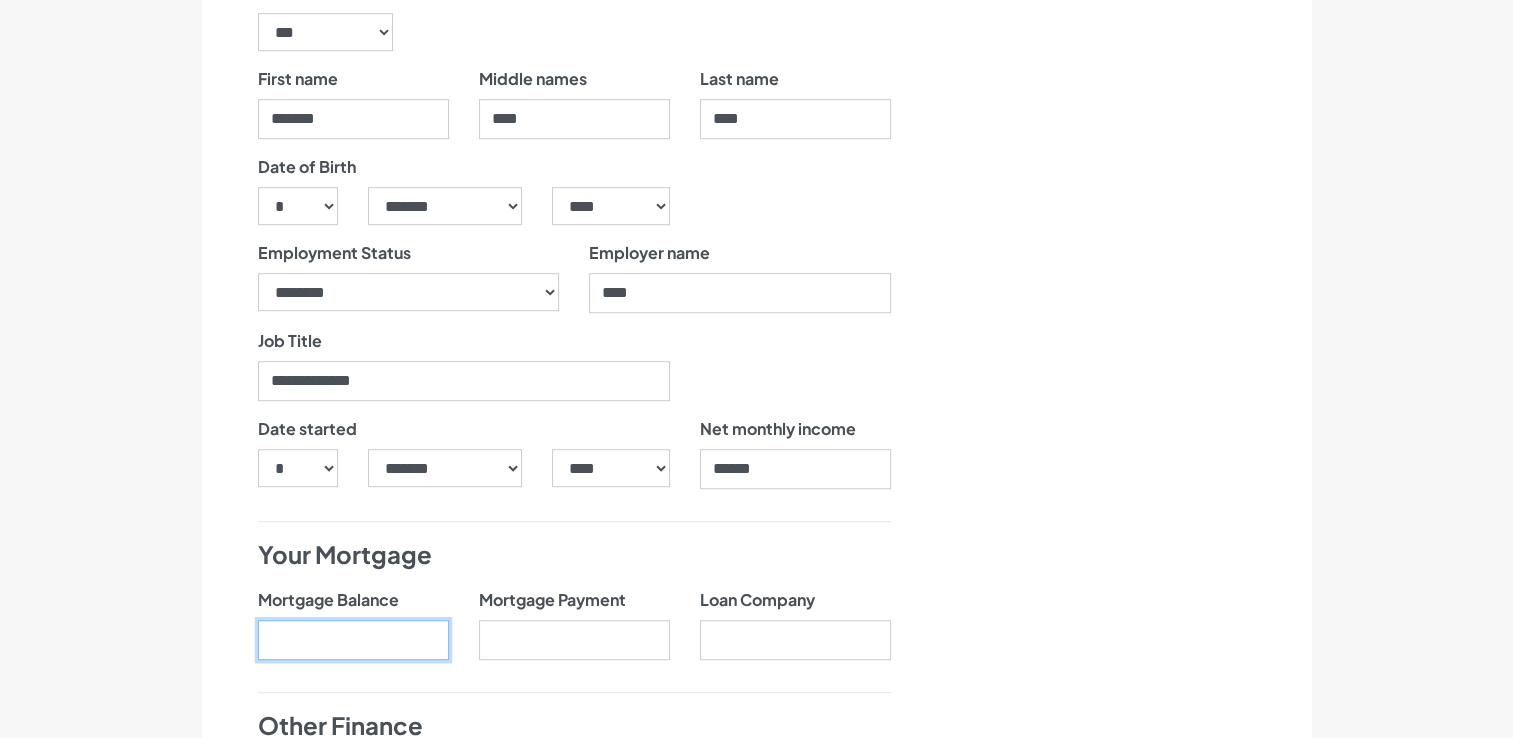 click on "Mortgage Balance" at bounding box center [353, 640] 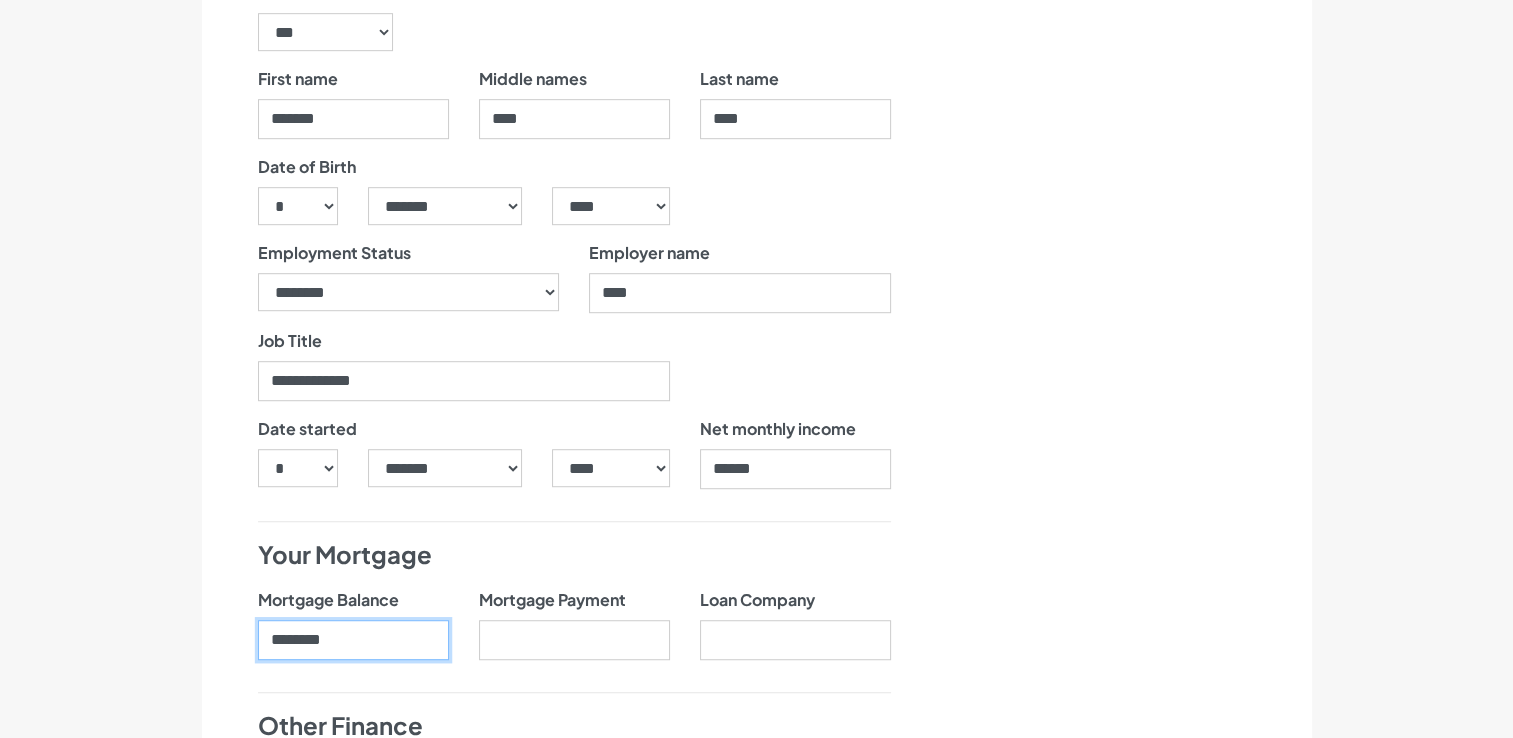 type on "********" 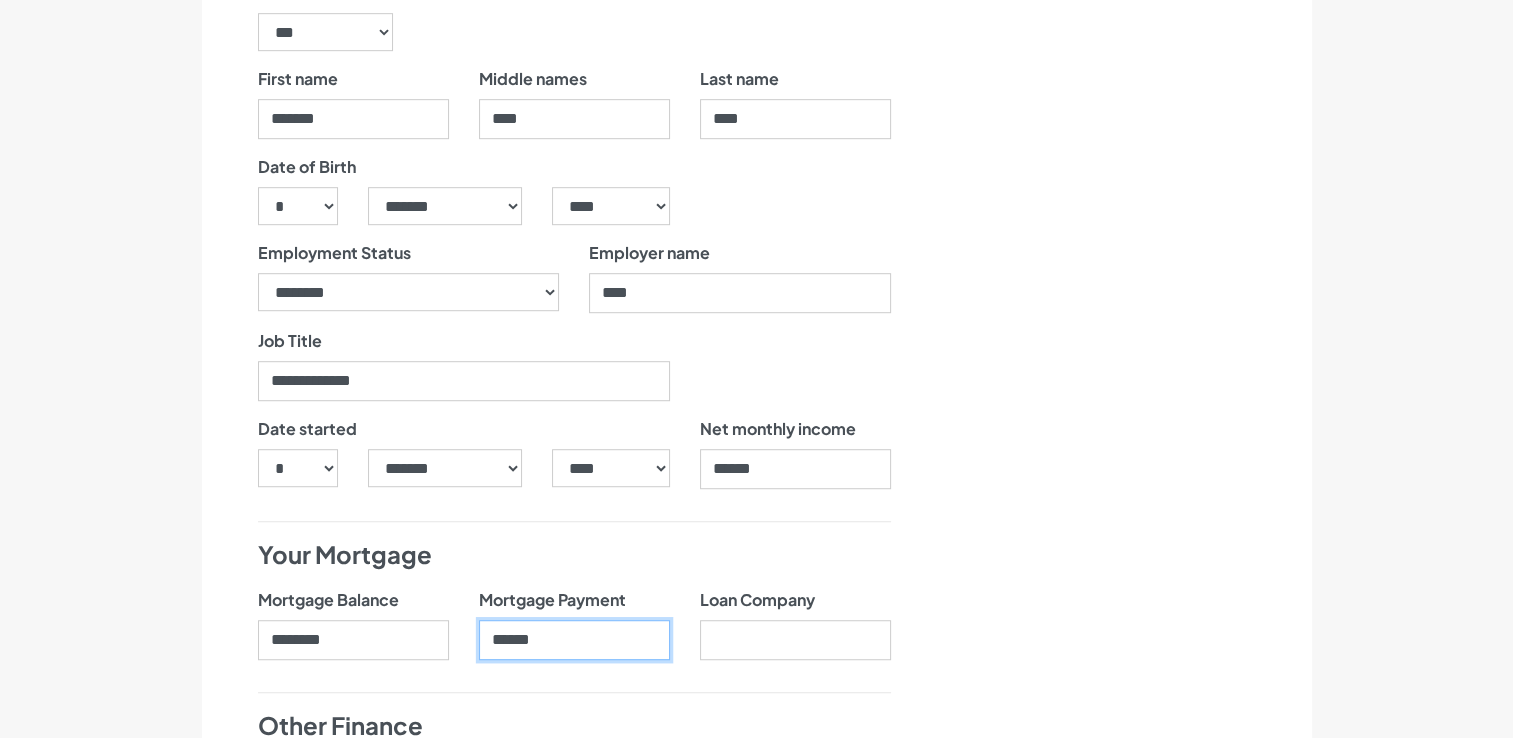 type on "******" 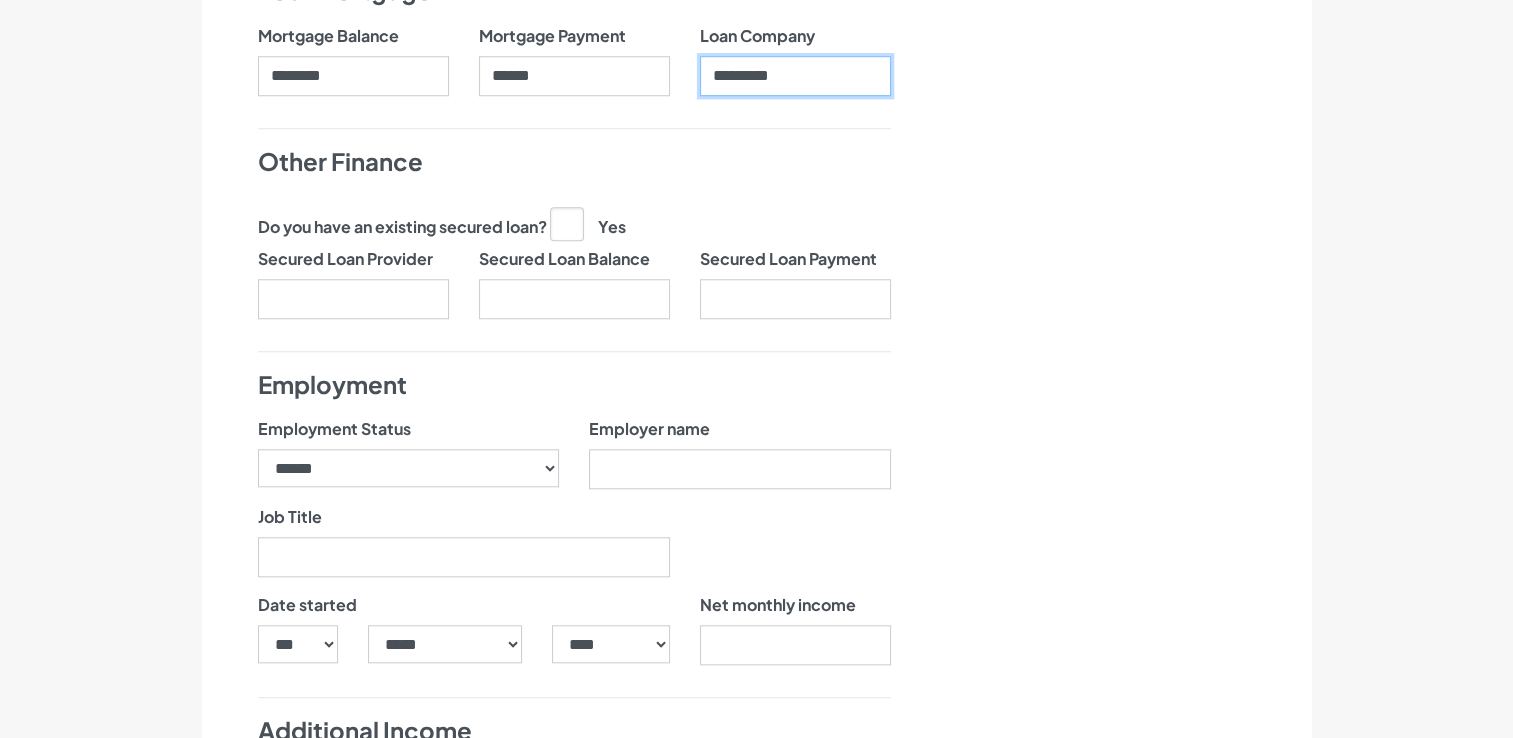 scroll, scrollTop: 1800, scrollLeft: 0, axis: vertical 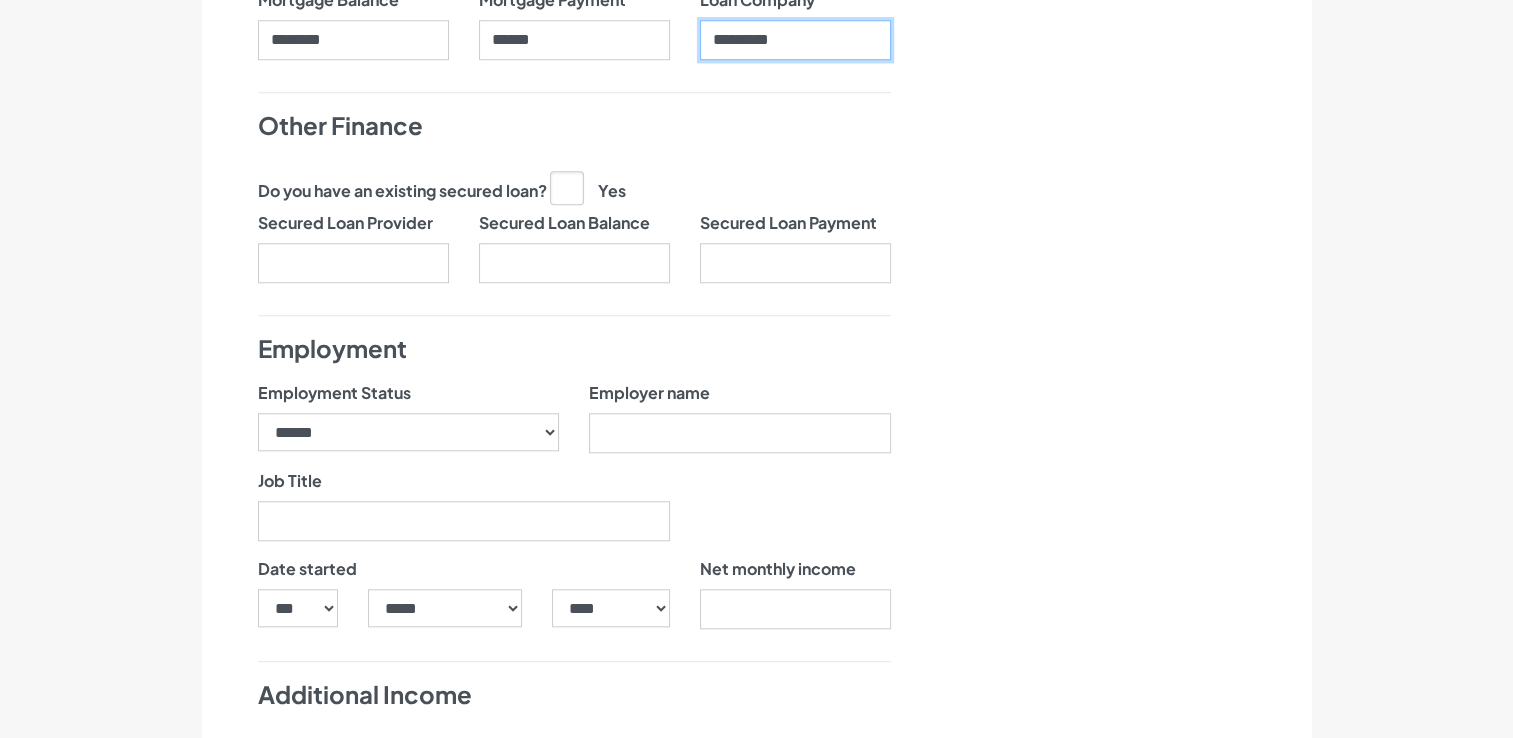 type on "*********" 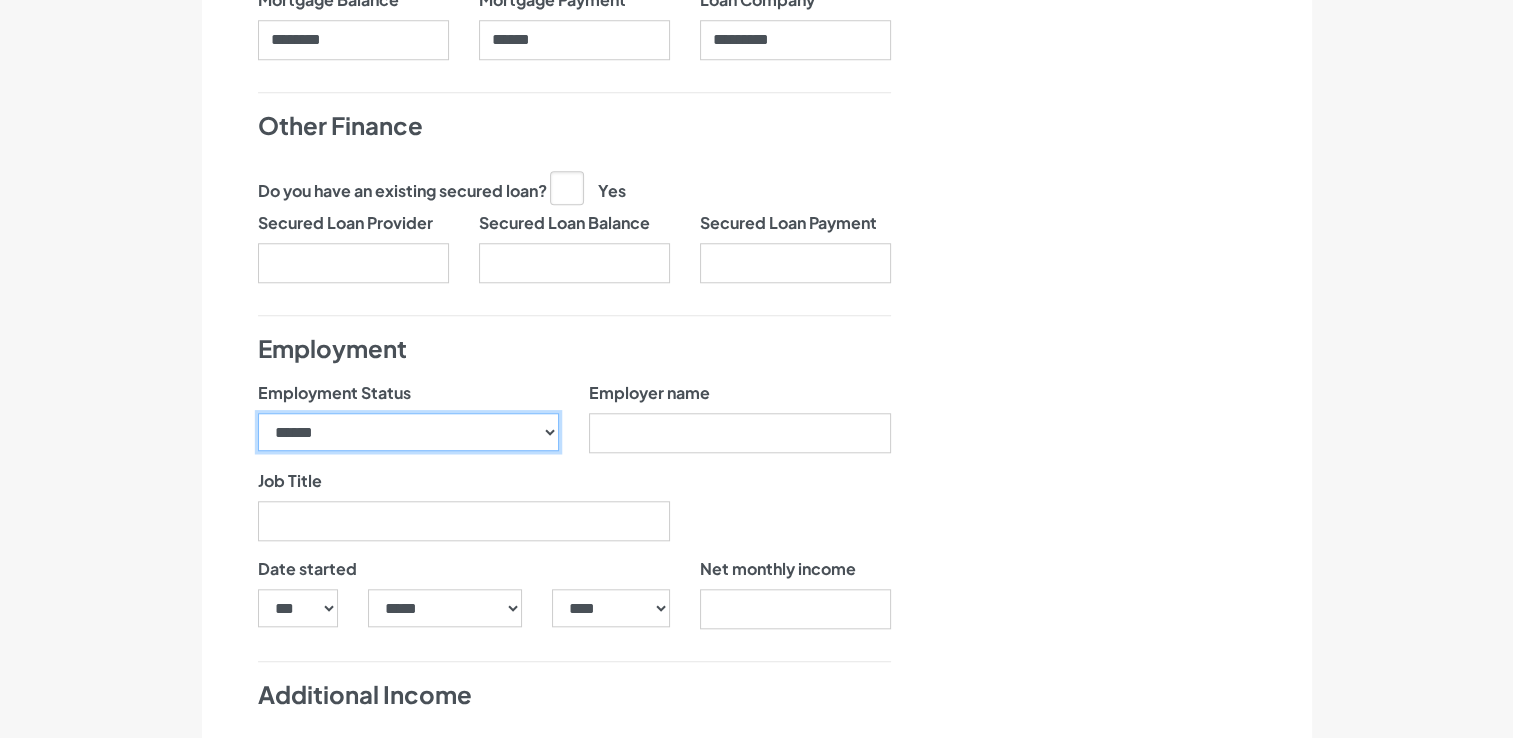 click on "**********" at bounding box center (409, 432) 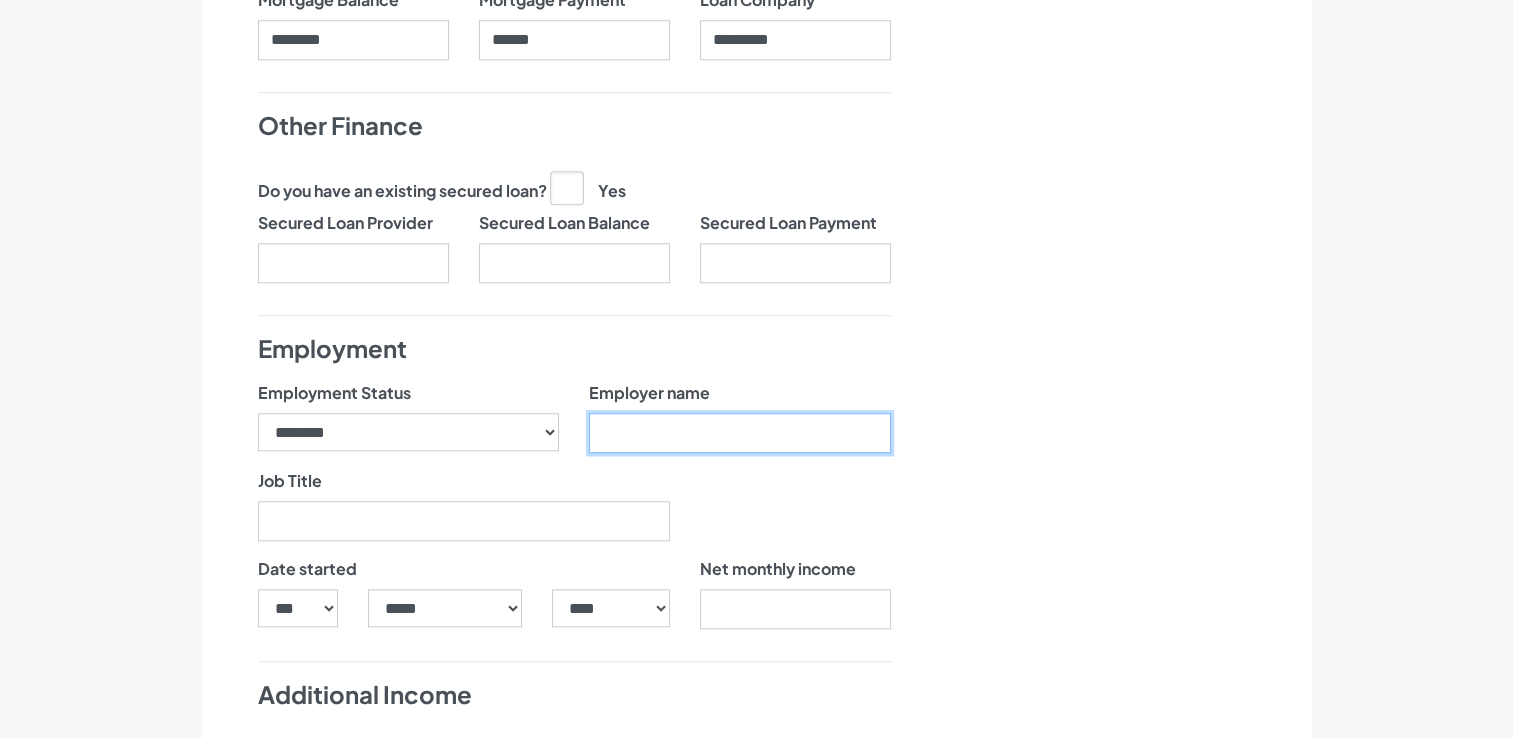 click on "Employer name" at bounding box center (740, 433) 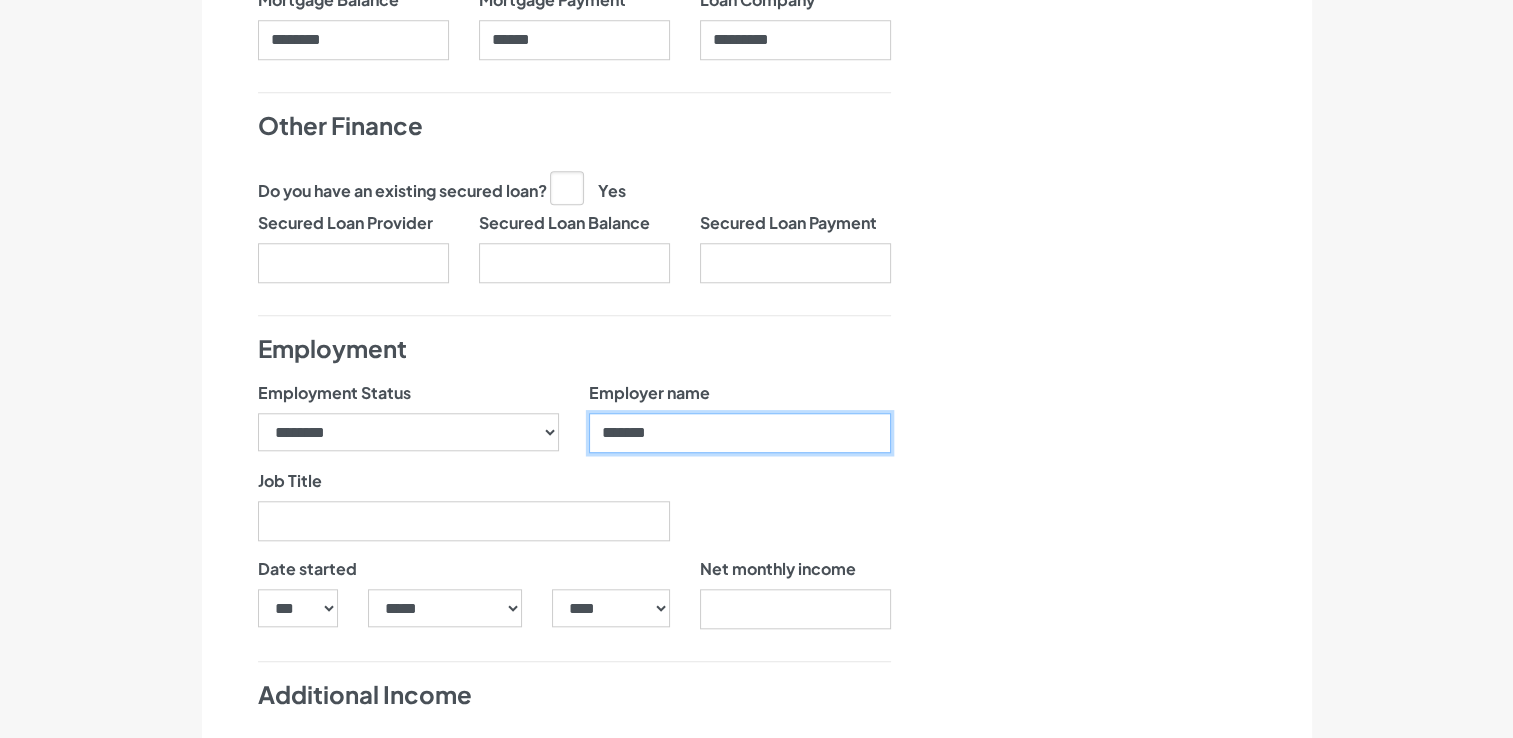 type on "*******" 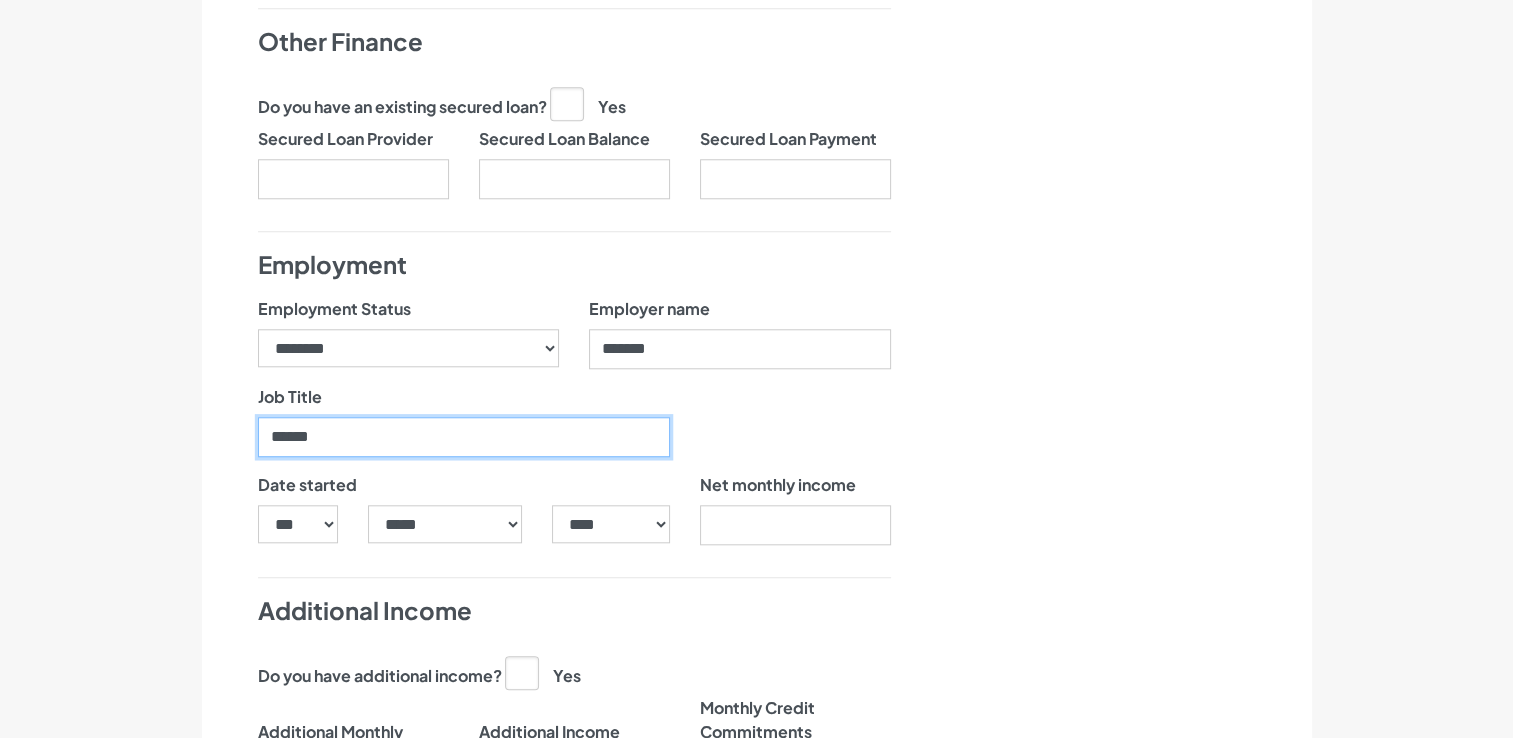 scroll, scrollTop: 2000, scrollLeft: 0, axis: vertical 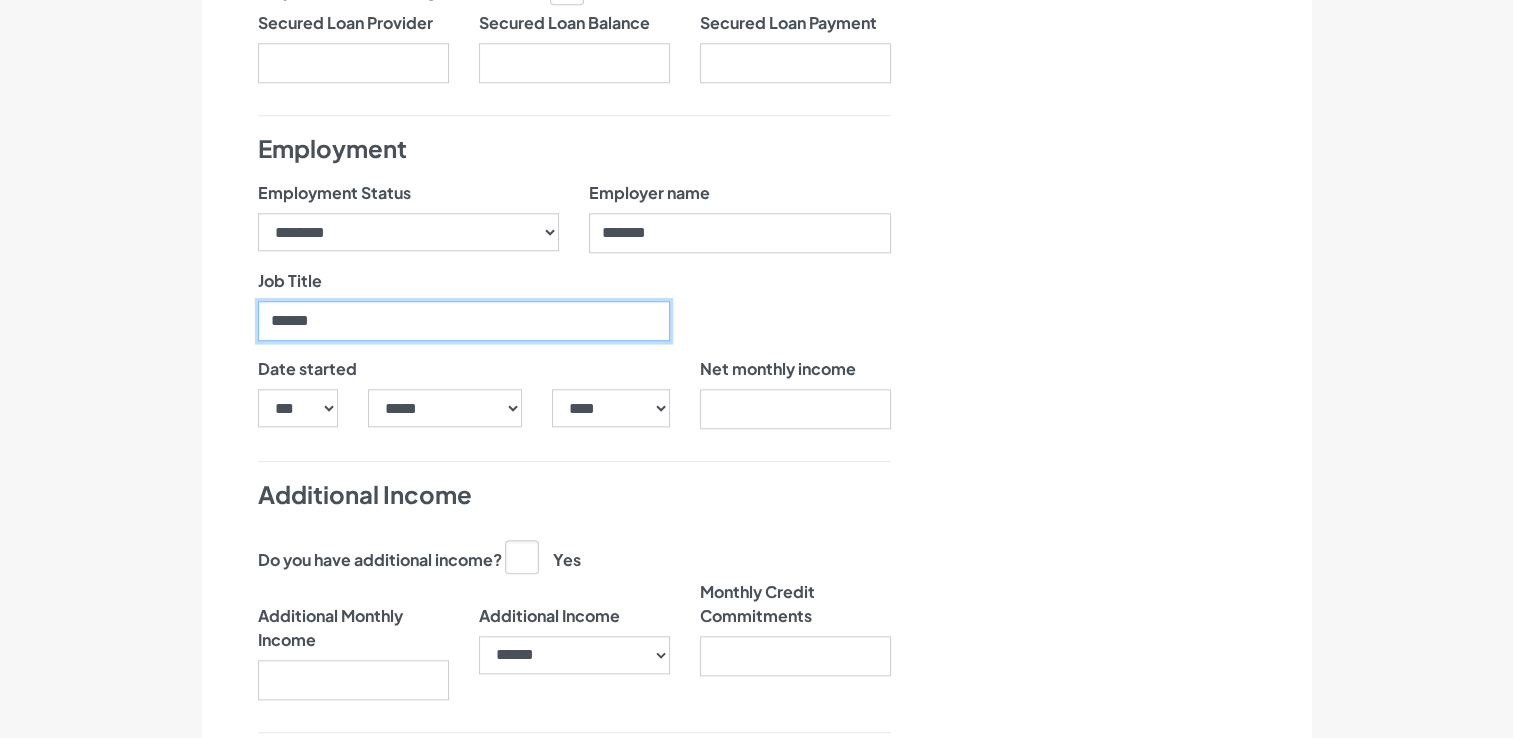 type on "******" 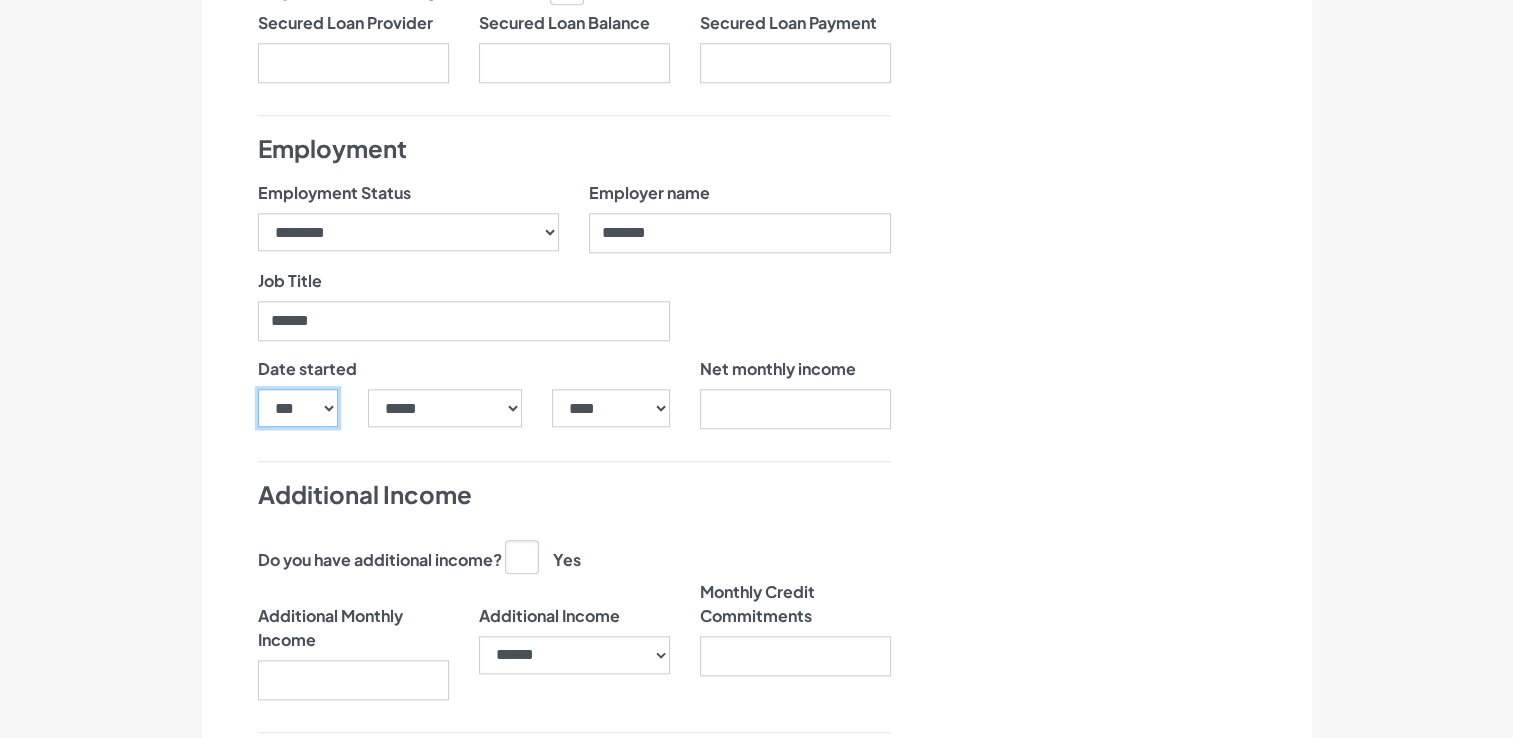 click on "***
* * * * * * * * * ** ** ** ** ** ** ** ** ** ** ** ** ** ** ** ** ** ** ** ** ** **" at bounding box center (298, 408) 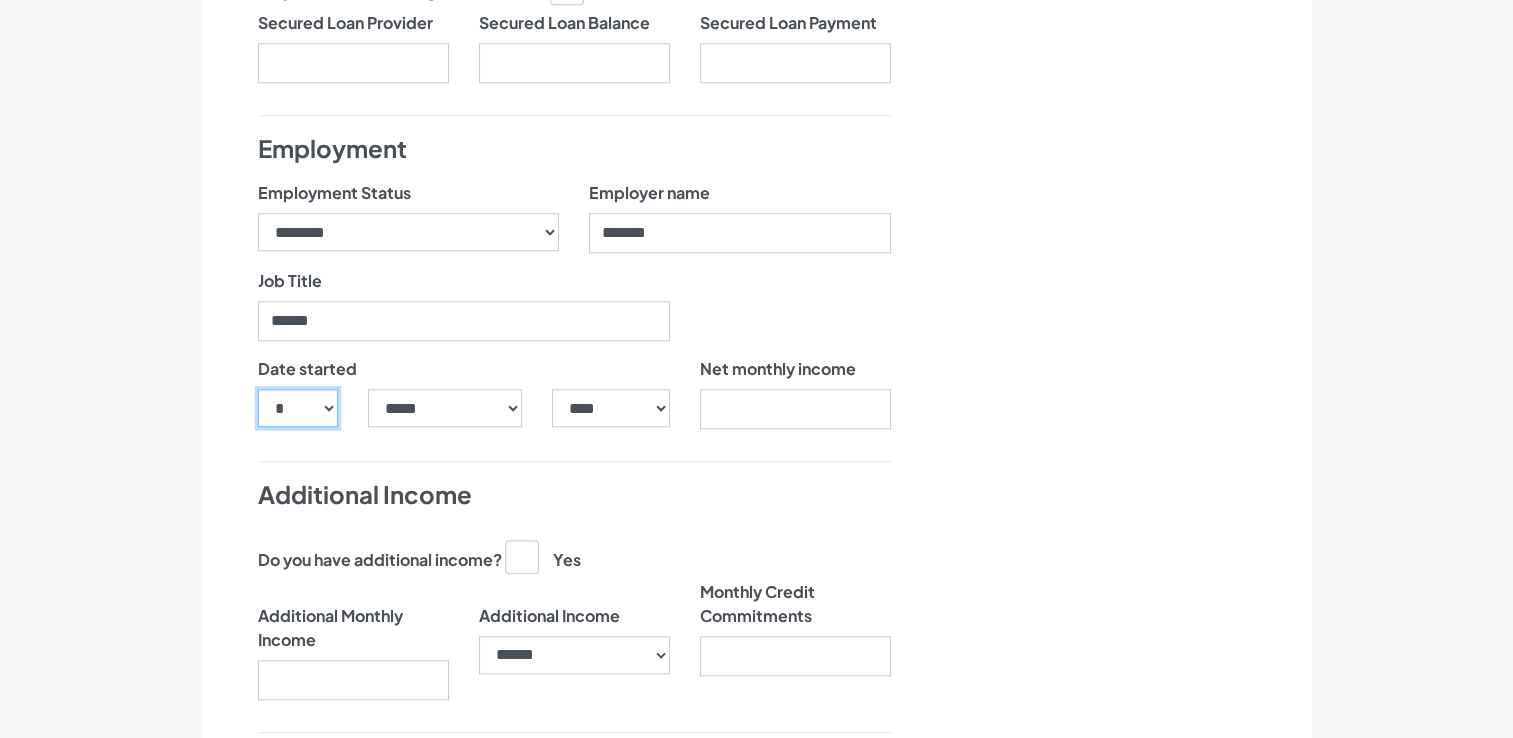 click on "***
* * * * * * * * * ** ** ** ** ** ** ** ** ** ** ** ** ** ** ** ** ** ** ** ** ** **" at bounding box center [298, 408] 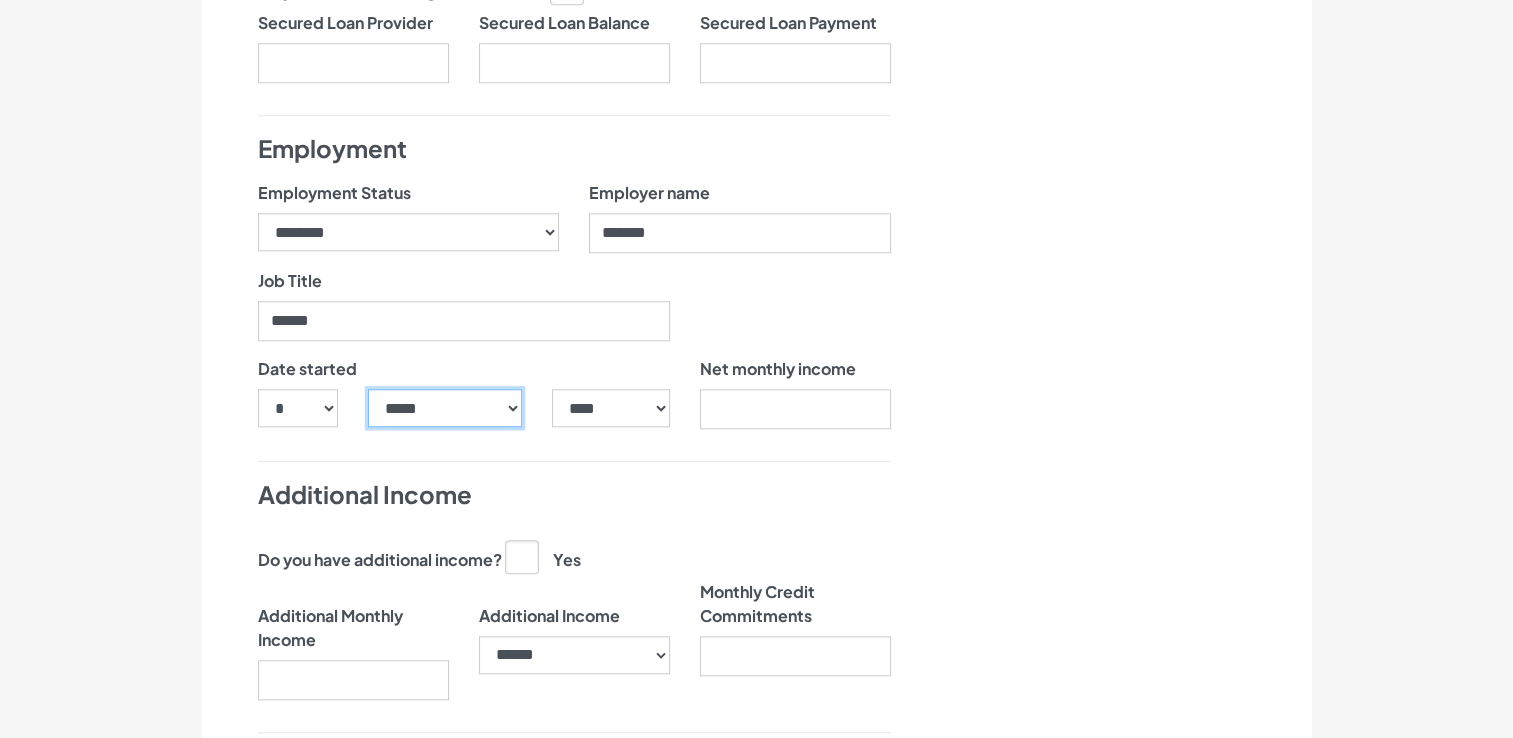 click on "*****
*******
********
*****
*****
***
****
****
******
*********
*******
********
********" at bounding box center (445, 408) 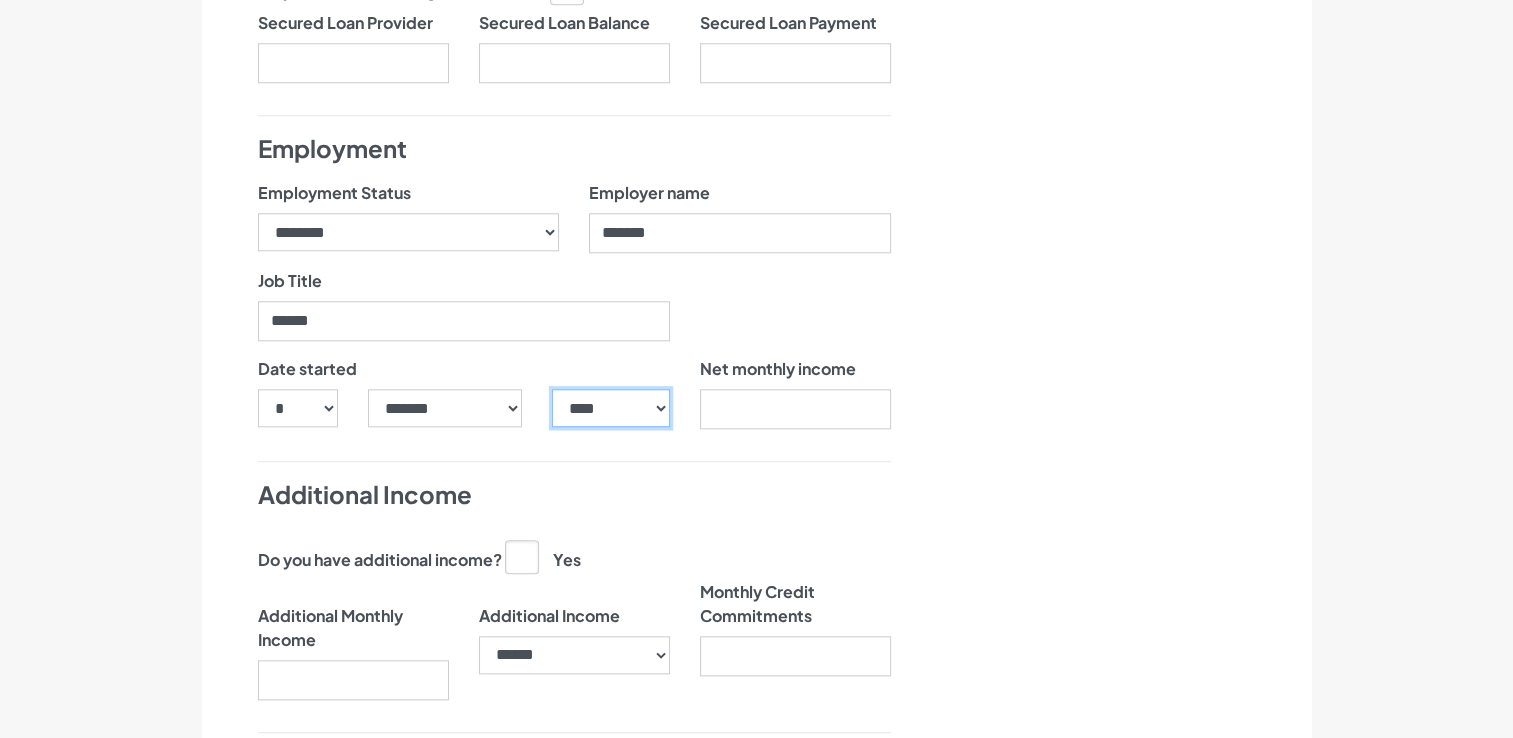 click on "****
**** **** **** **** **** **** **** **** **** **** **** **** **** **** **** **** **** **** **** **** **** **** **** **** **** **** **** **** **** **** **** **** **** **** **** **** **** **** **** **** **** **** **** **** **** **** **** **** **** **** **** **** **** **** **** **** **** **** **** **** **** **** **** **** **** **** **** **** **** **** **** **** **** **** **** **** **** **** **** **** **** **** **** **** **** **** **** **** **** **** **** **** **** **** **** **** **** **** **** **** **** **** **** **** **** **** **** **** **** **** **** **** **** **** **** **** **** **** **** **** **** **** **** **** **** ****" at bounding box center [610, 408] 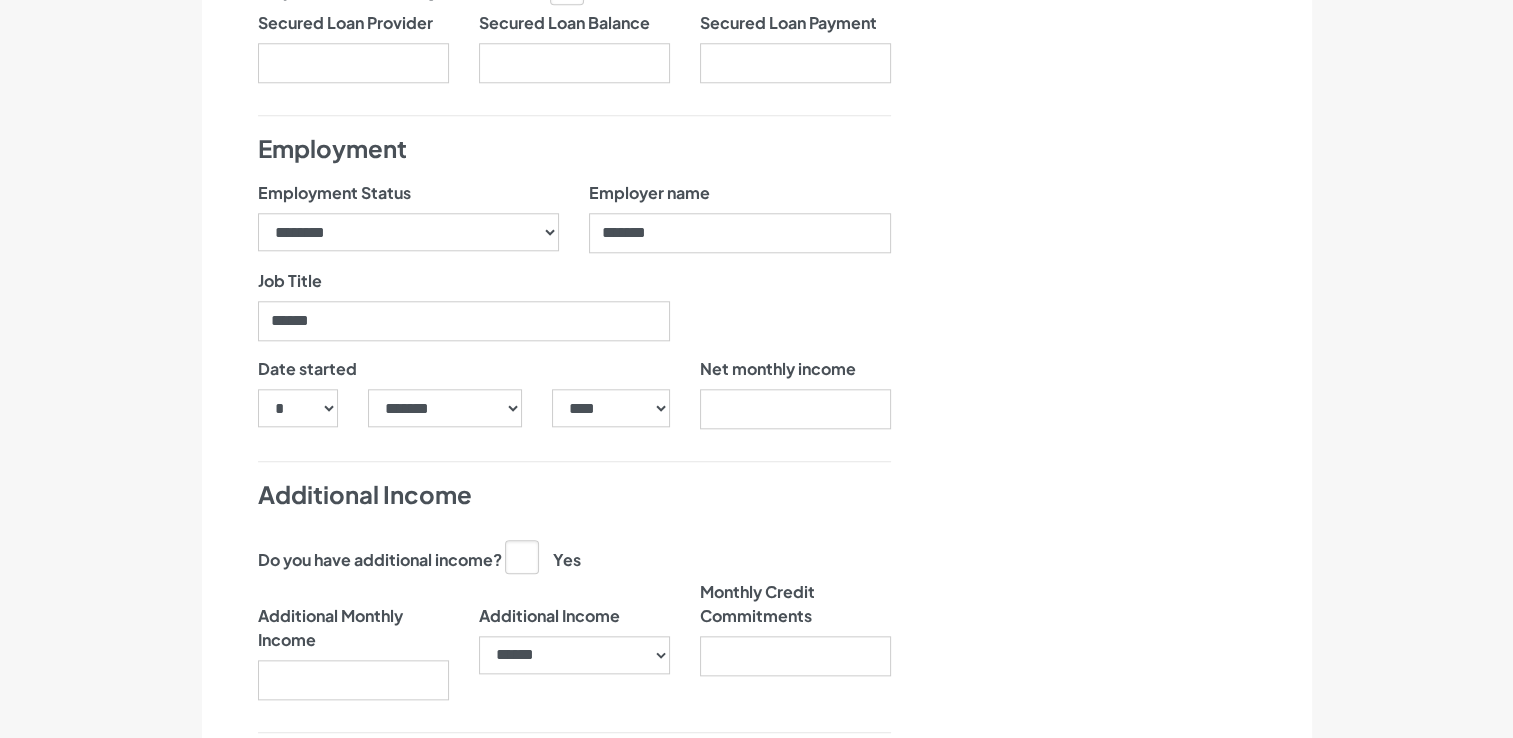 click on "Nearly there, we just need to know your address and employment details" at bounding box center [1125, -377] 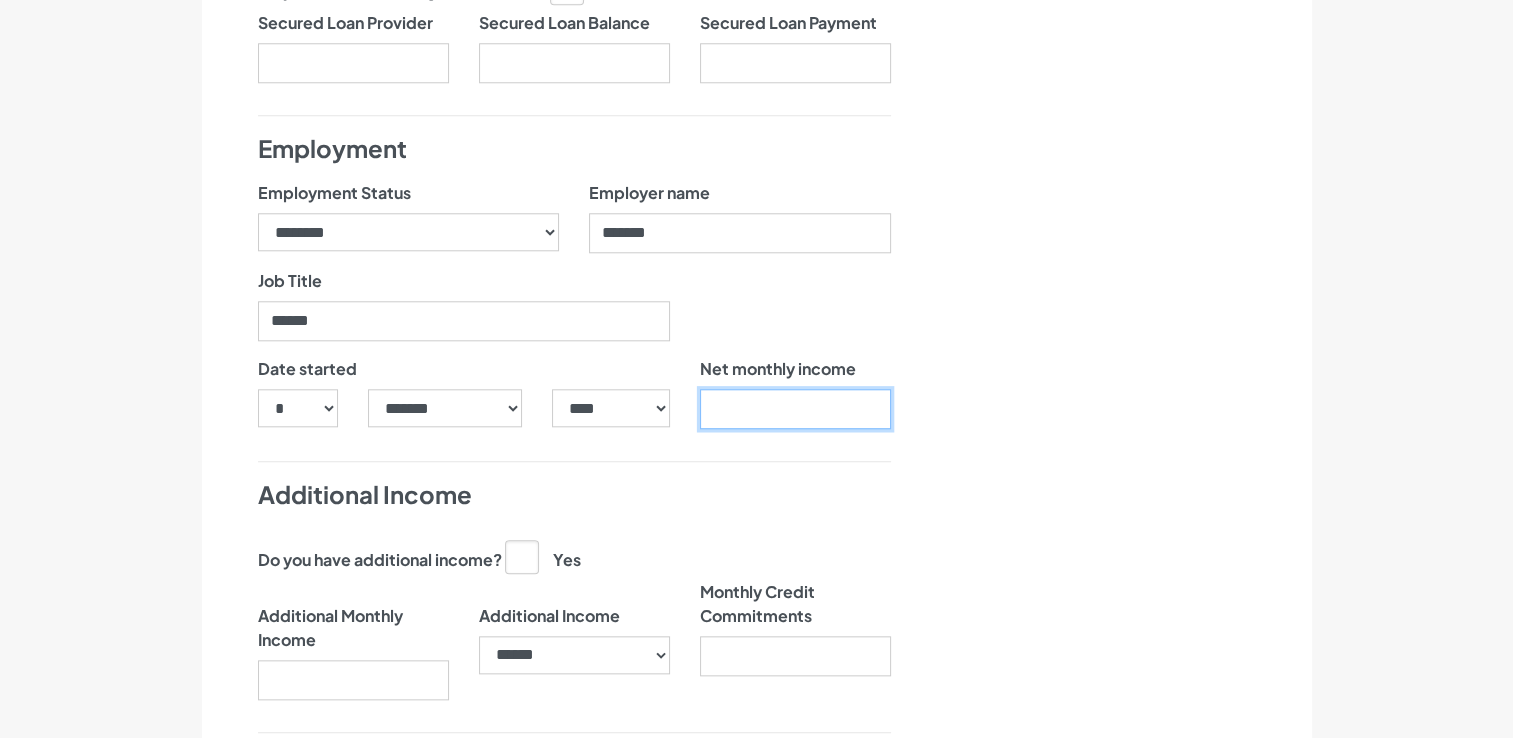 click on "Net monthly income" at bounding box center (795, 409) 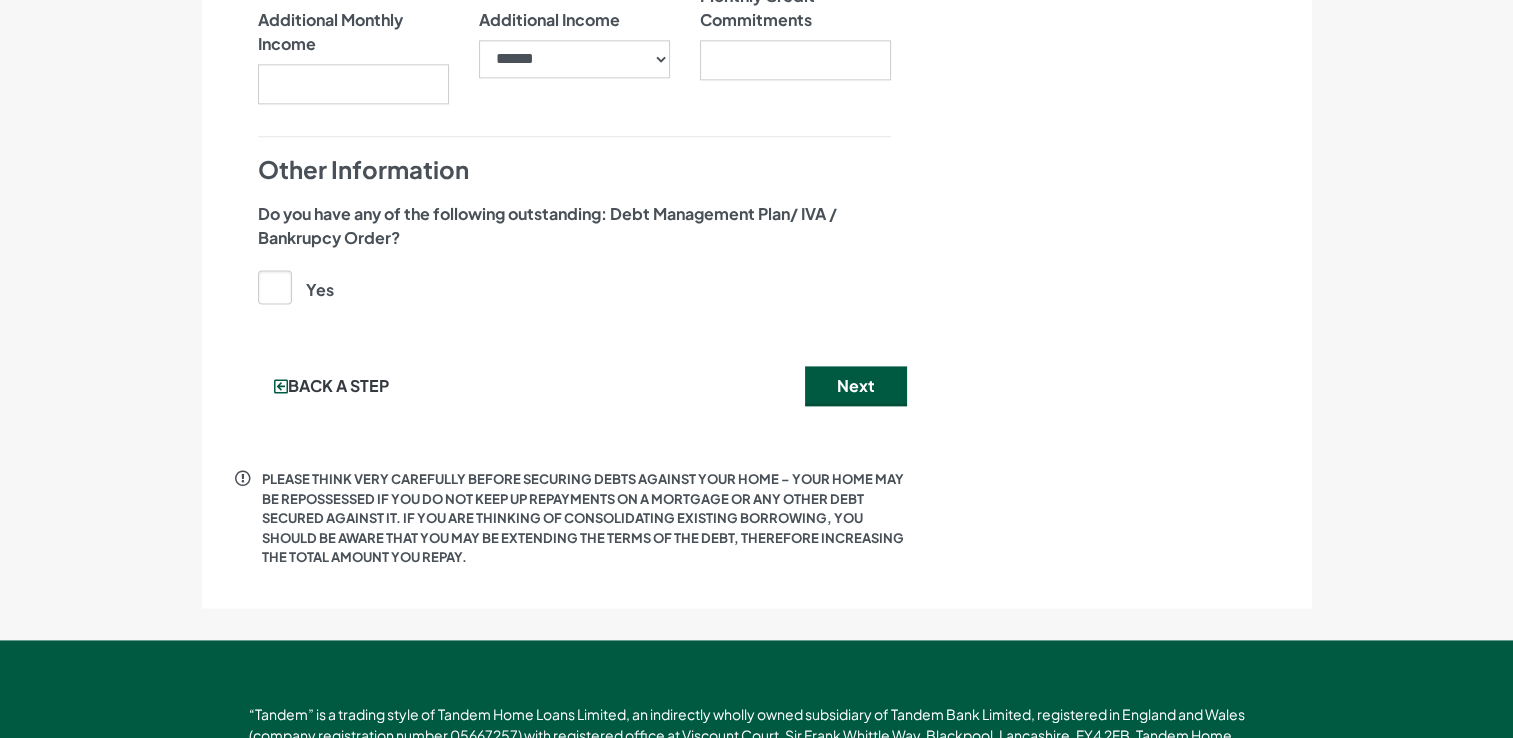 scroll, scrollTop: 2600, scrollLeft: 0, axis: vertical 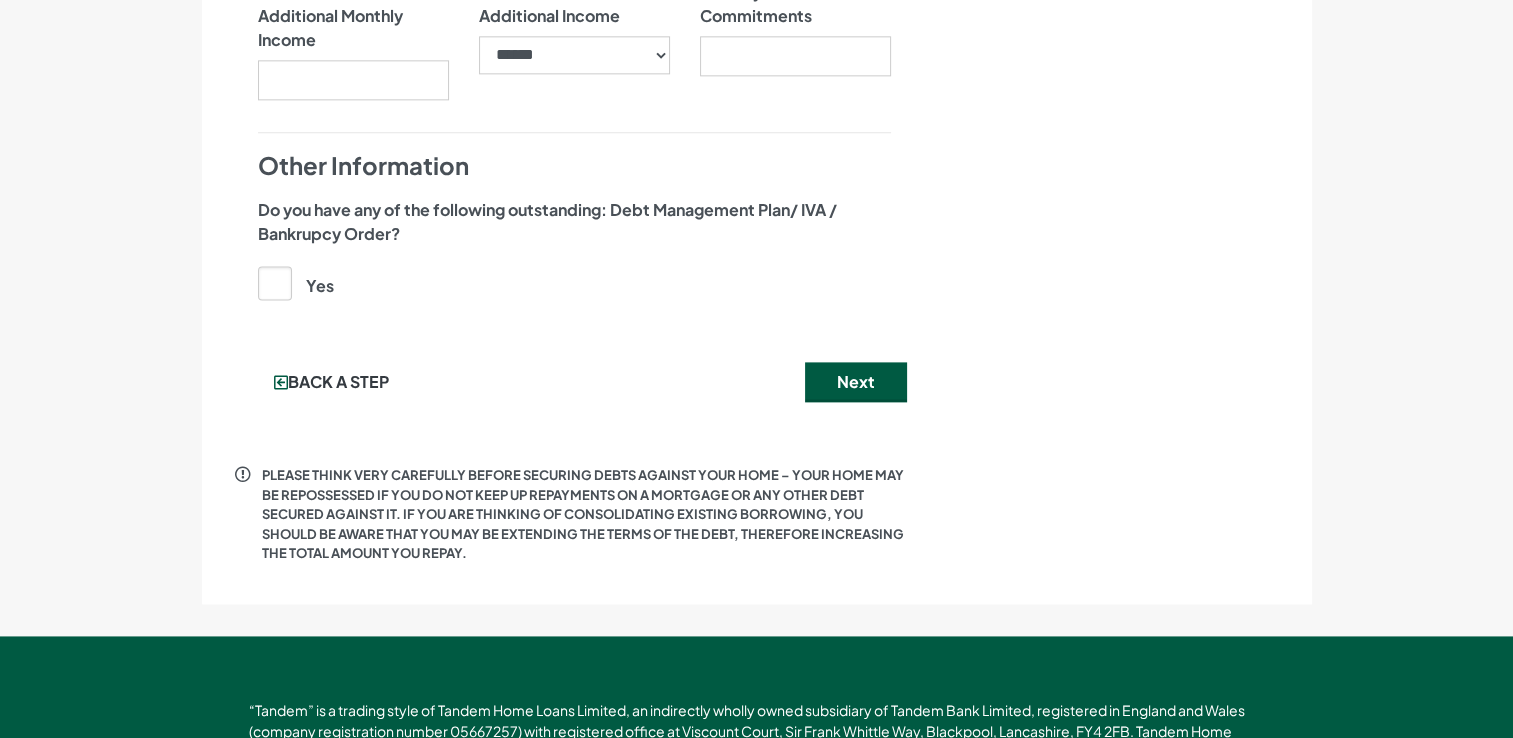 type on "******" 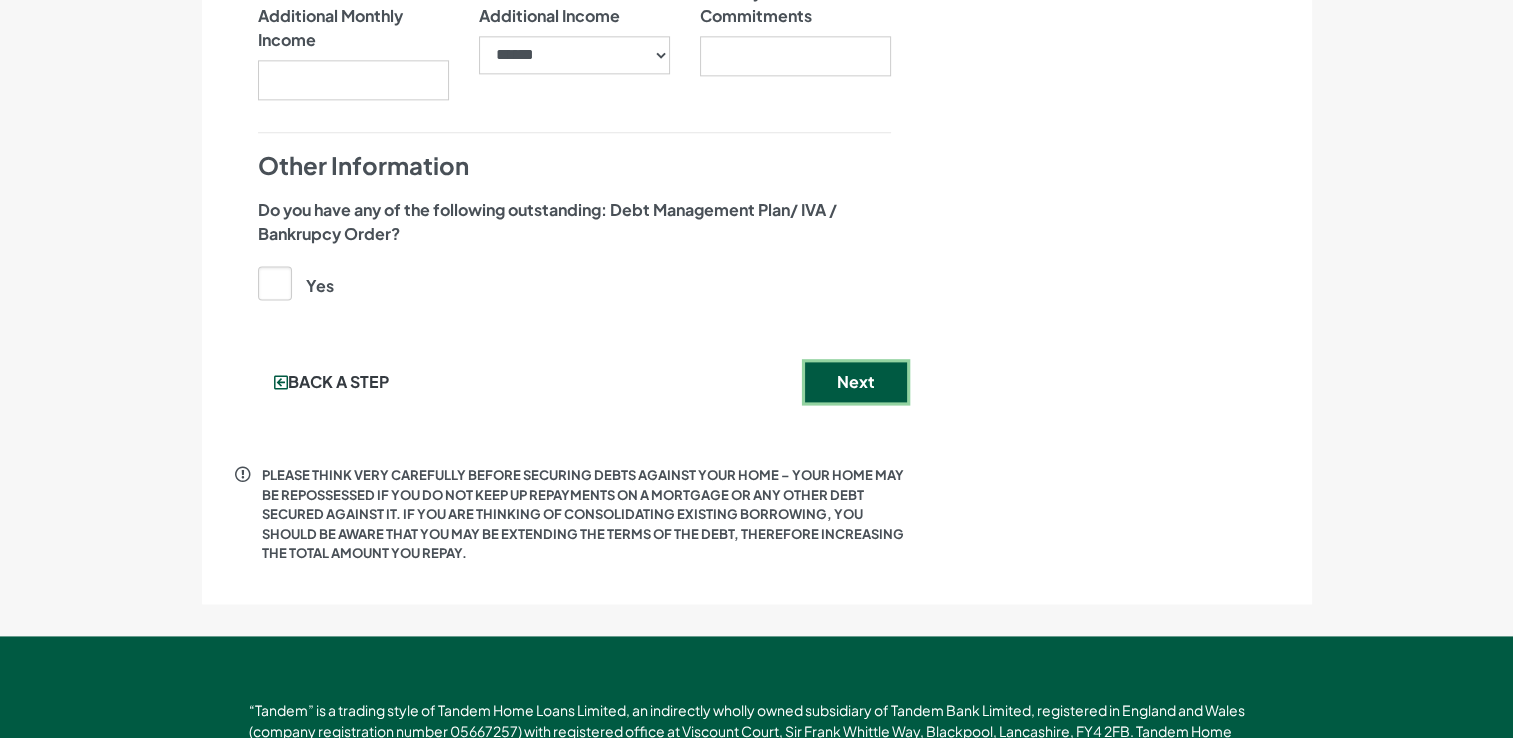 click on "Next" at bounding box center [856, 382] 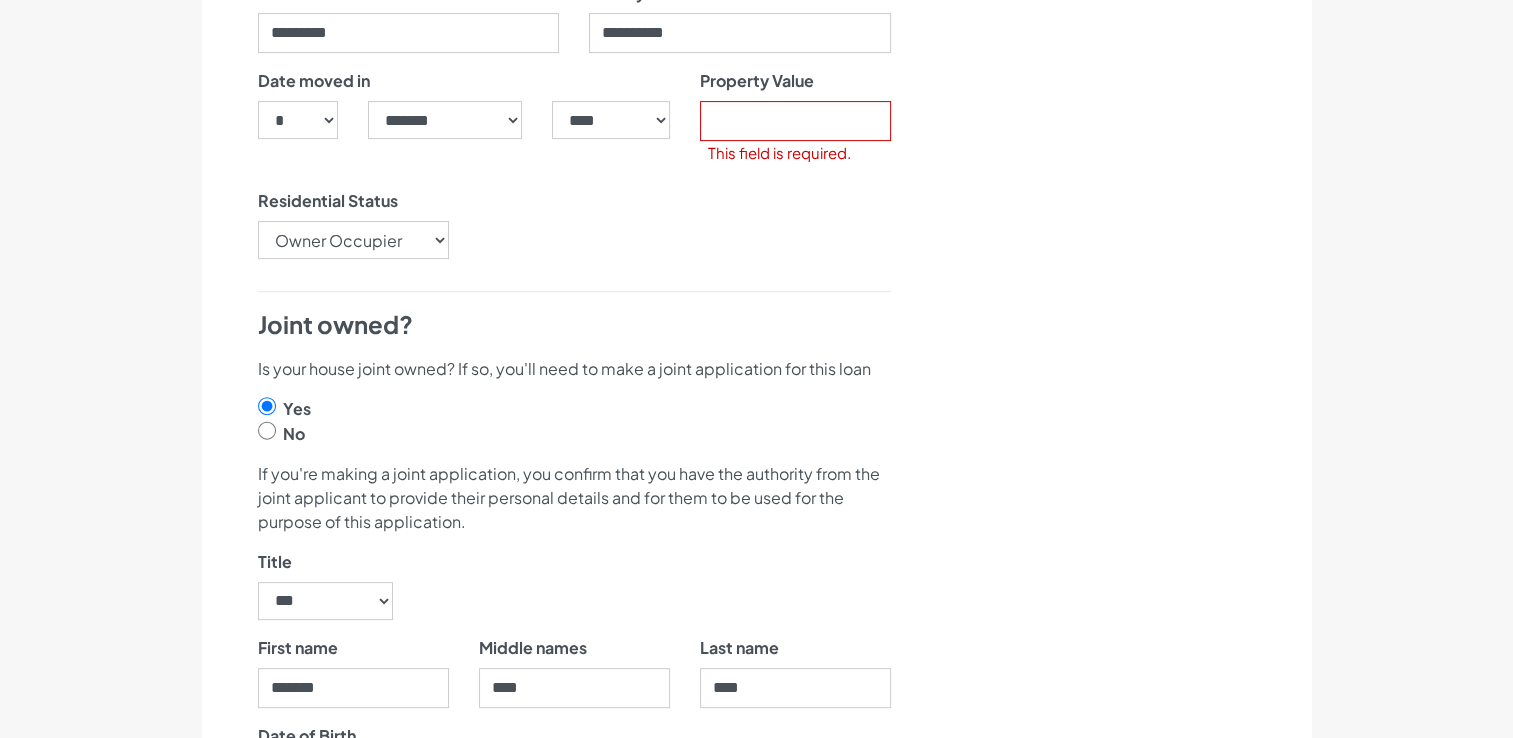 scroll, scrollTop: 600, scrollLeft: 0, axis: vertical 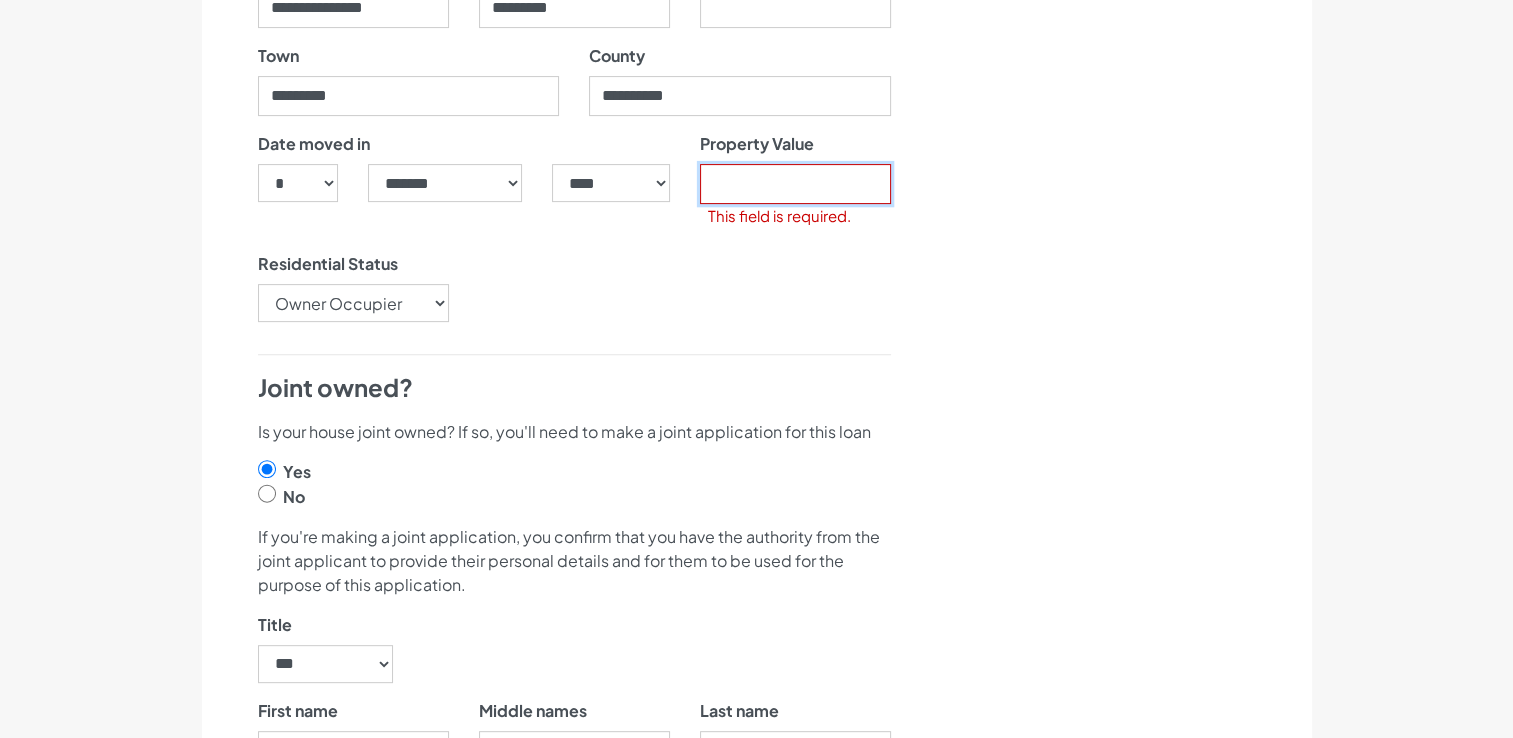 click on "Property Value" at bounding box center (795, 184) 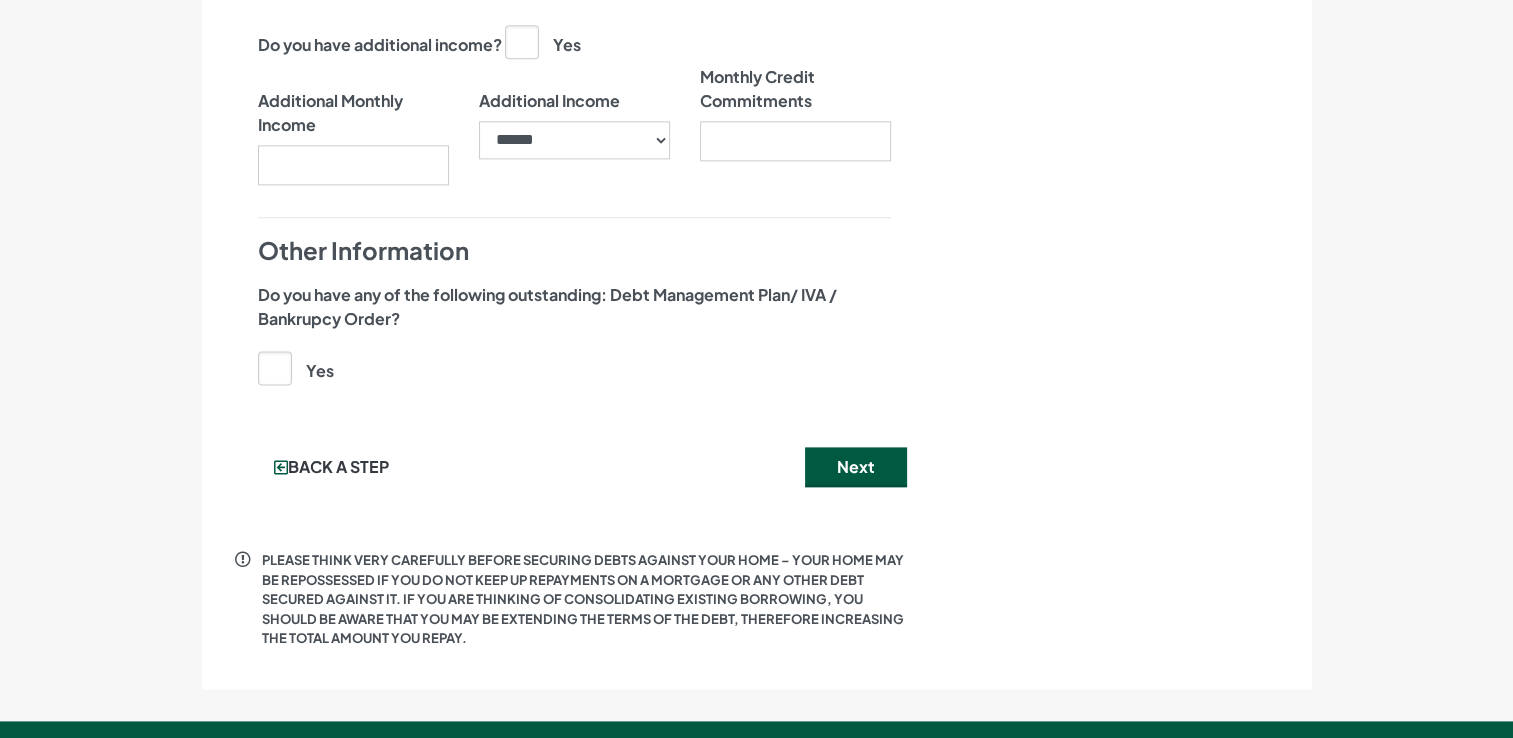 scroll, scrollTop: 2702, scrollLeft: 0, axis: vertical 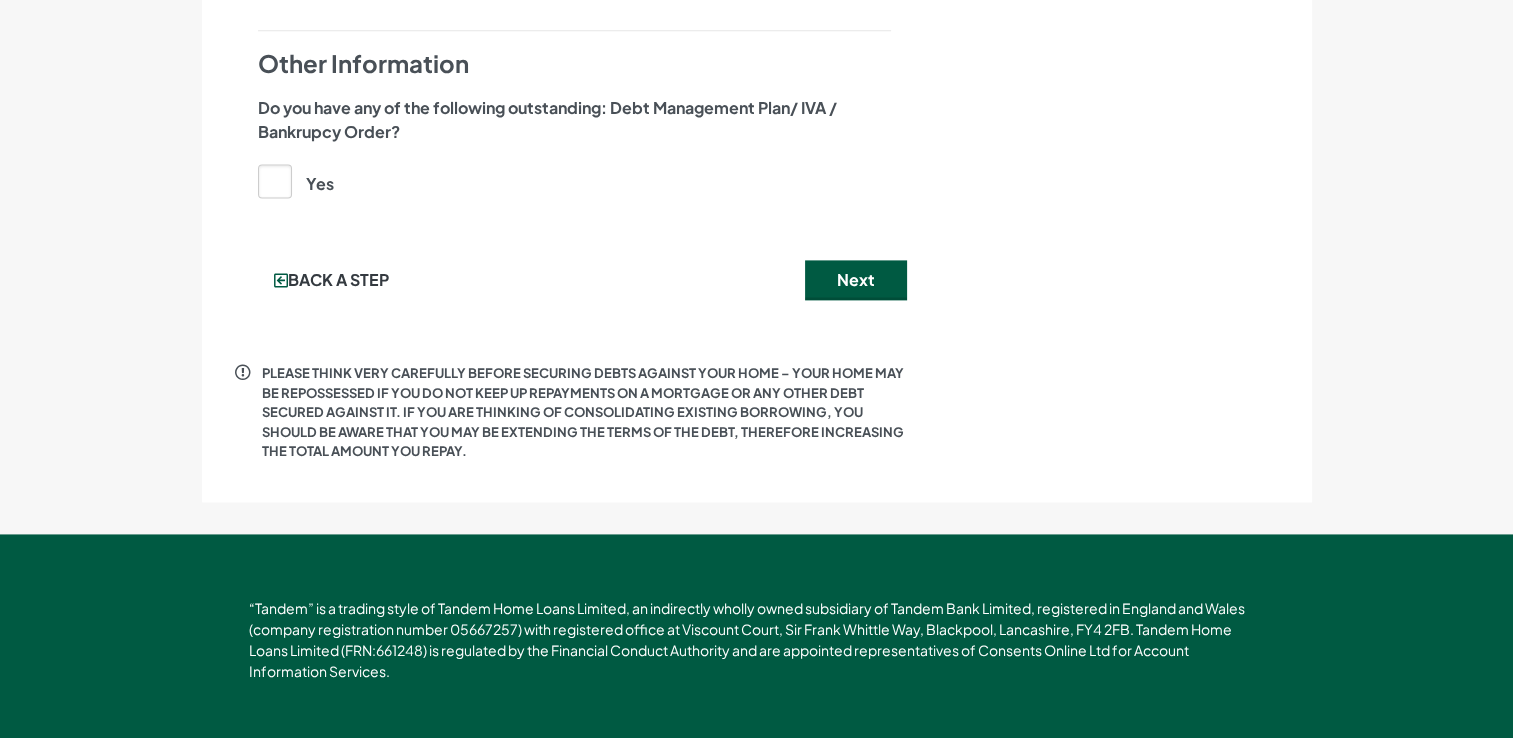 type on "********" 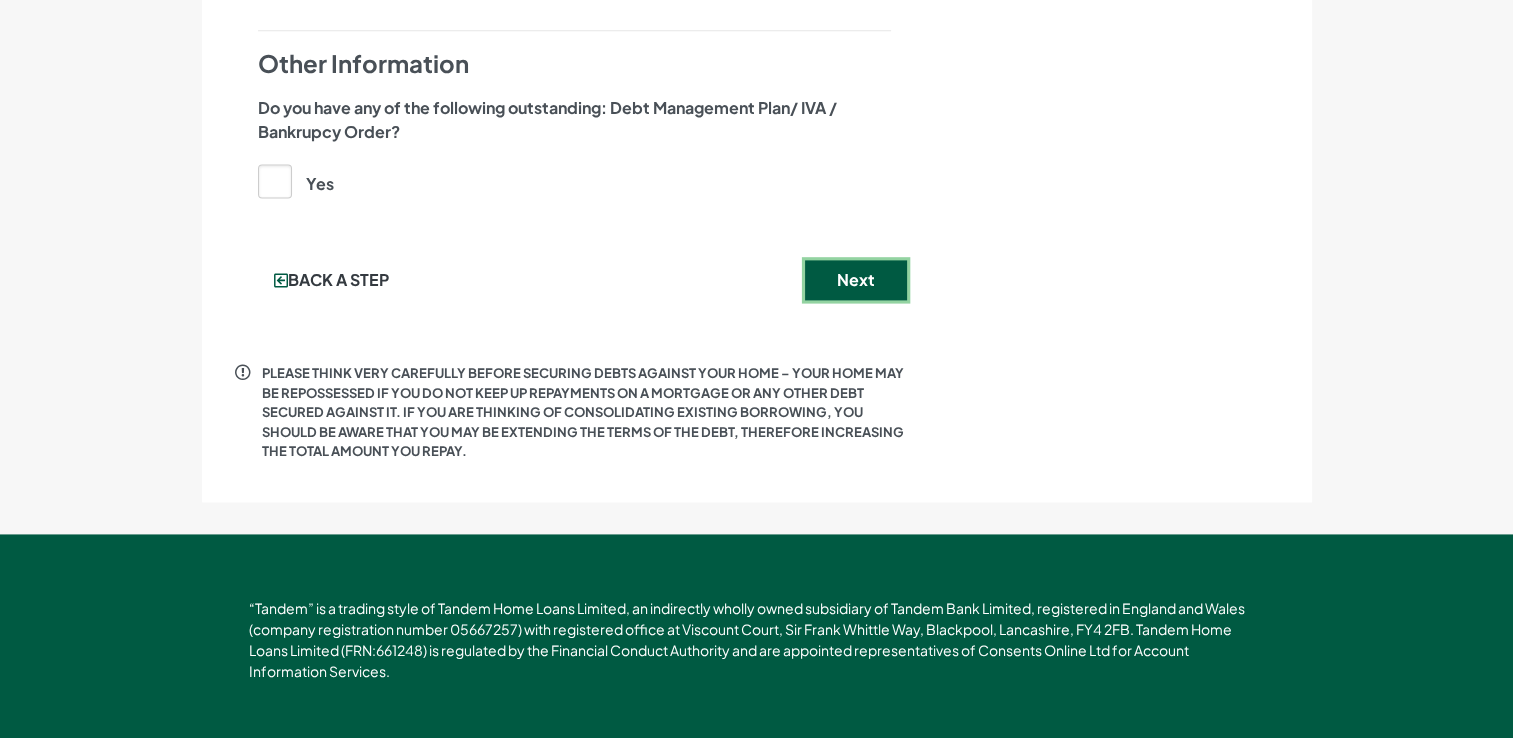 click on "Next" at bounding box center [856, 280] 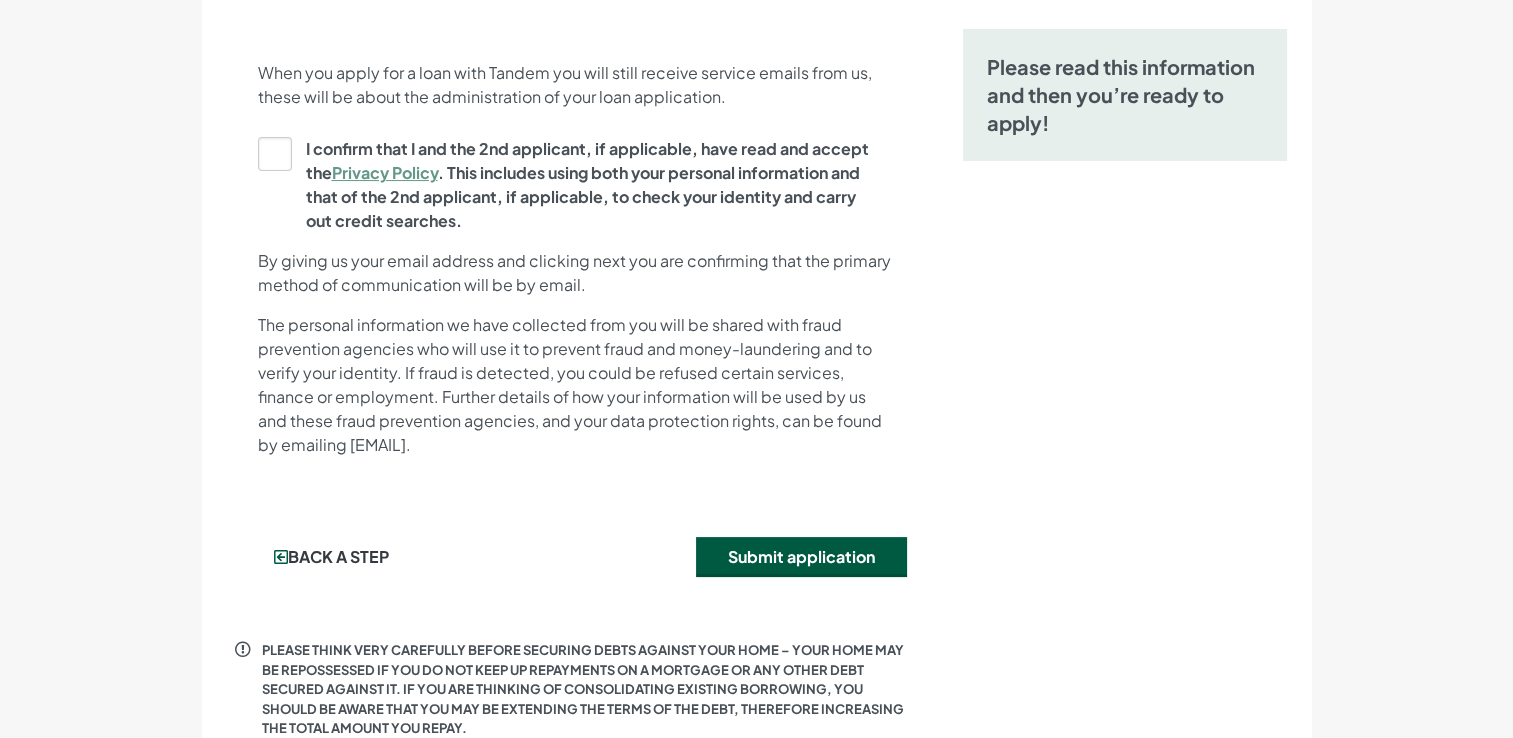 scroll, scrollTop: 300, scrollLeft: 0, axis: vertical 